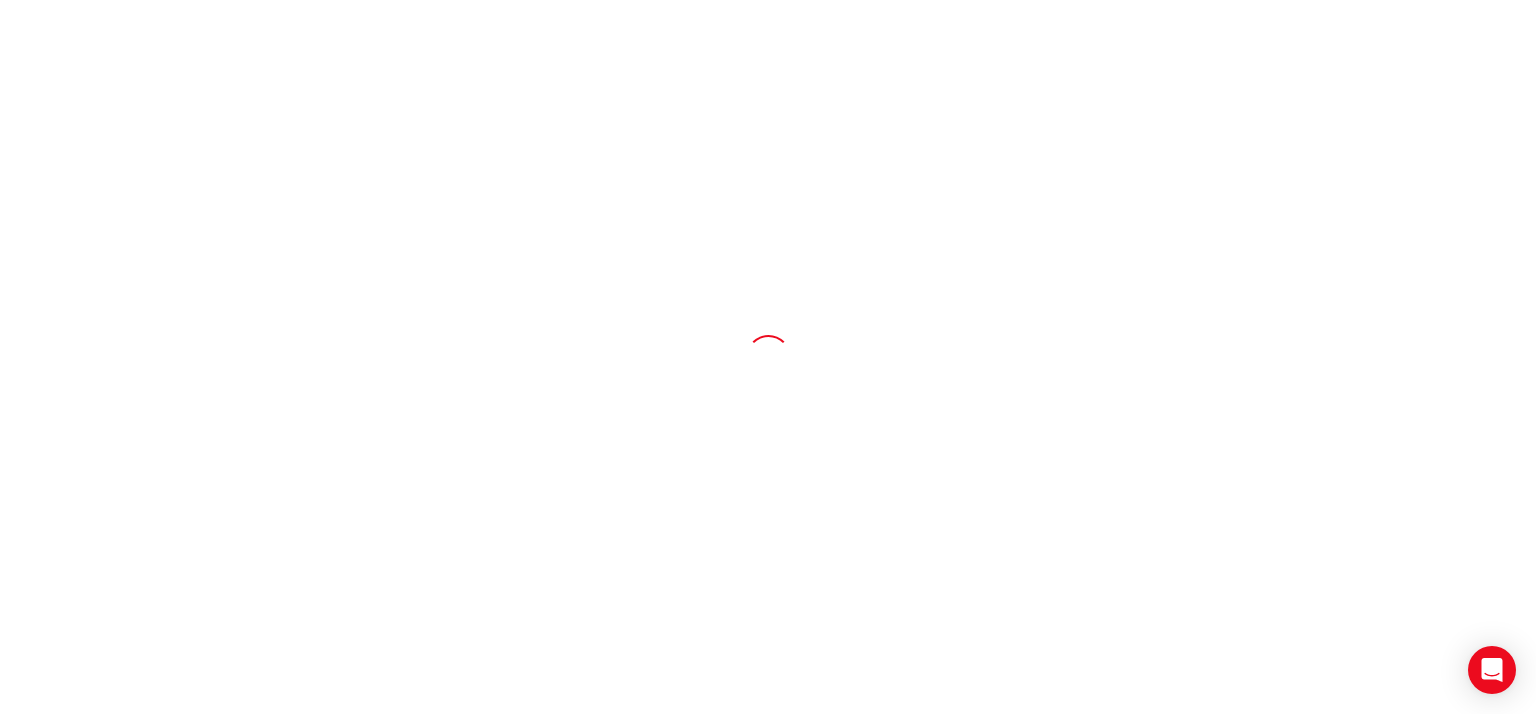 scroll, scrollTop: 0, scrollLeft: 0, axis: both 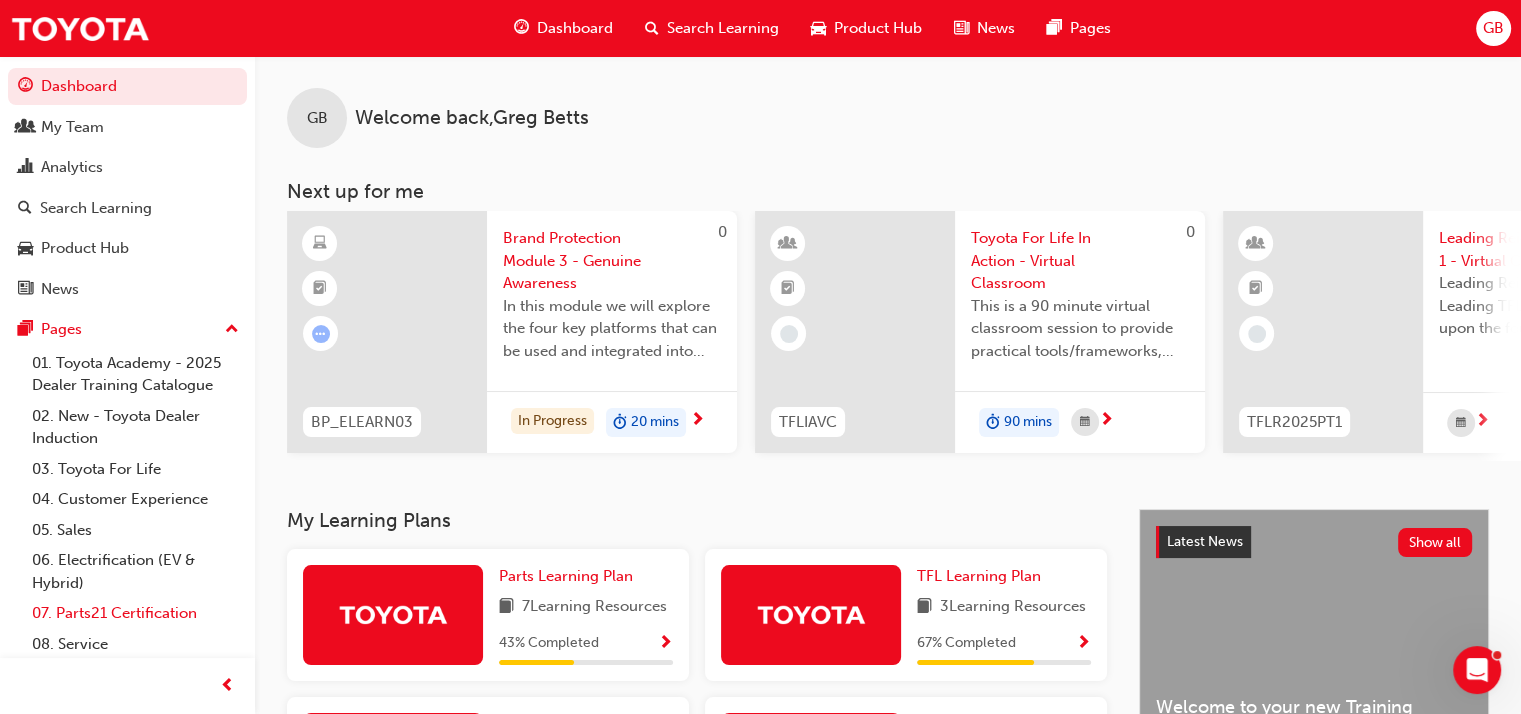 click on "07. Parts21 Certification" at bounding box center (135, 613) 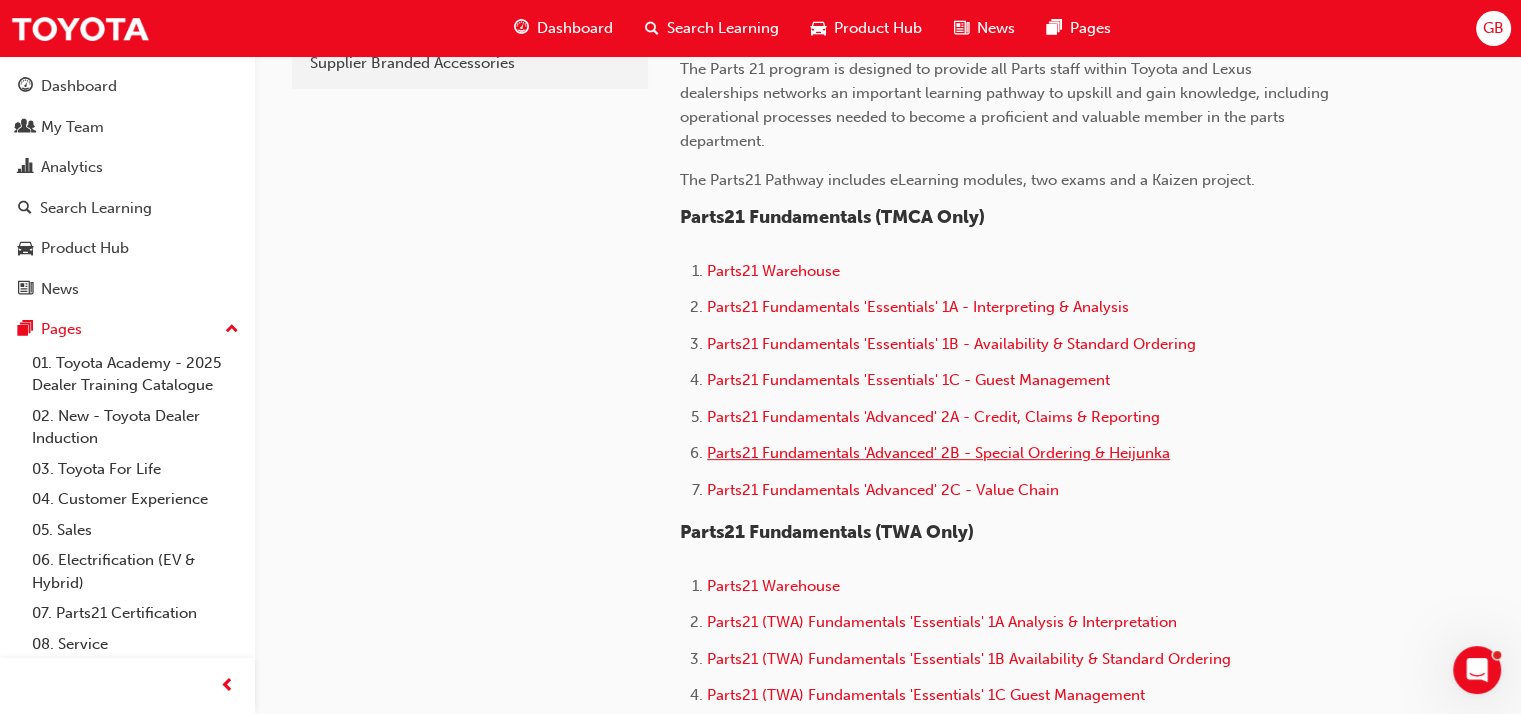 scroll, scrollTop: 600, scrollLeft: 0, axis: vertical 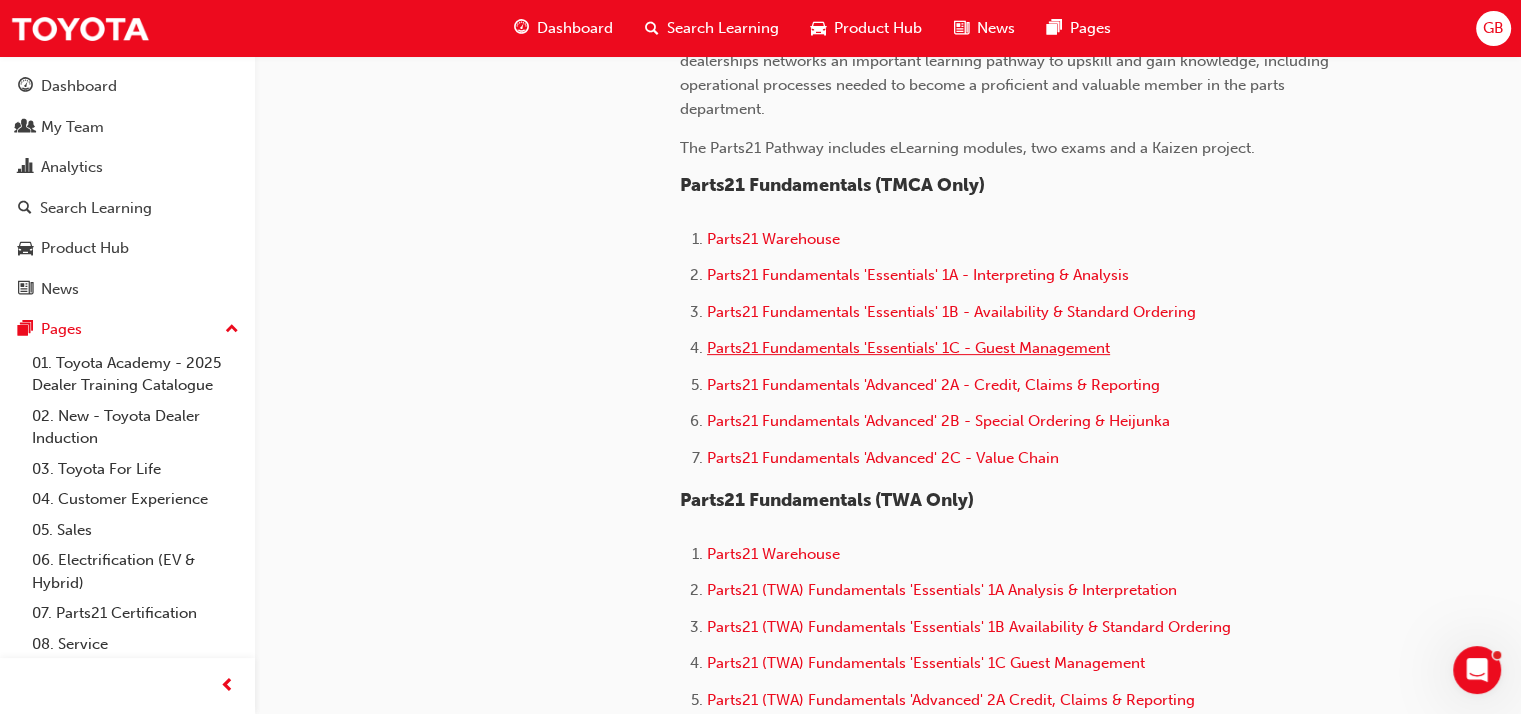 click on "Parts21 Fundamentals 'Essentials' 1C - Guest Management" at bounding box center (908, 348) 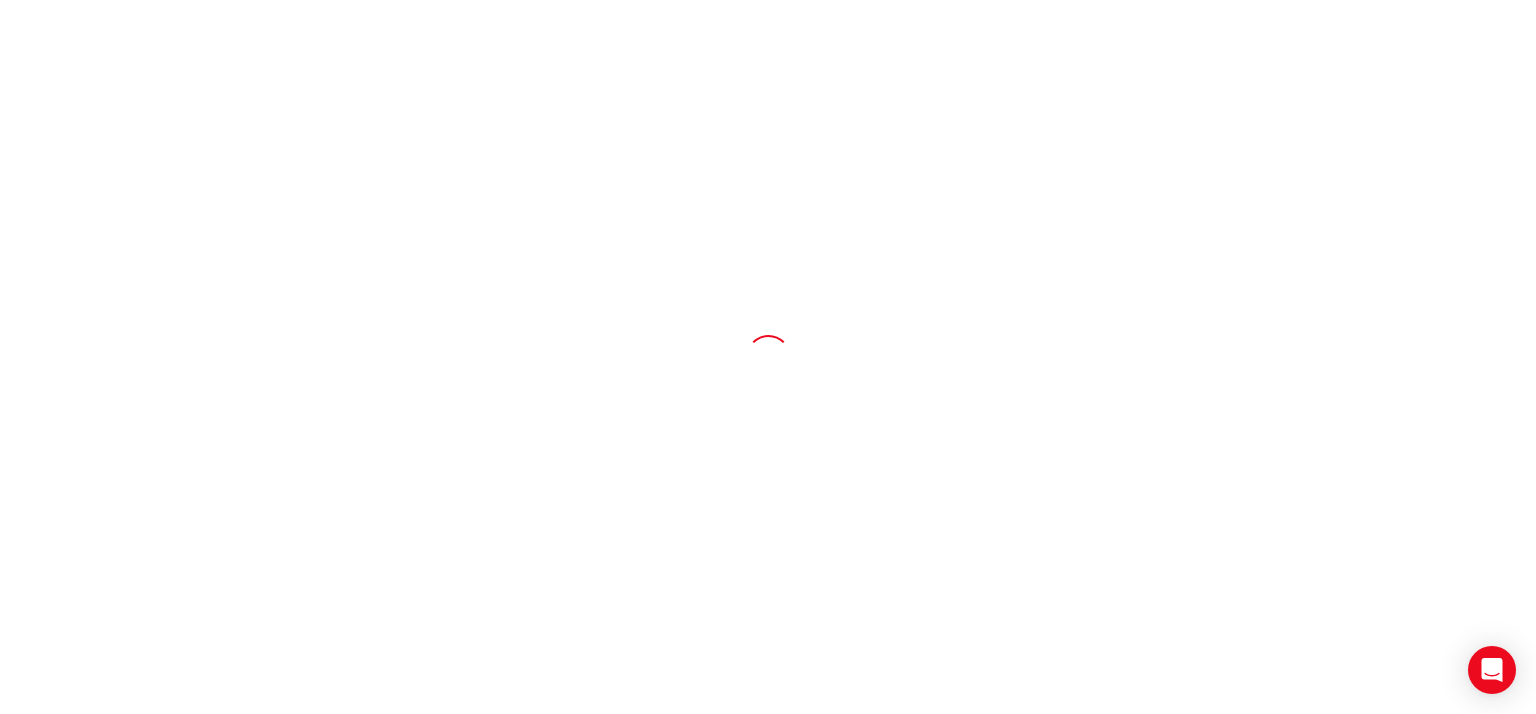 scroll, scrollTop: 0, scrollLeft: 0, axis: both 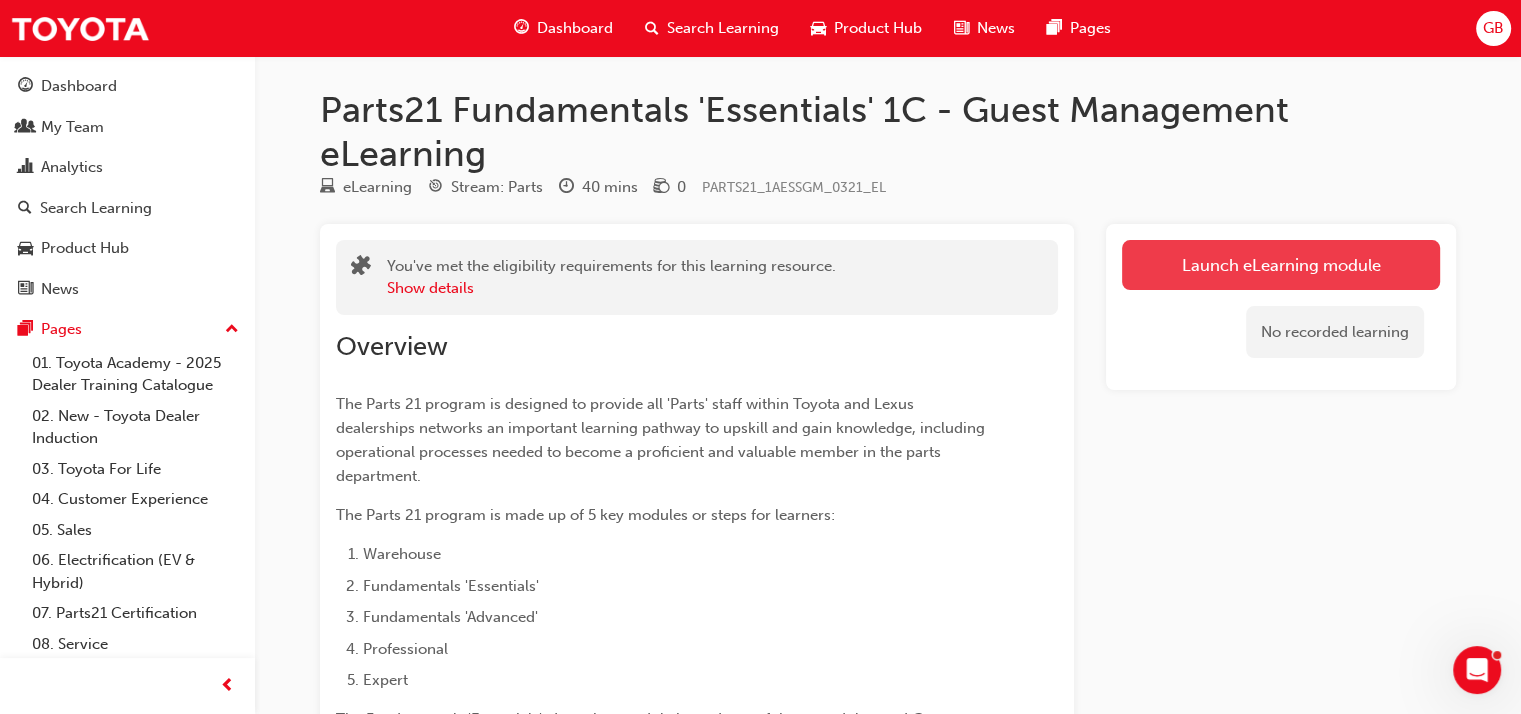 click on "Launch eLearning module" at bounding box center [1281, 265] 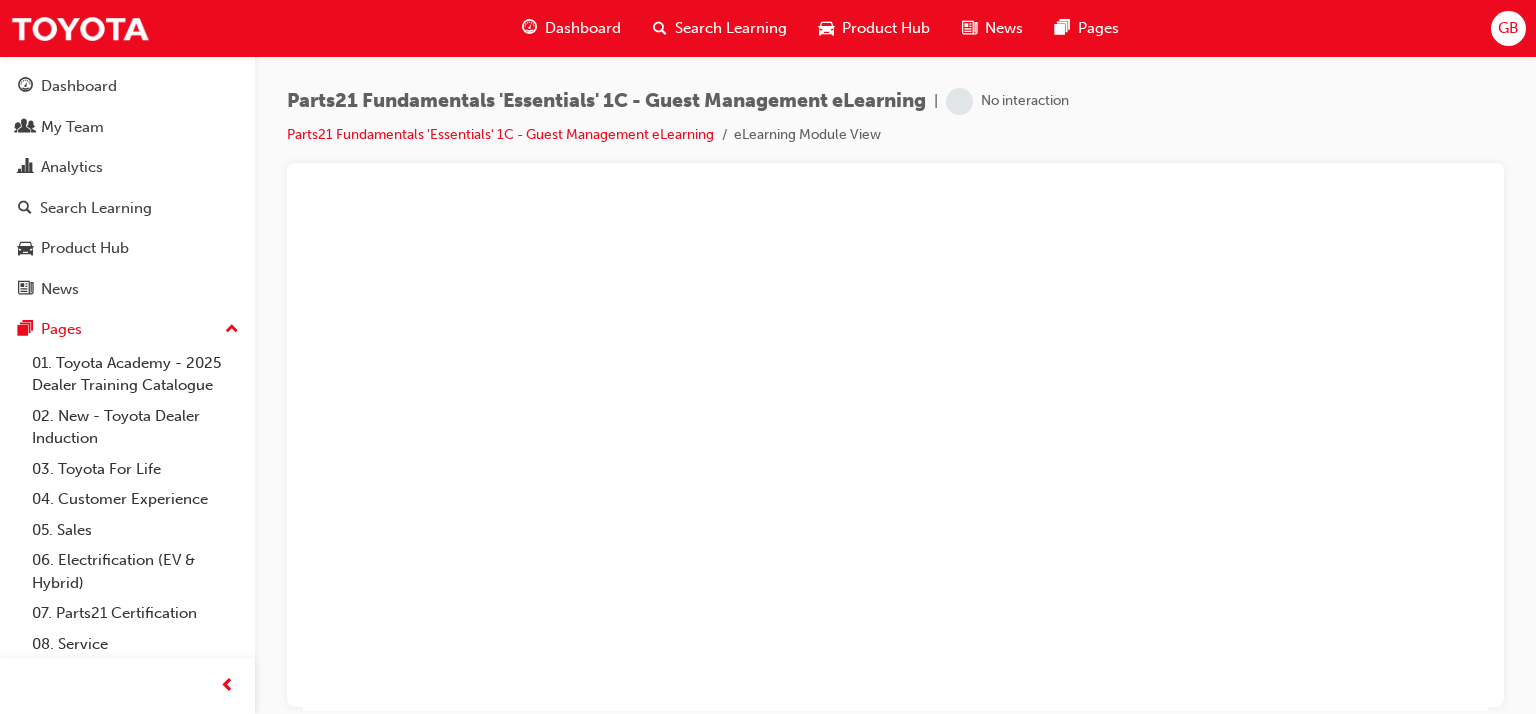 scroll, scrollTop: 0, scrollLeft: 0, axis: both 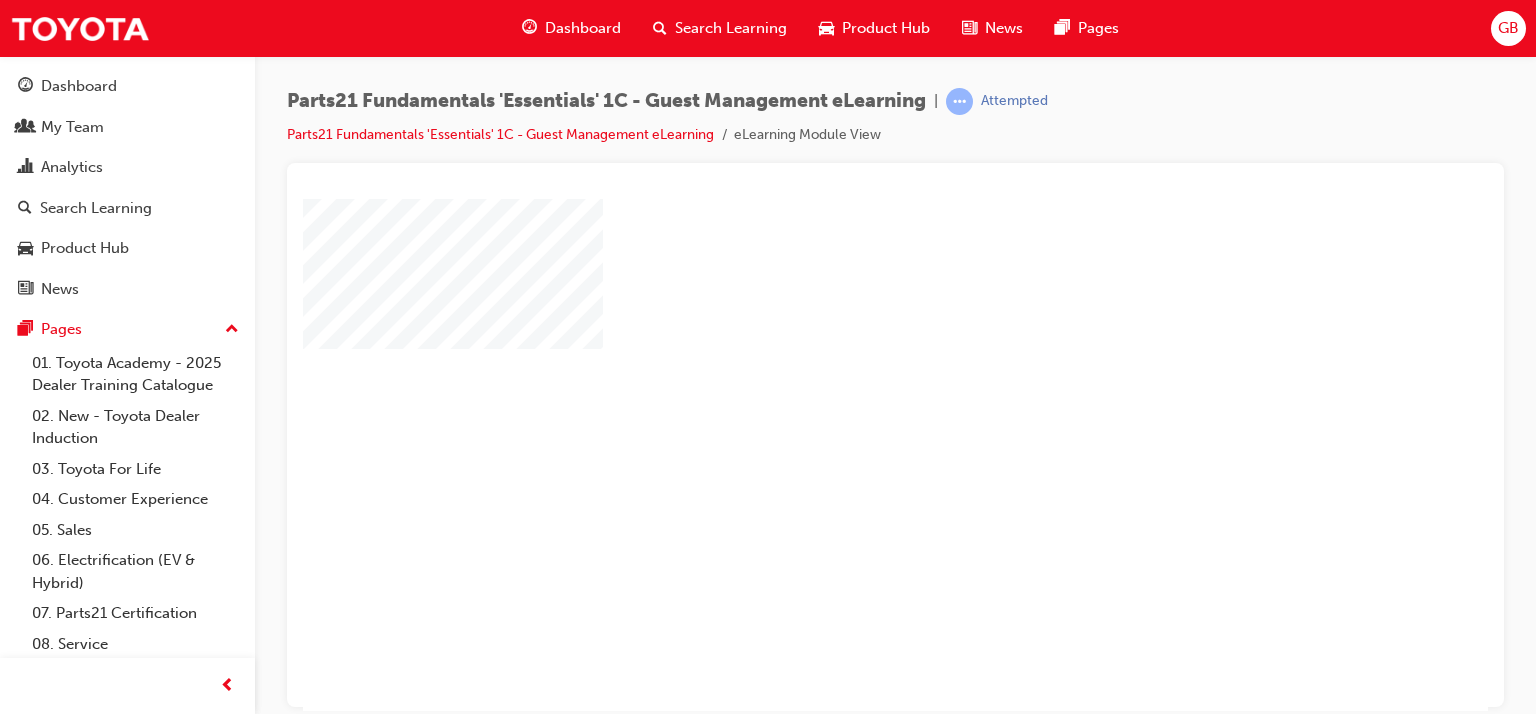 click at bounding box center (983, 558) 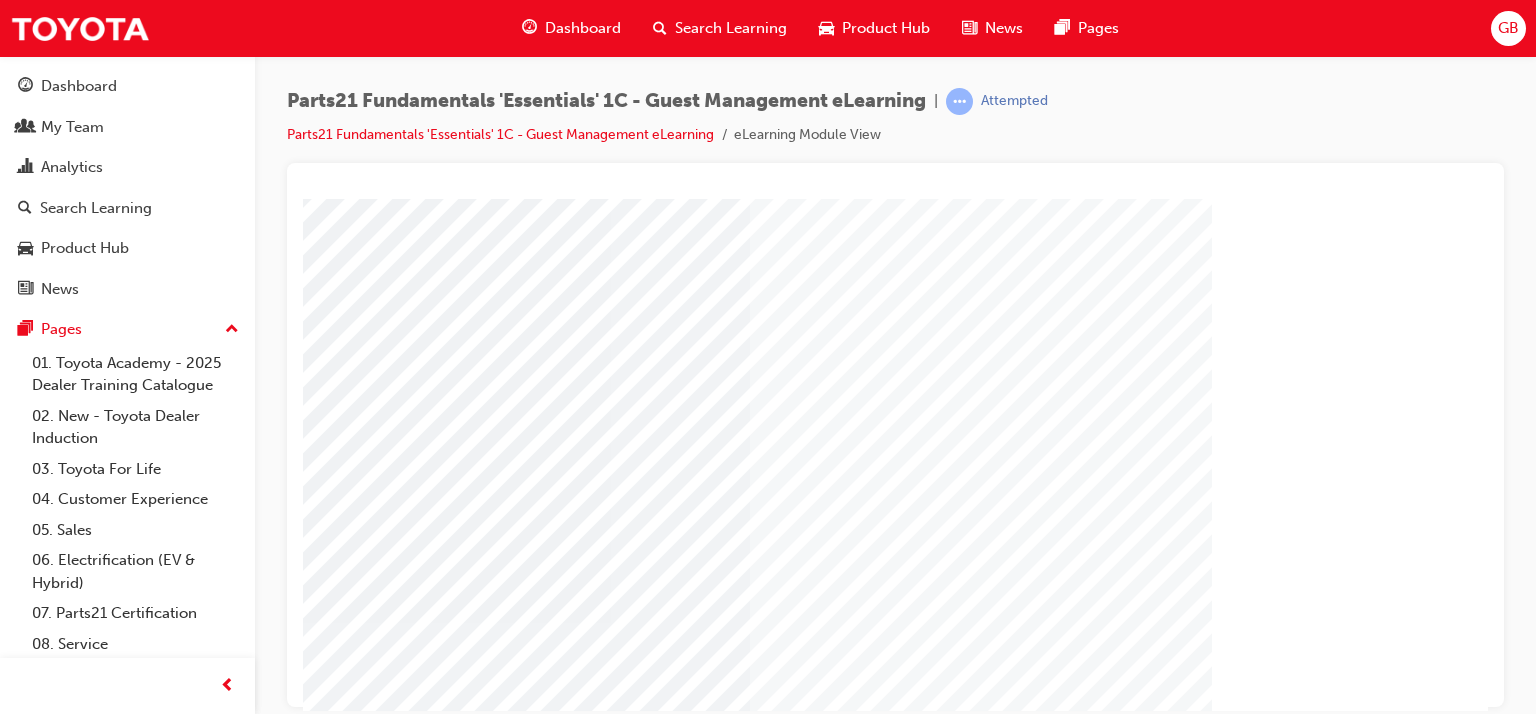 scroll, scrollTop: 0, scrollLeft: 190, axis: horizontal 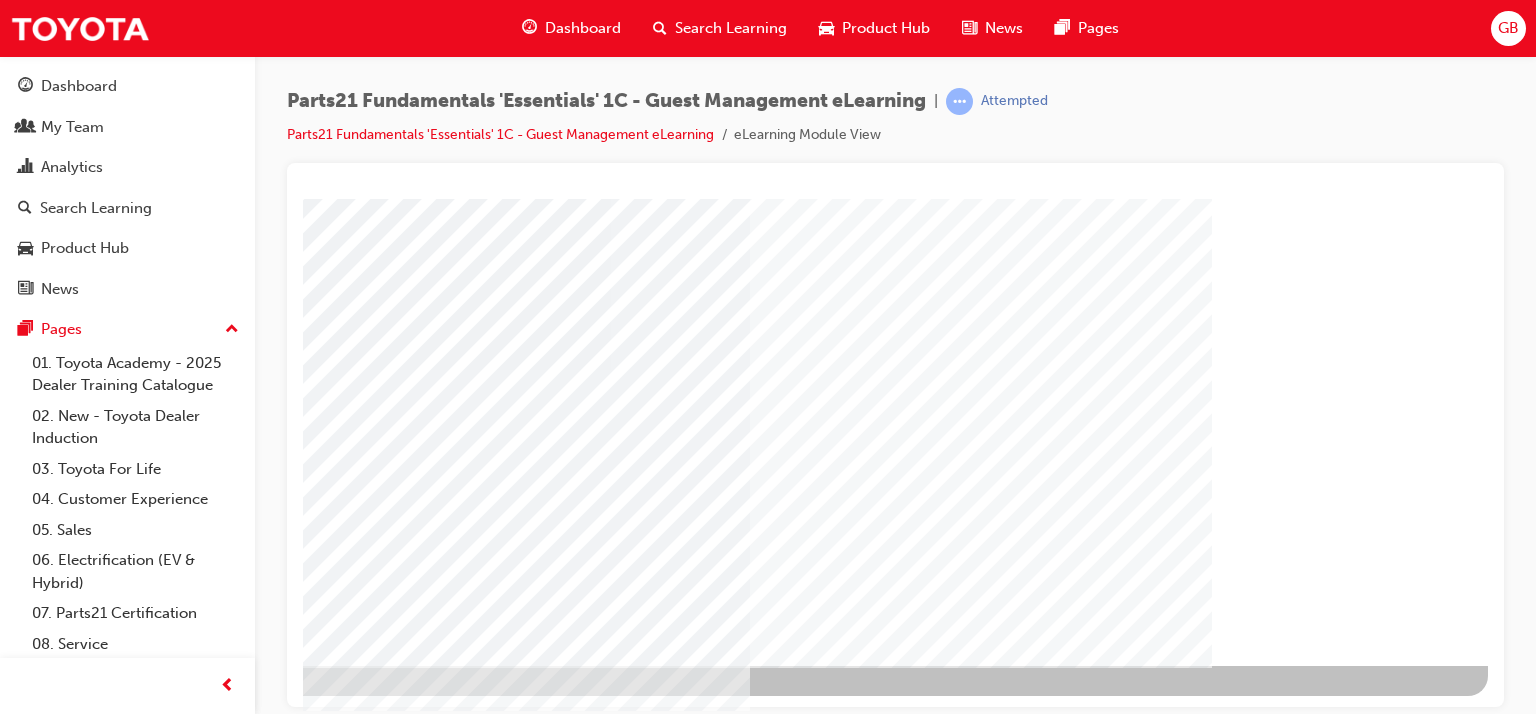 click at bounding box center [191, 2942] 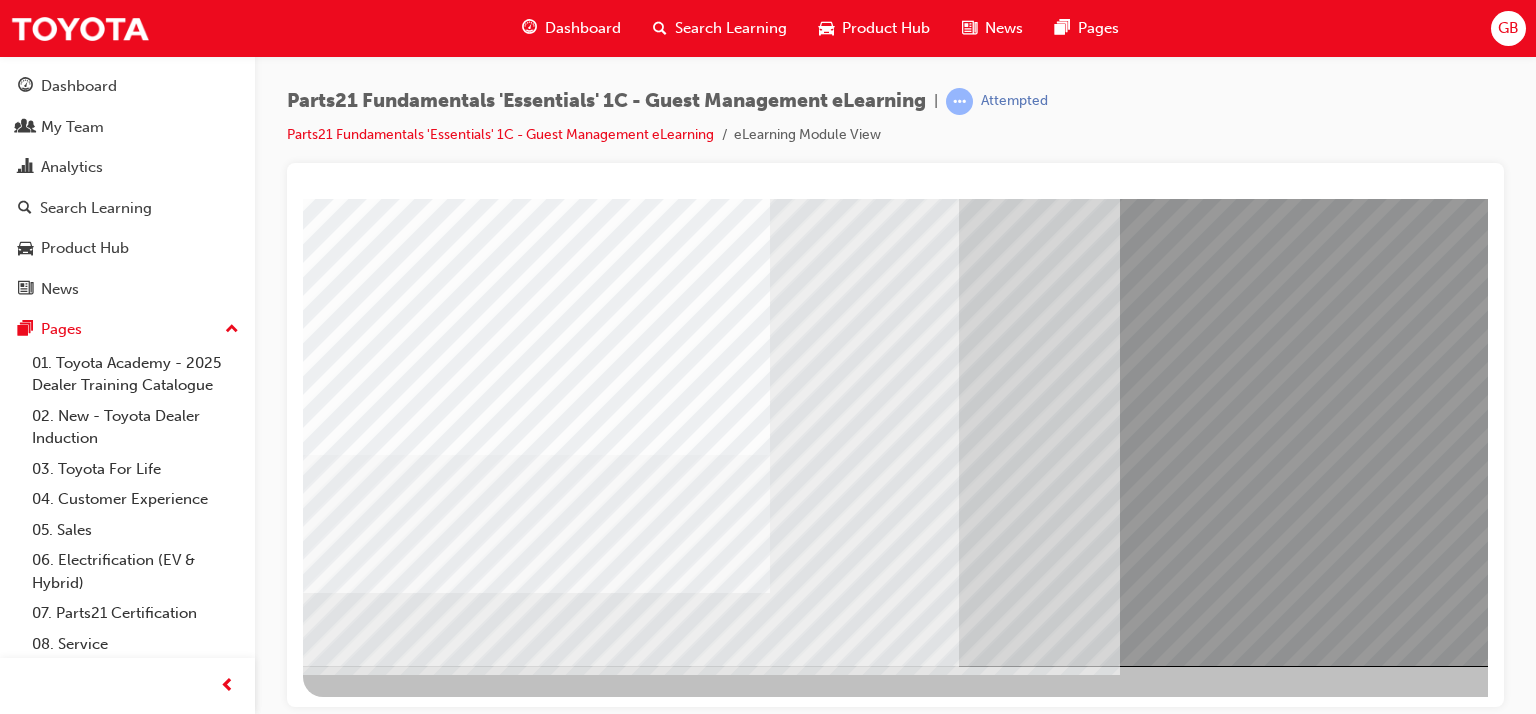 scroll, scrollTop: 253, scrollLeft: 0, axis: vertical 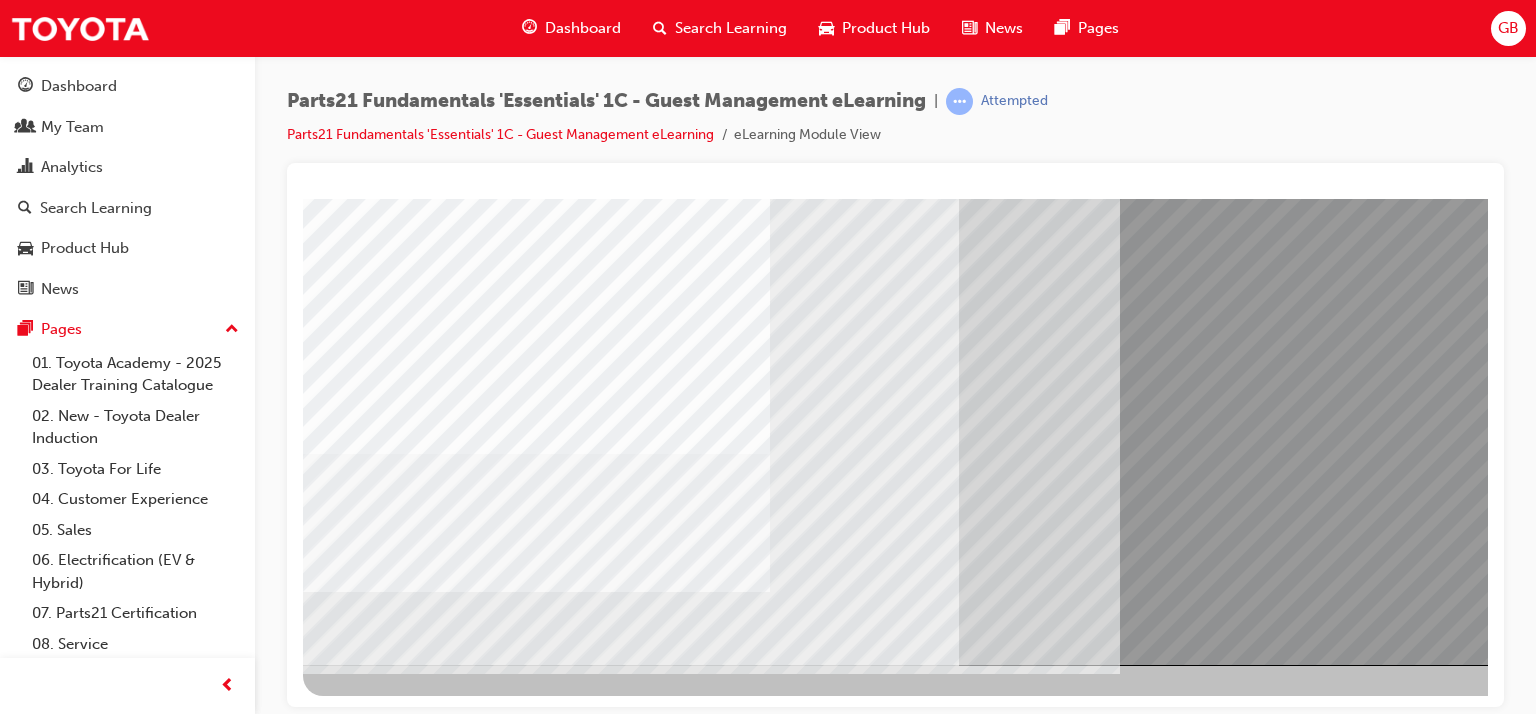 click at bounding box center [366, 4166] 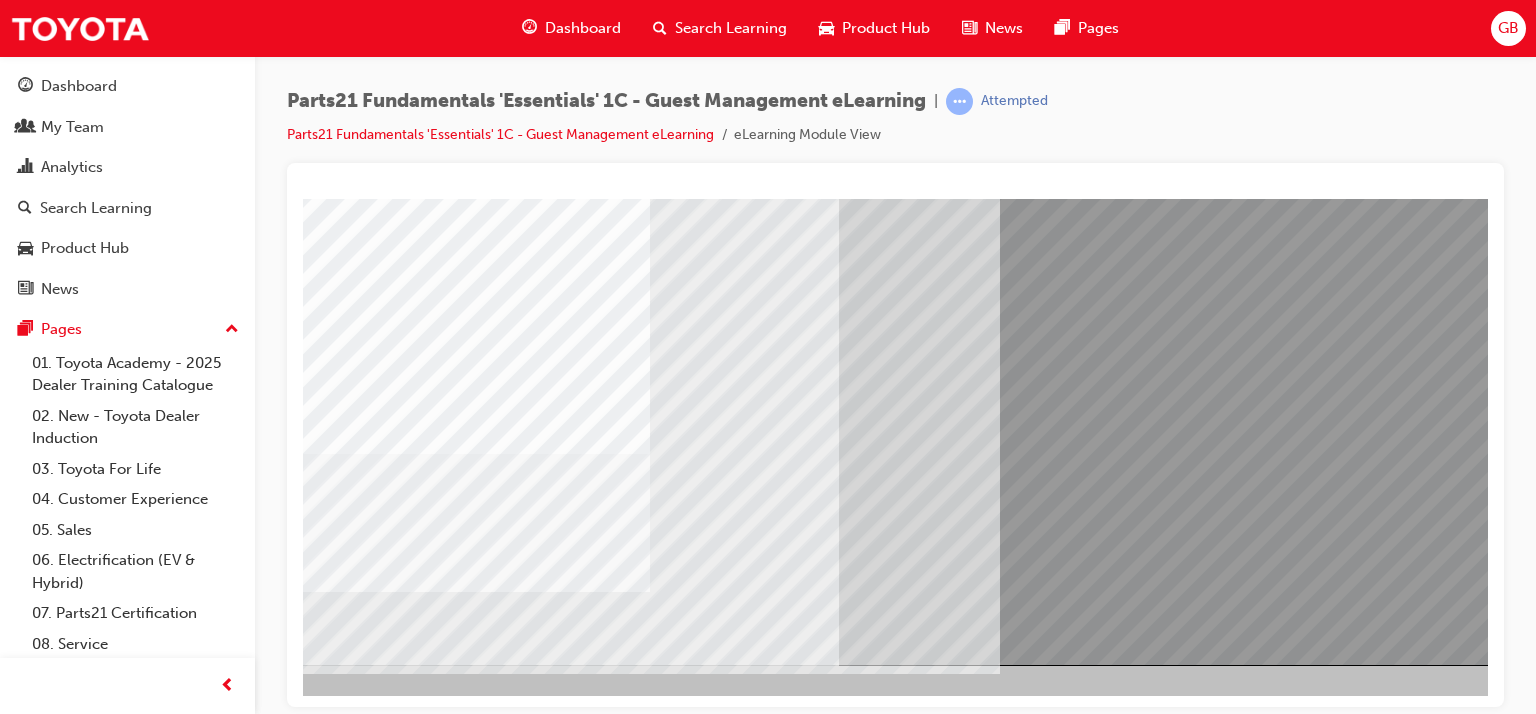 scroll, scrollTop: 253, scrollLeft: 190, axis: both 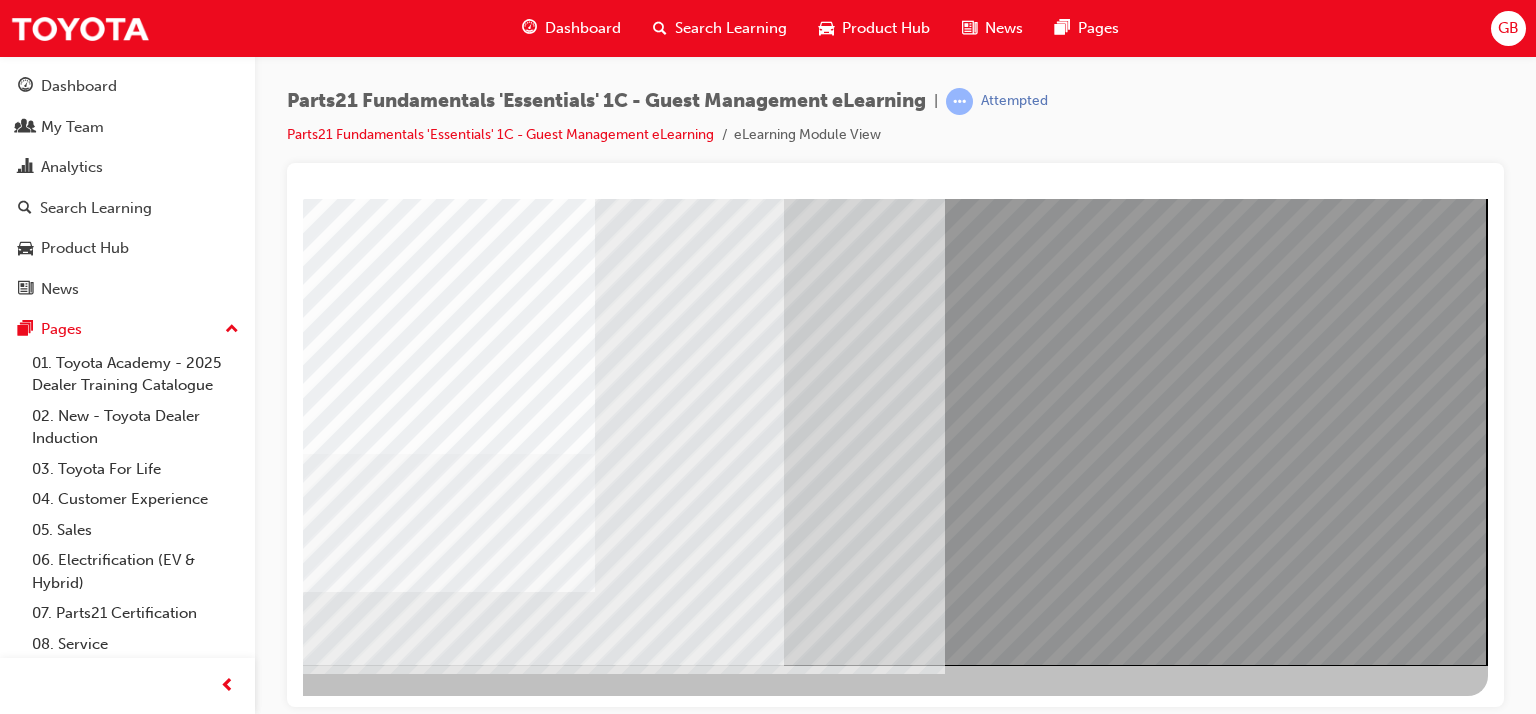 click at bounding box center [191, 3484] 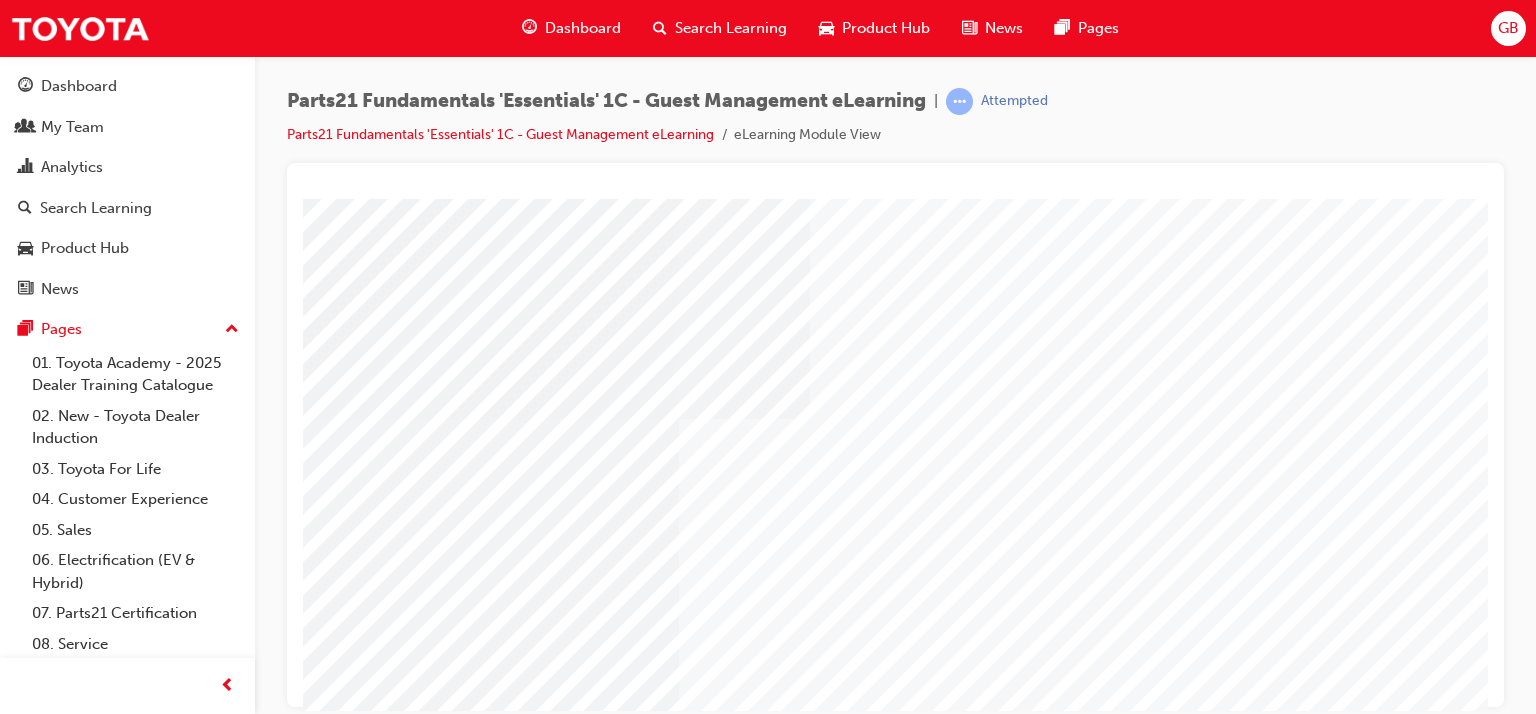 click at bounding box center (410, 2157) 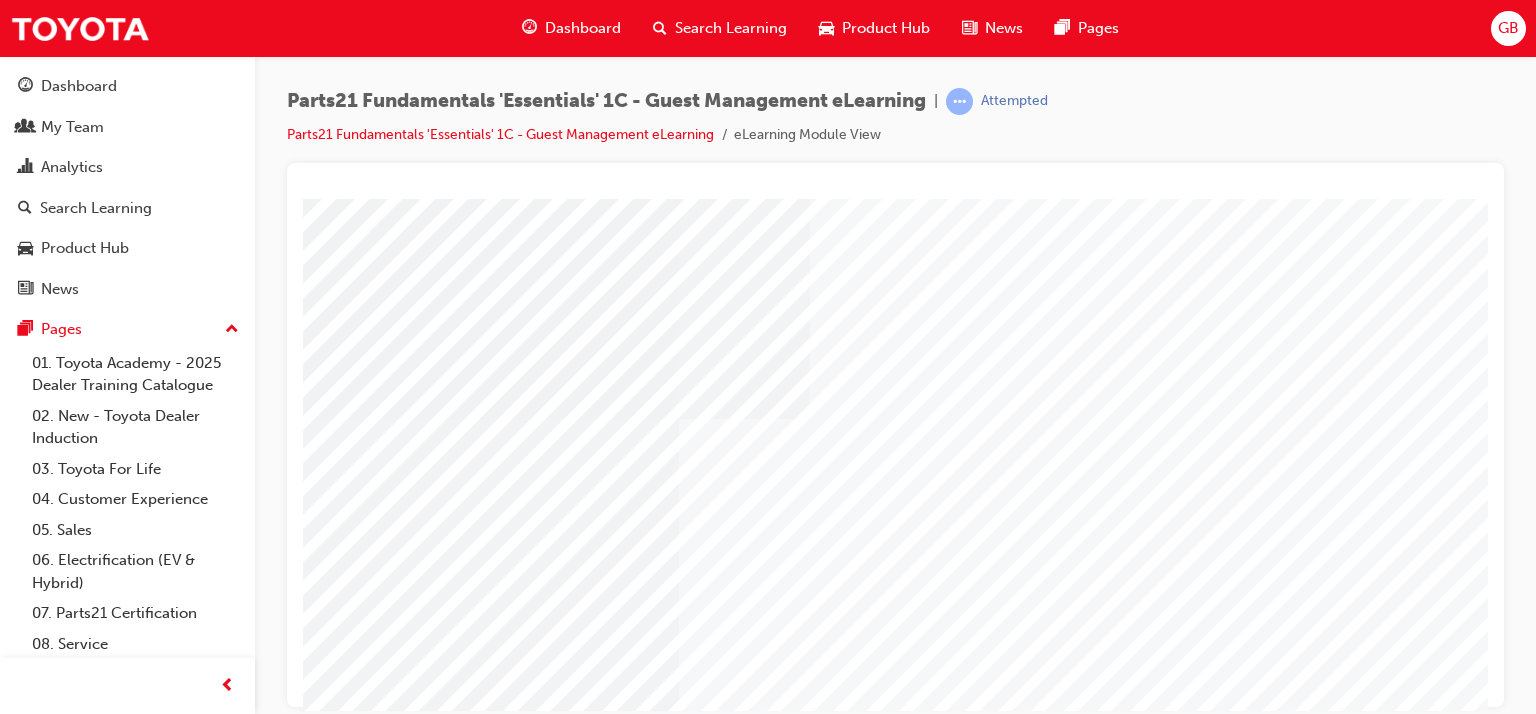 click at bounding box center (359, 2185) 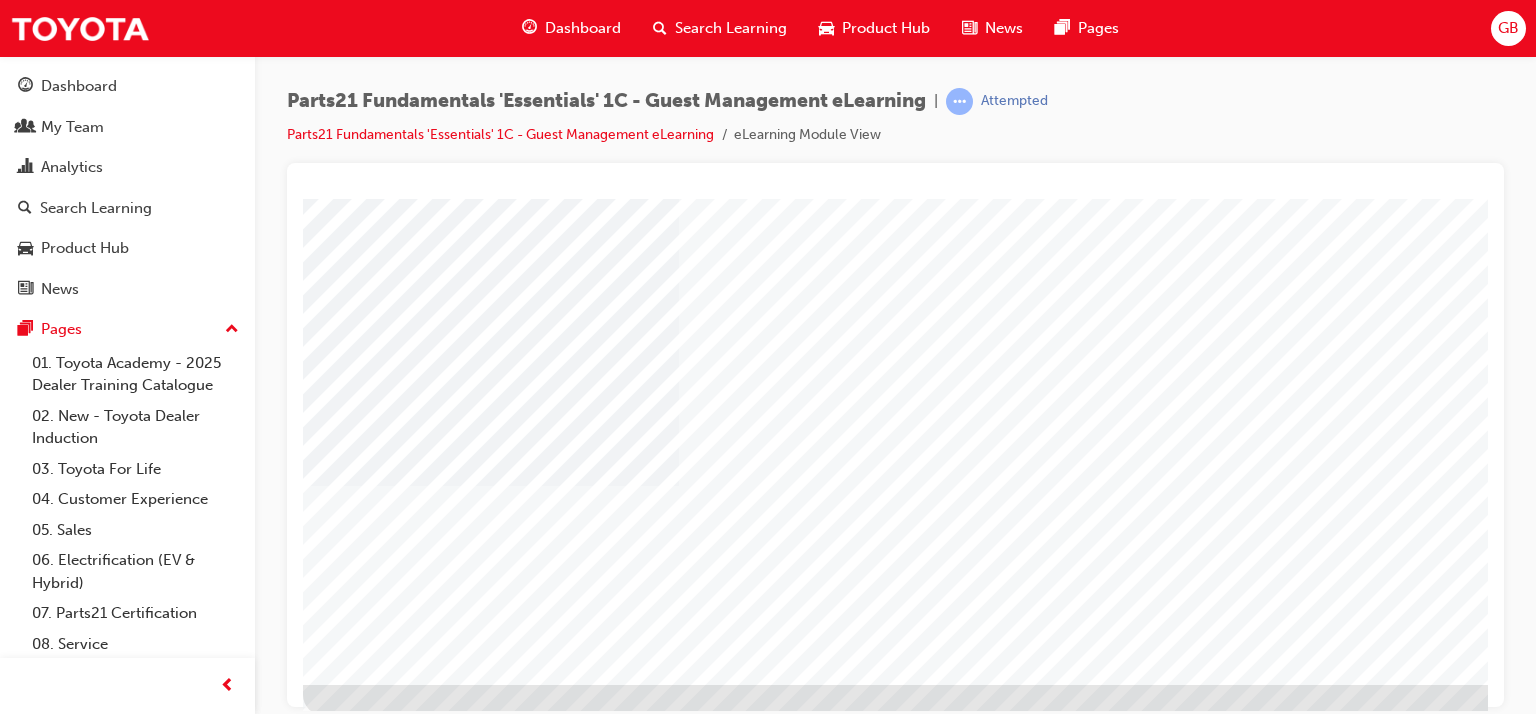 scroll, scrollTop: 253, scrollLeft: 0, axis: vertical 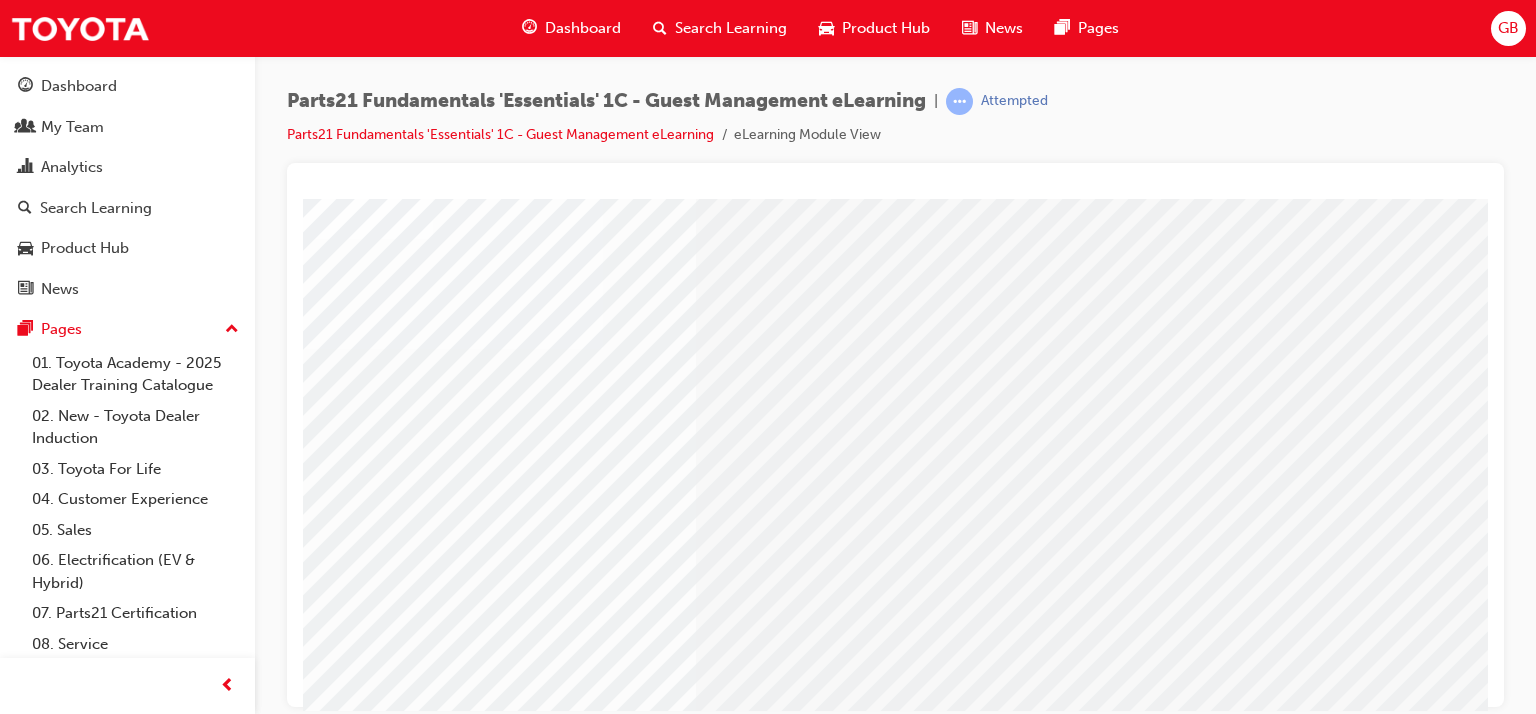 click at bounding box center (984, 1373) 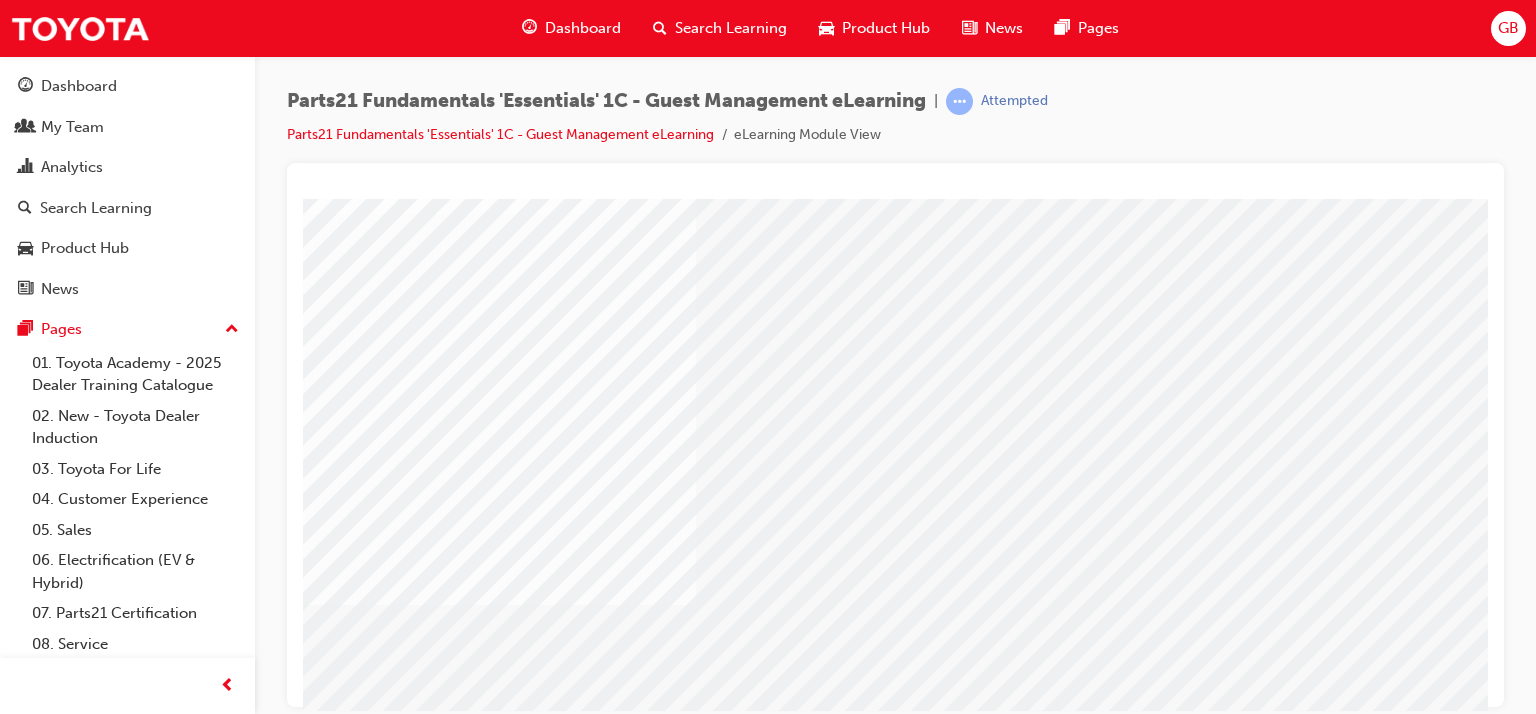 scroll, scrollTop: 253, scrollLeft: 0, axis: vertical 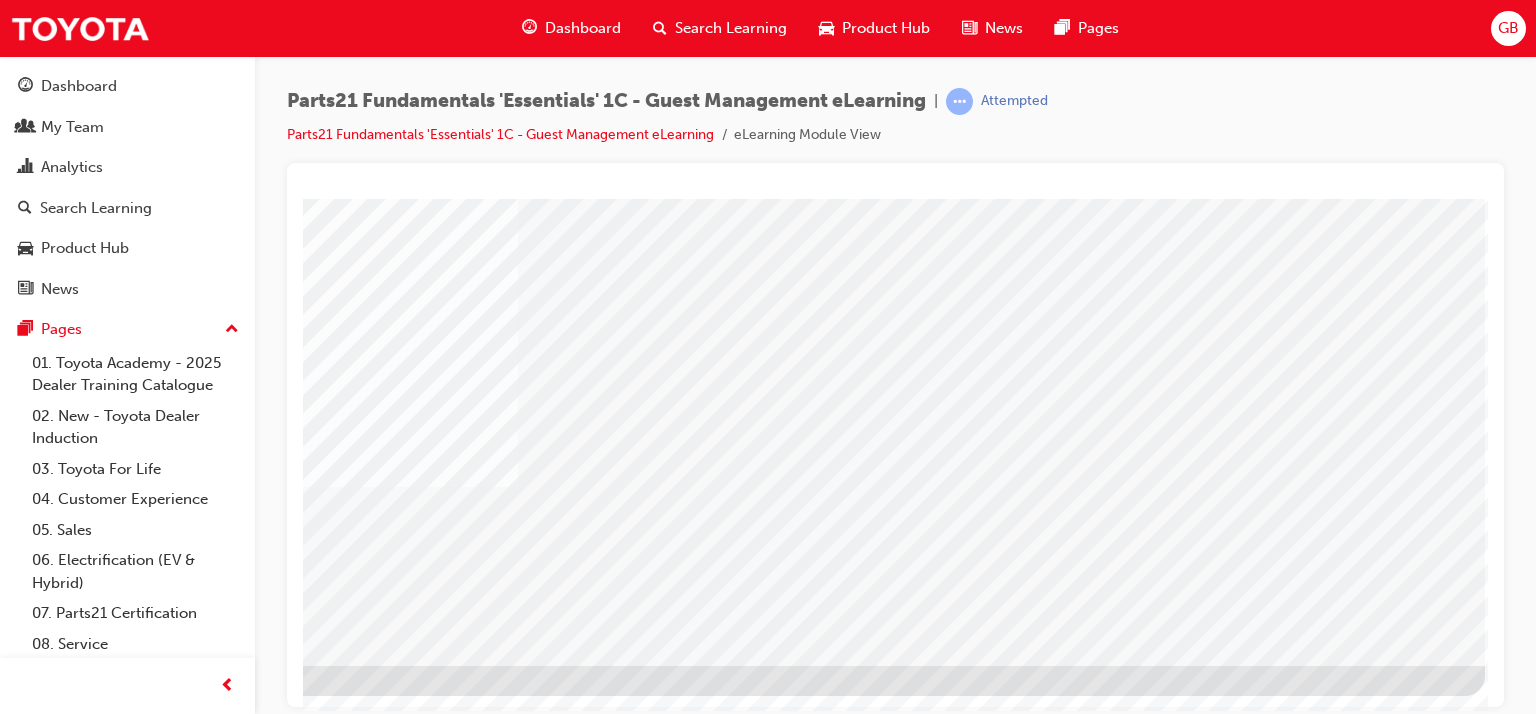 click at bounding box center (188, 1593) 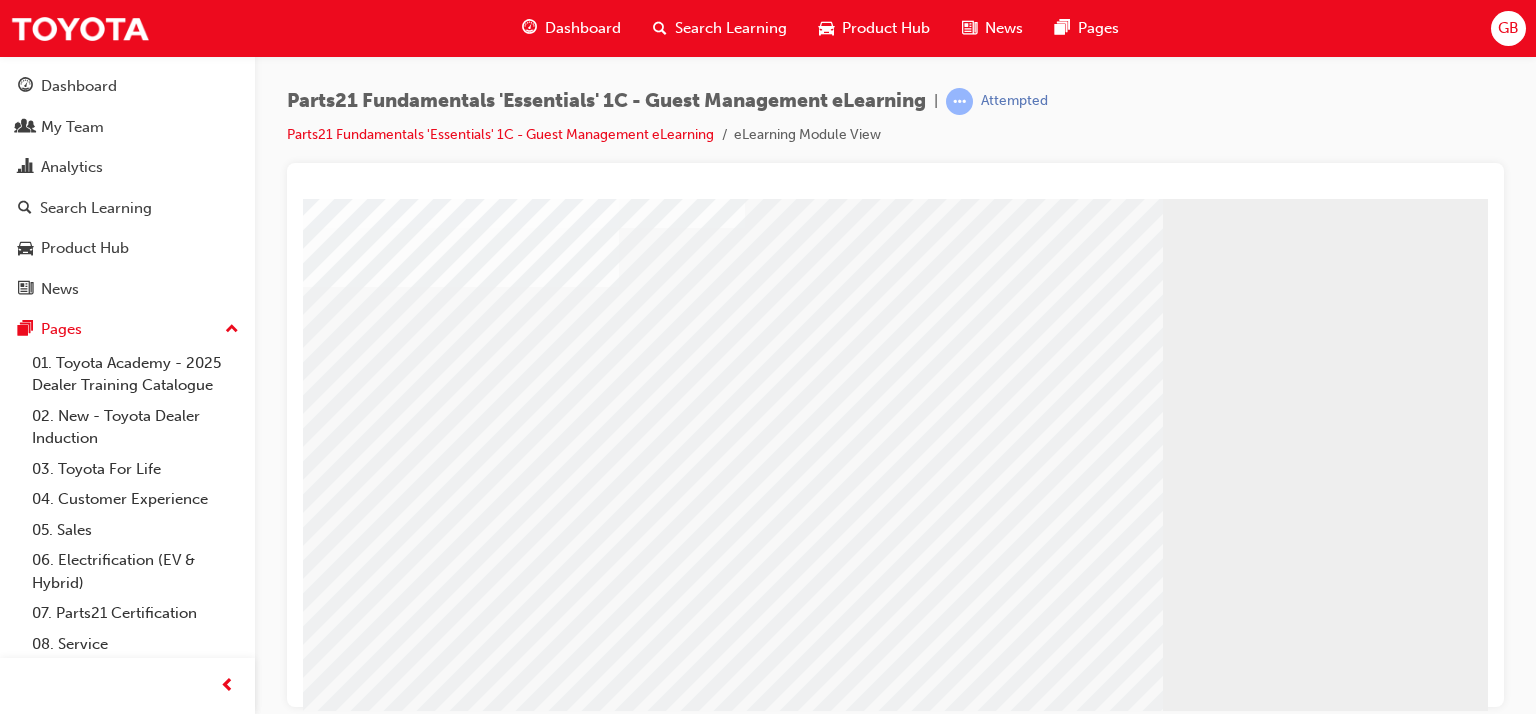 scroll, scrollTop: 253, scrollLeft: 0, axis: vertical 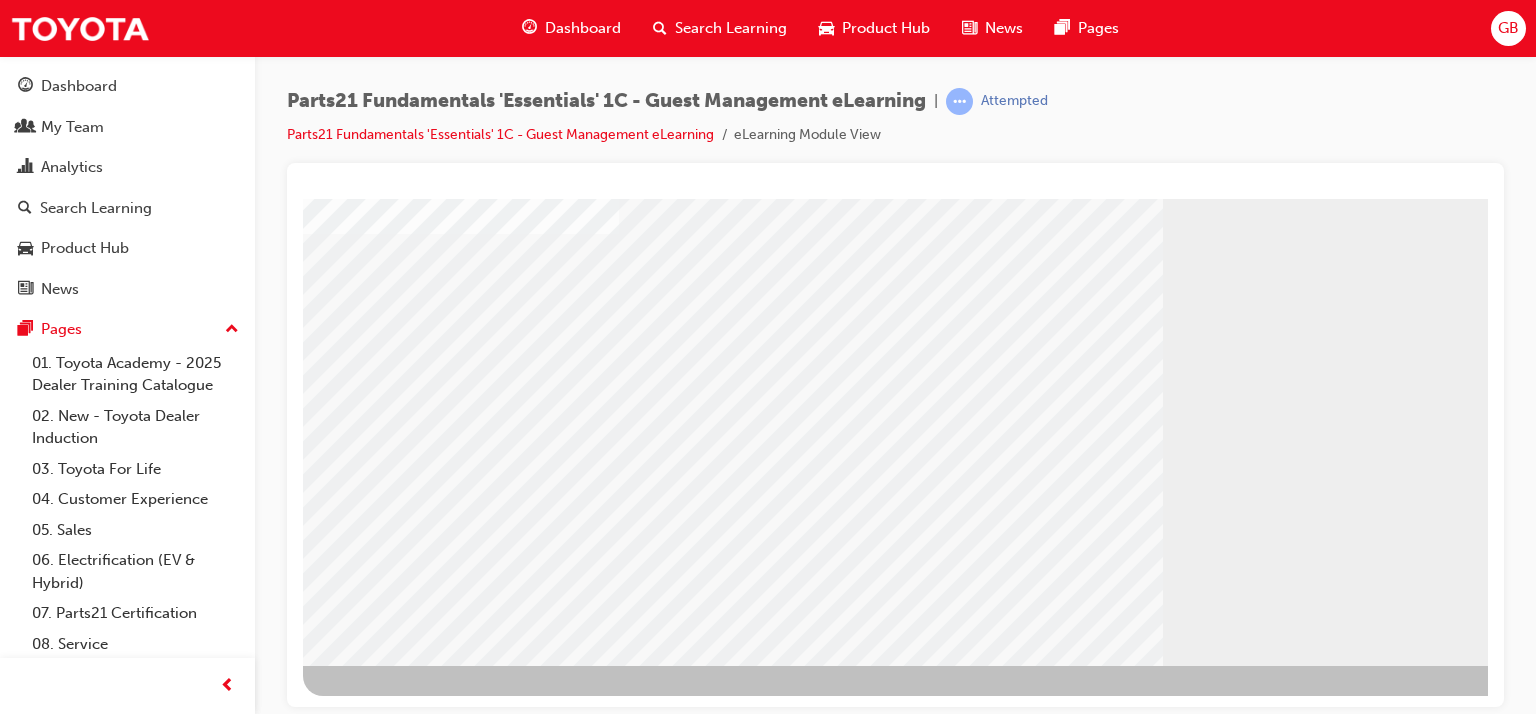click on "Loading..." at bounding box center (895, -51) 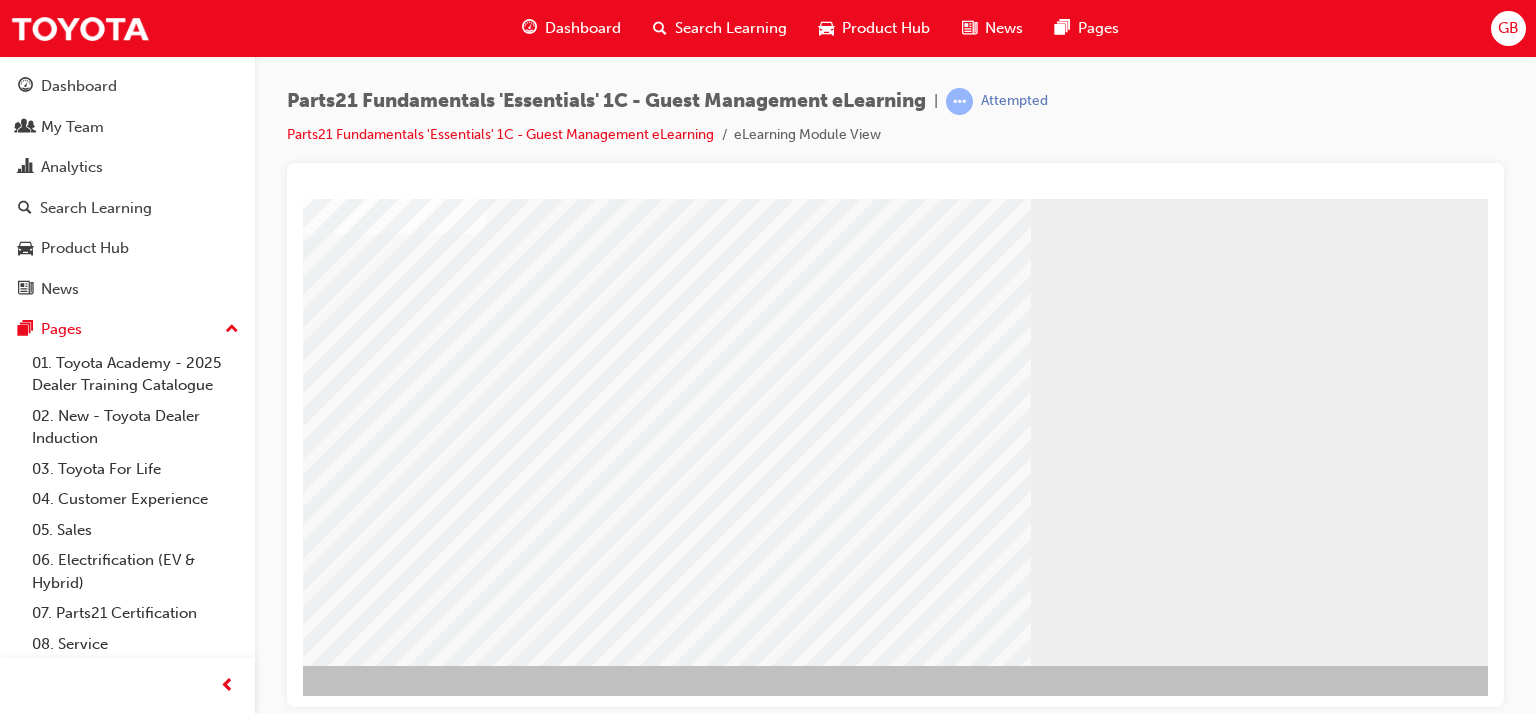 scroll, scrollTop: 253, scrollLeft: 190, axis: both 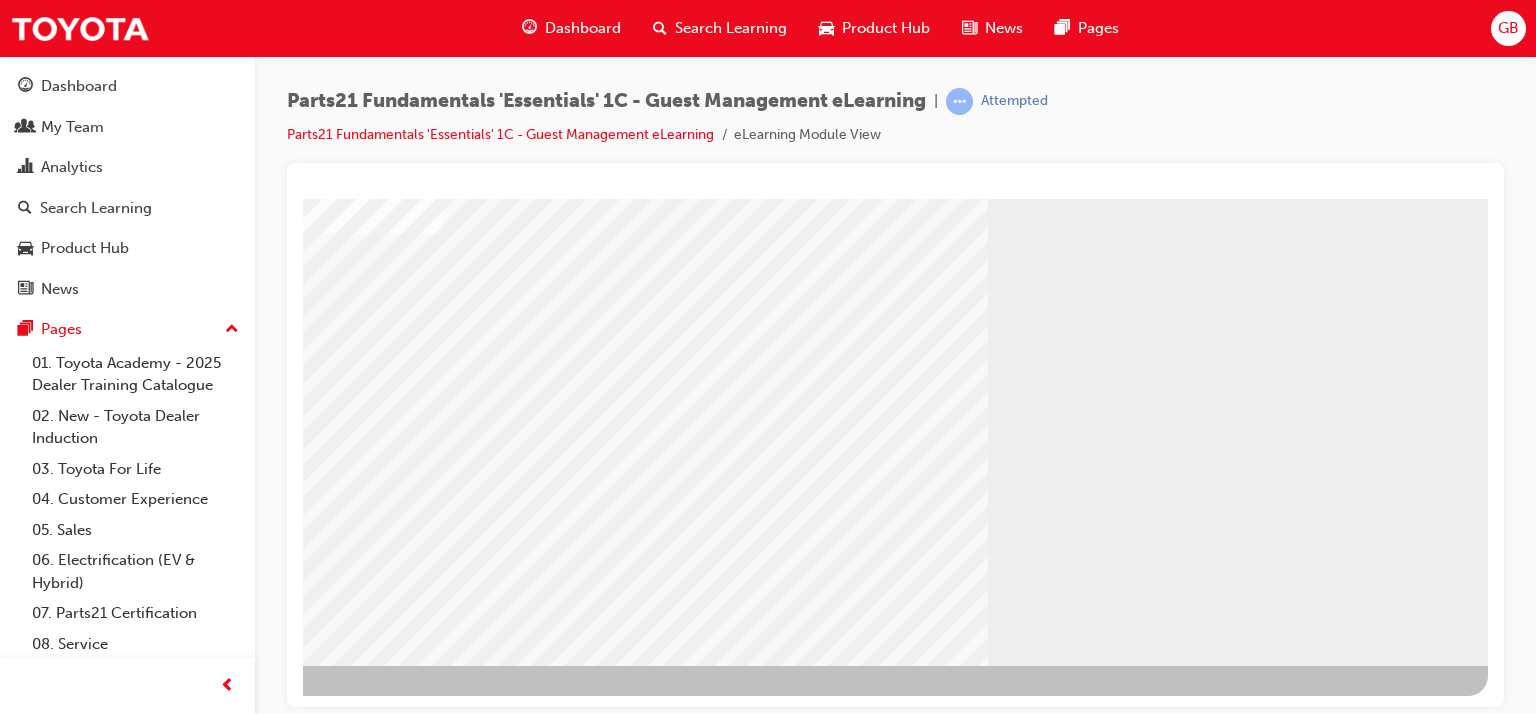 click at bounding box center [191, 1439] 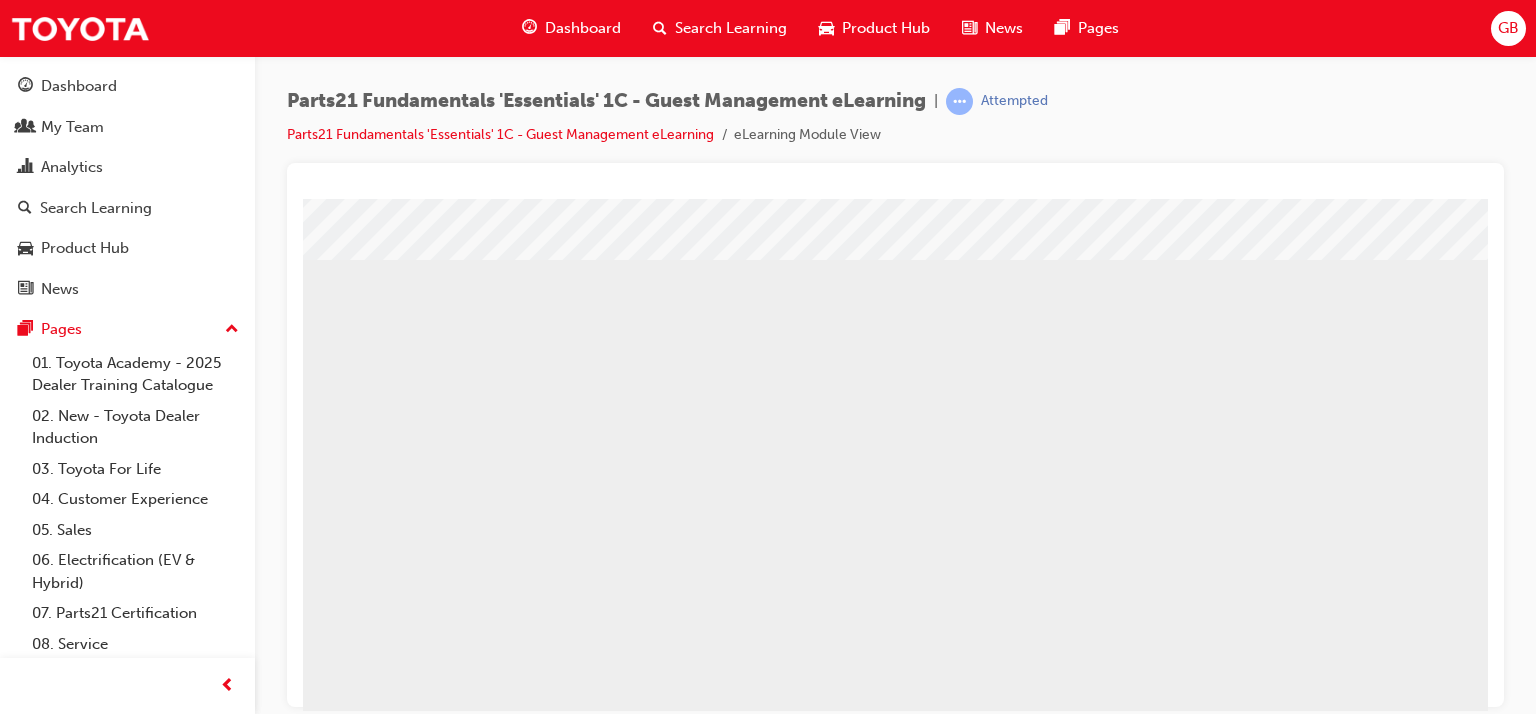 scroll, scrollTop: 253, scrollLeft: 0, axis: vertical 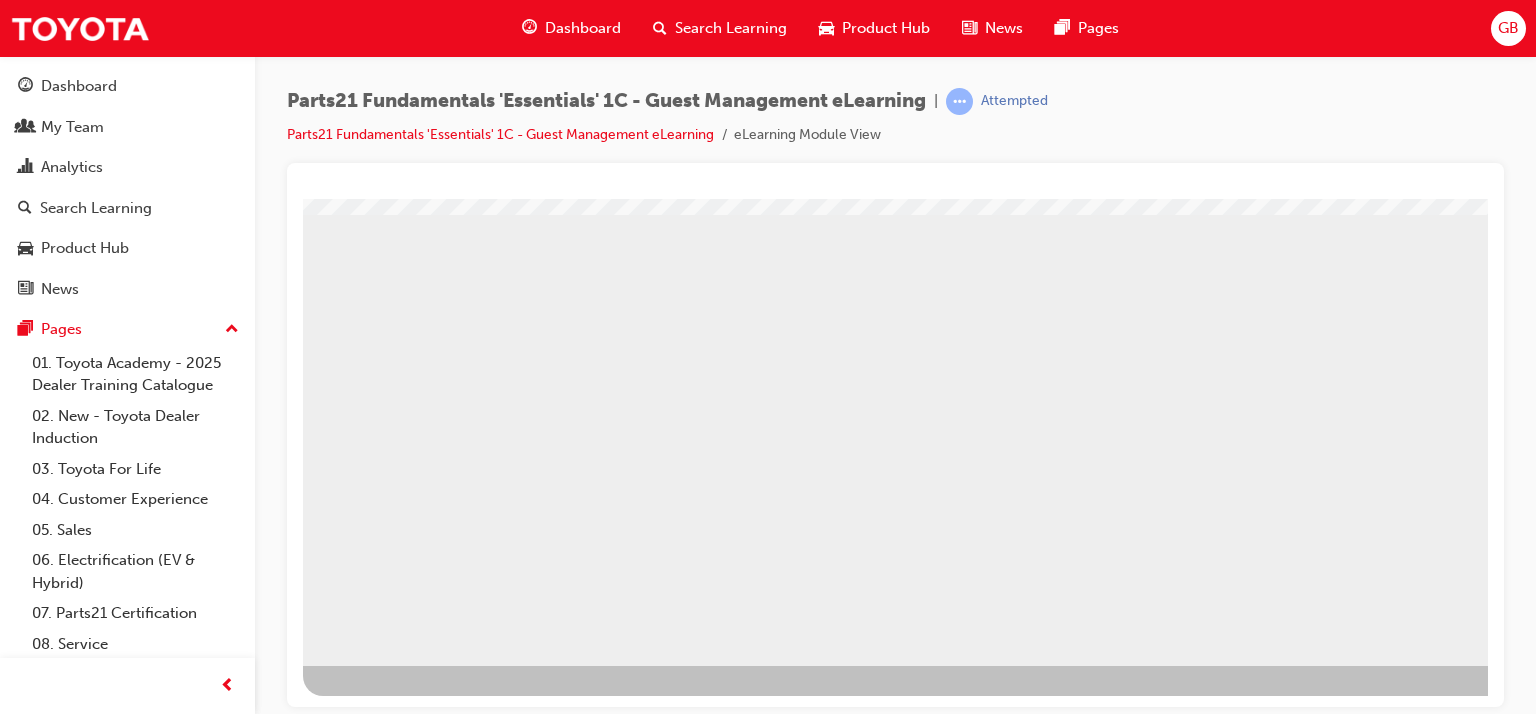 click at bounding box center [403, 810] 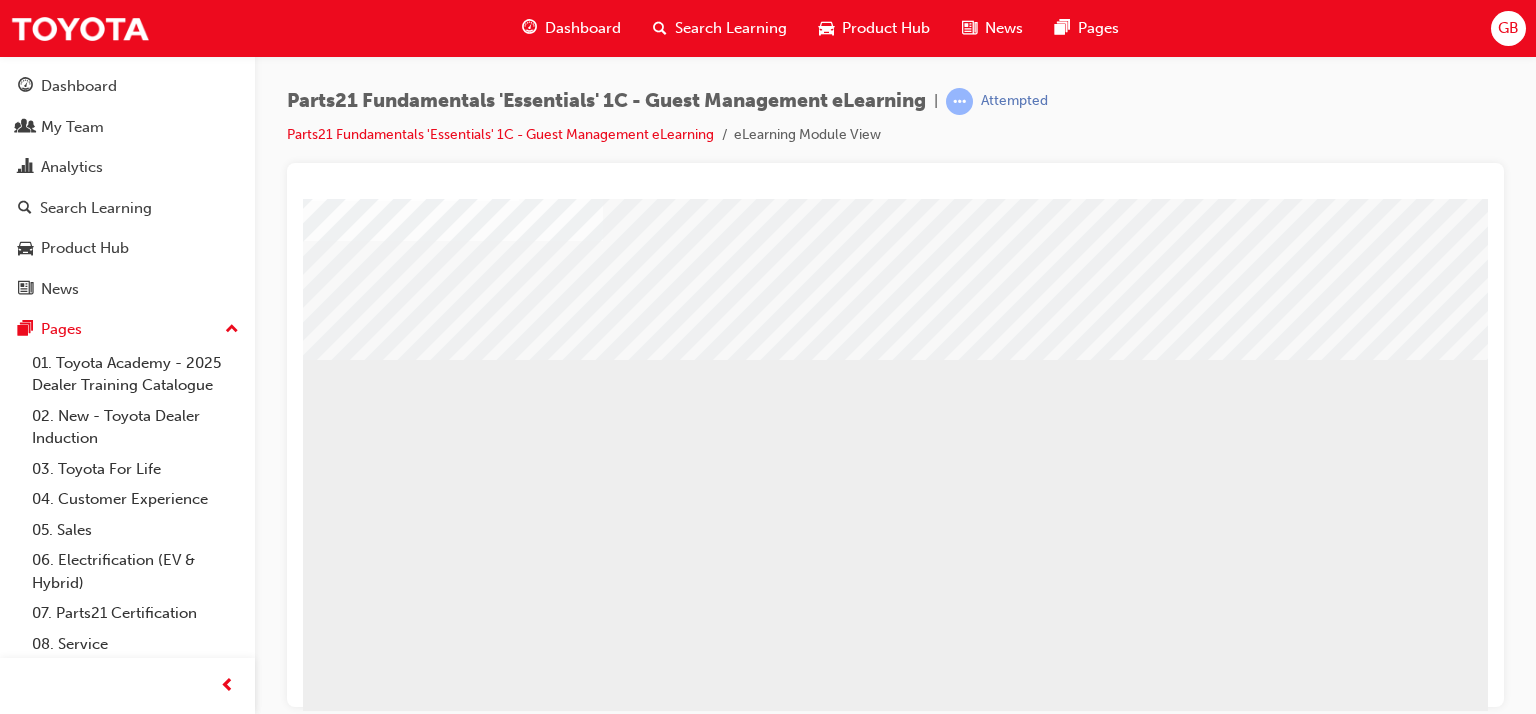 scroll, scrollTop: 153, scrollLeft: 0, axis: vertical 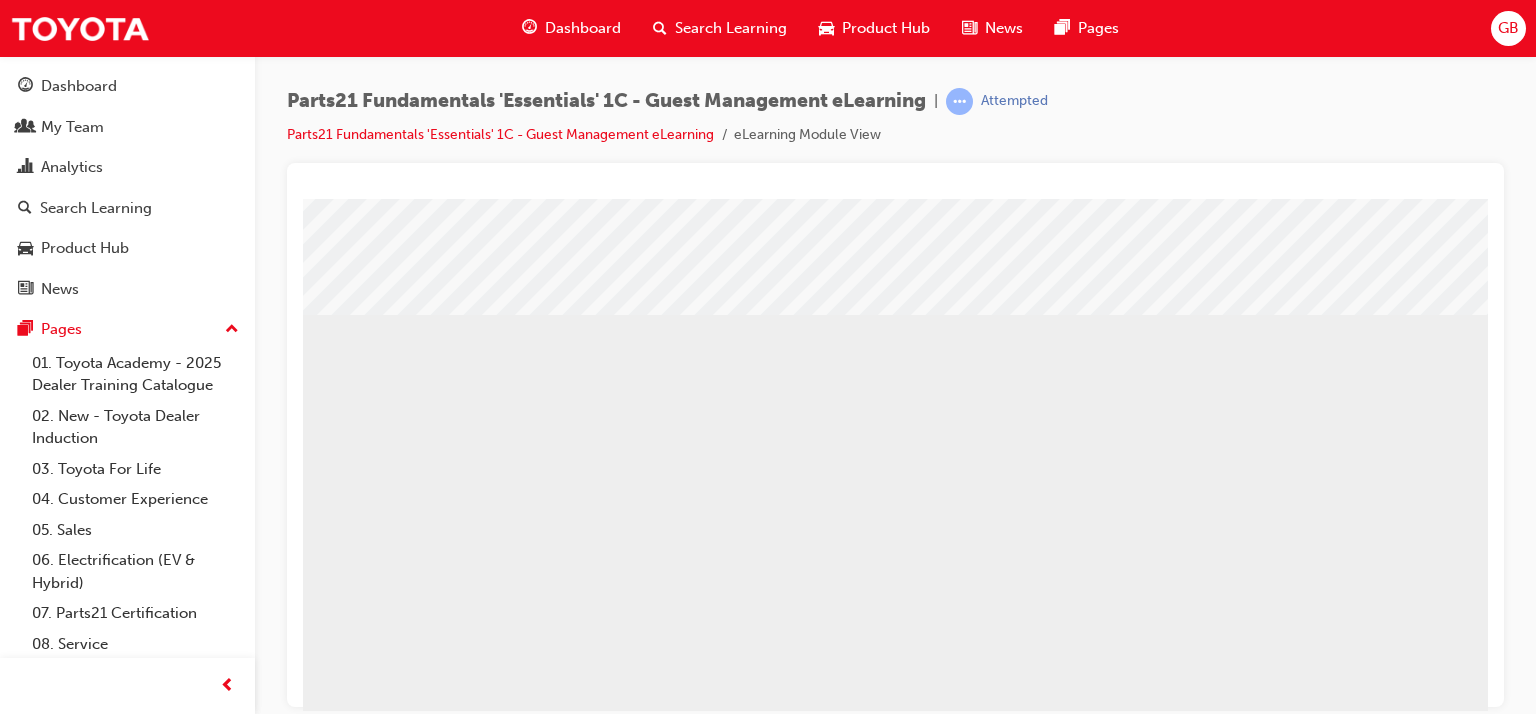 click at bounding box center [403, 1004] 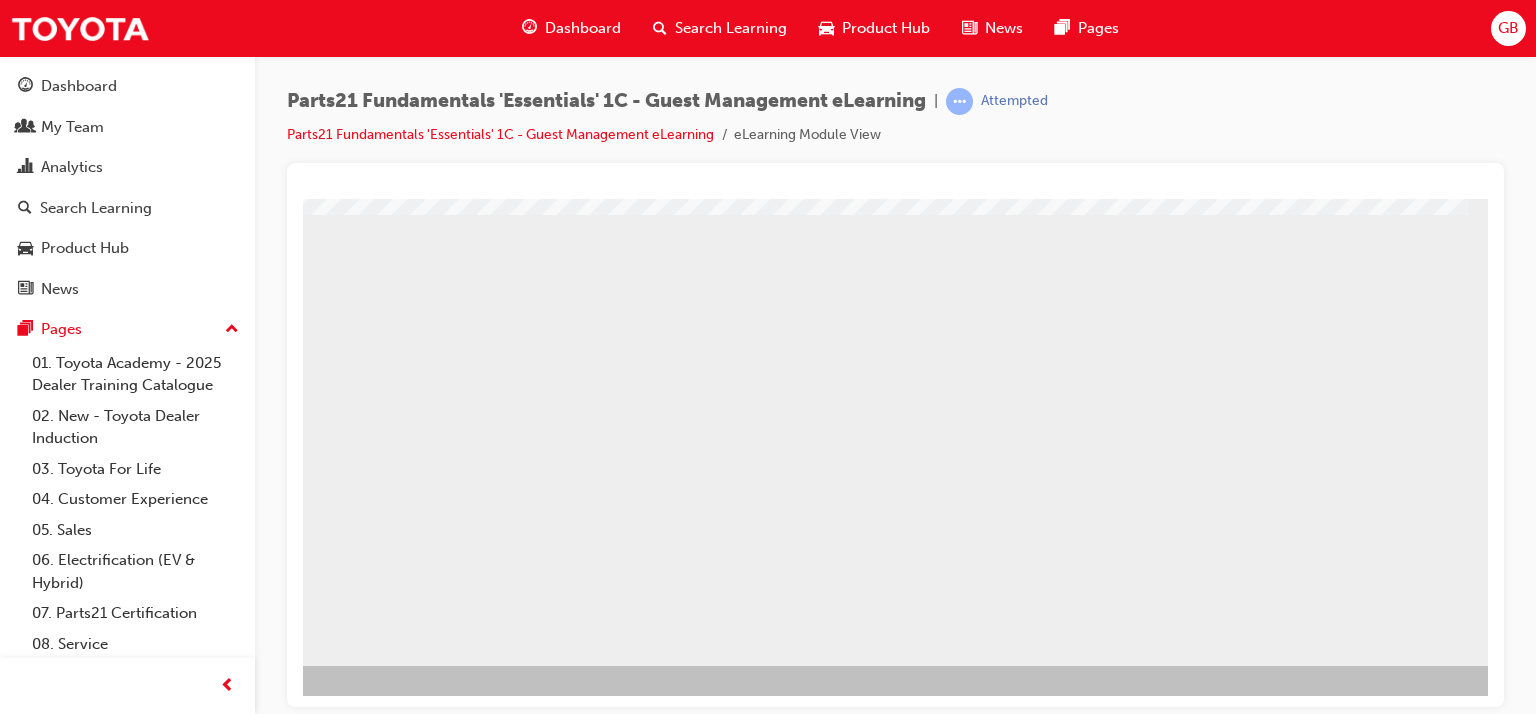 scroll, scrollTop: 253, scrollLeft: 190, axis: both 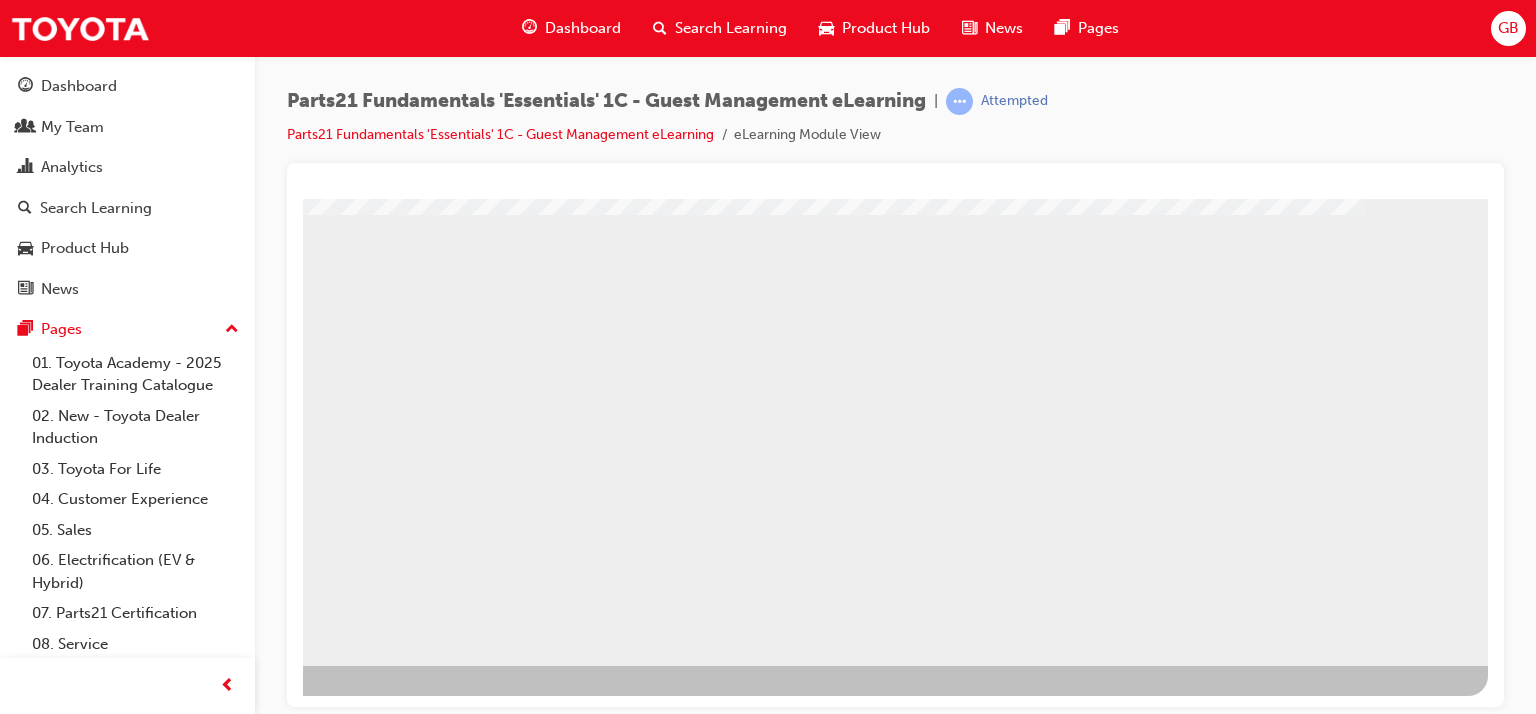 click at bounding box center (191, 1410) 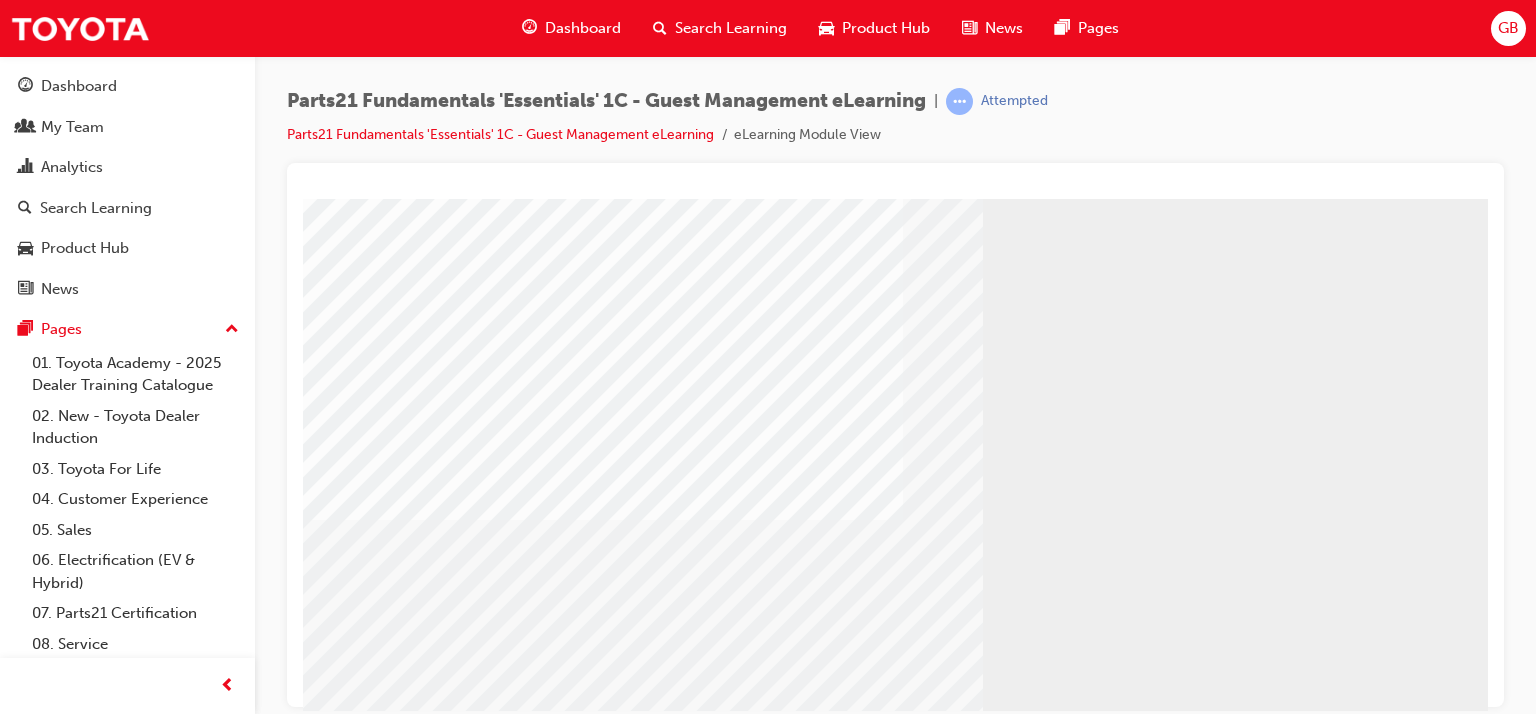 scroll, scrollTop: 253, scrollLeft: 0, axis: vertical 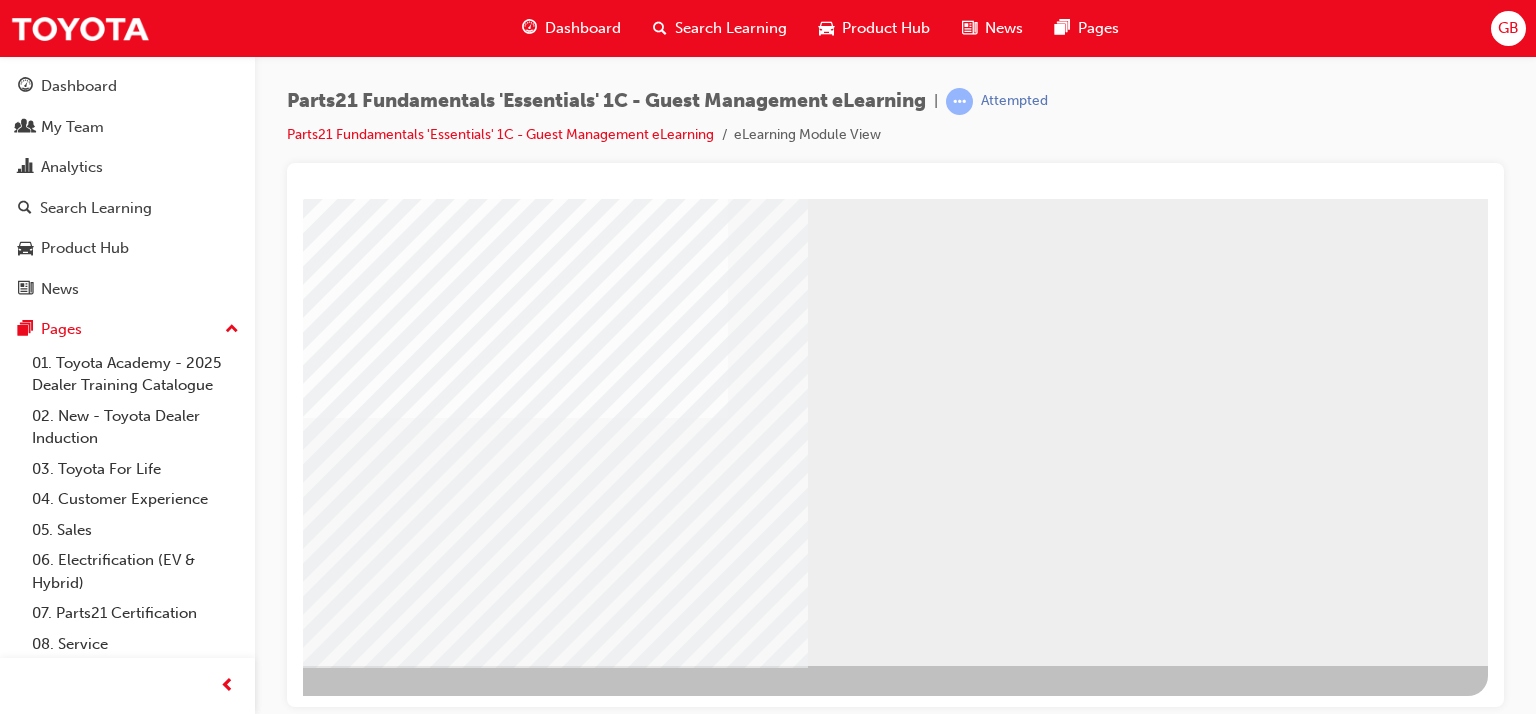 click at bounding box center [191, 1441] 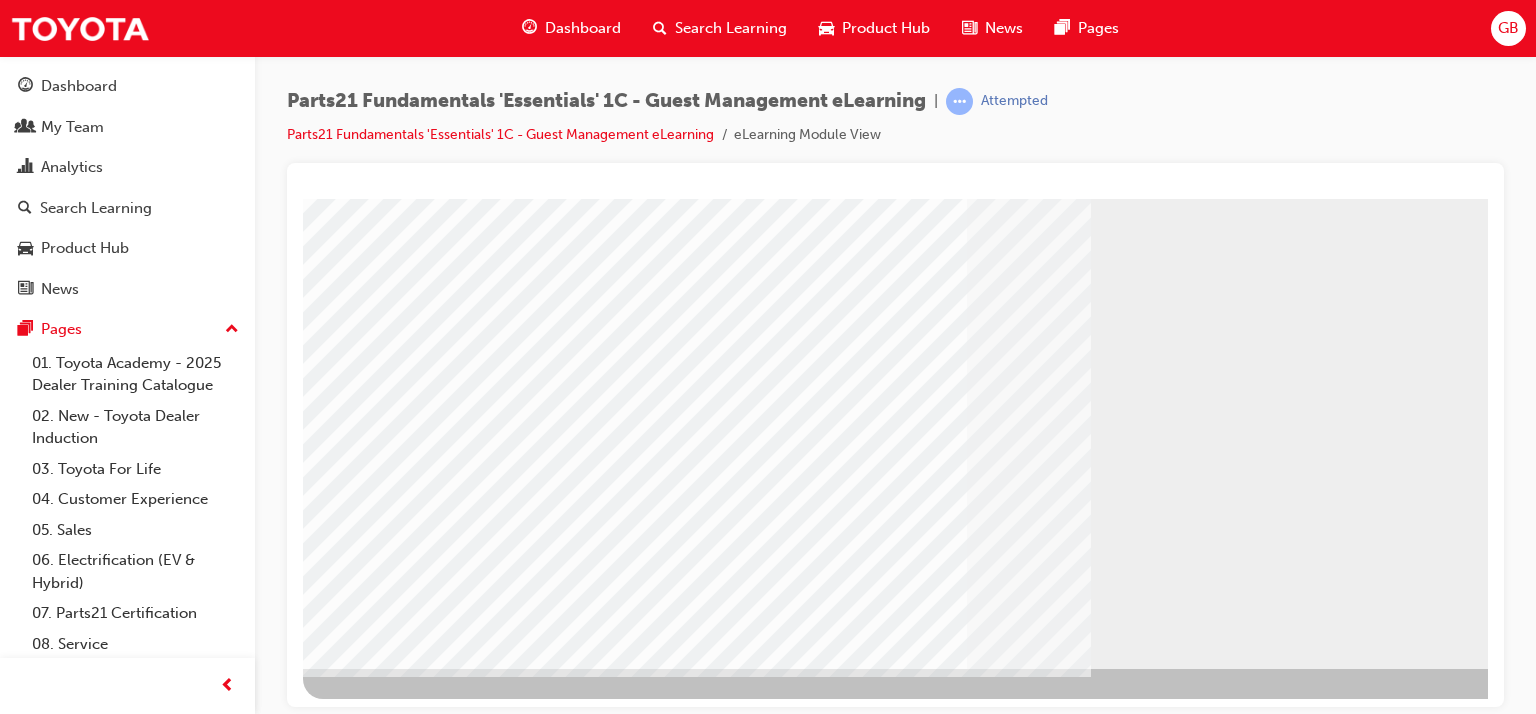 scroll, scrollTop: 253, scrollLeft: 0, axis: vertical 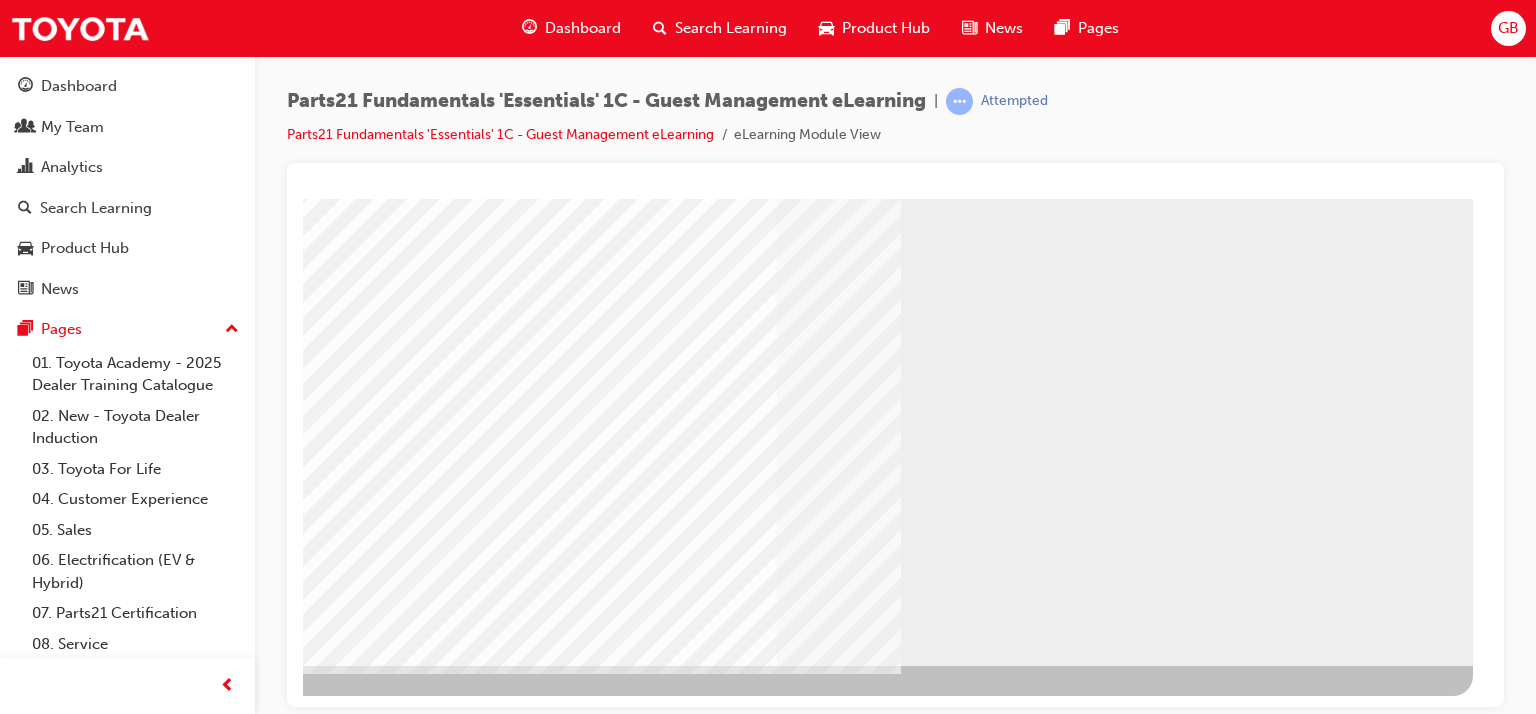 click at bounding box center [176, 2416] 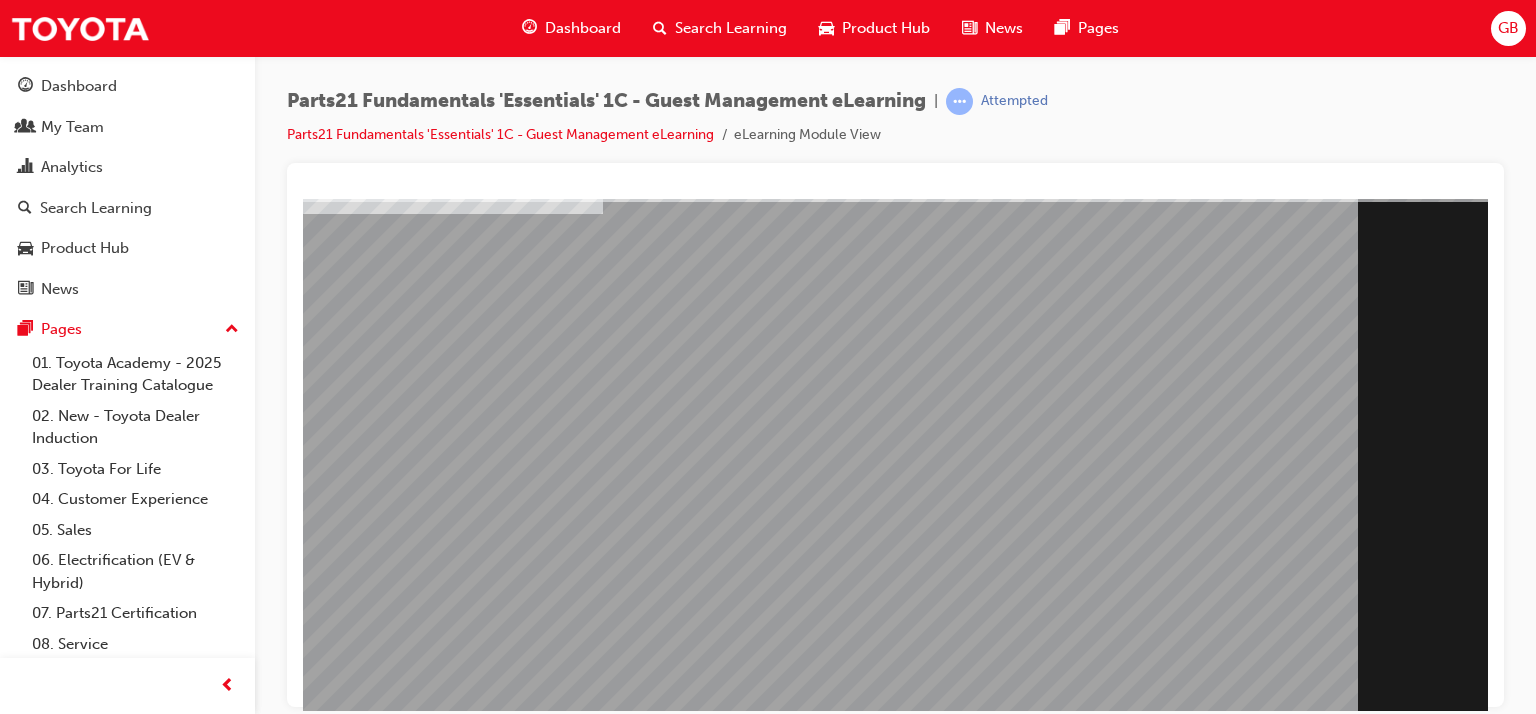 scroll, scrollTop: 253, scrollLeft: 0, axis: vertical 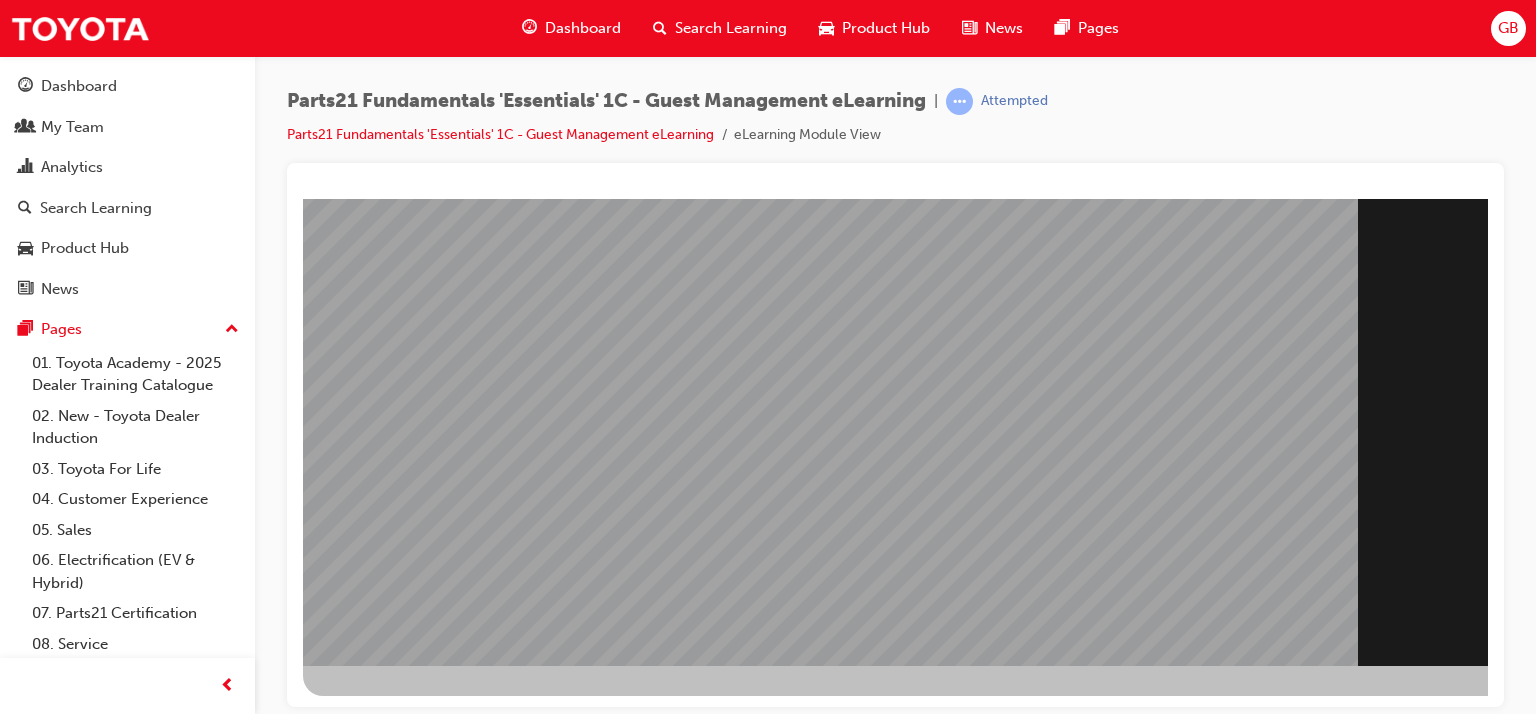 click at bounding box center [983, 1454] 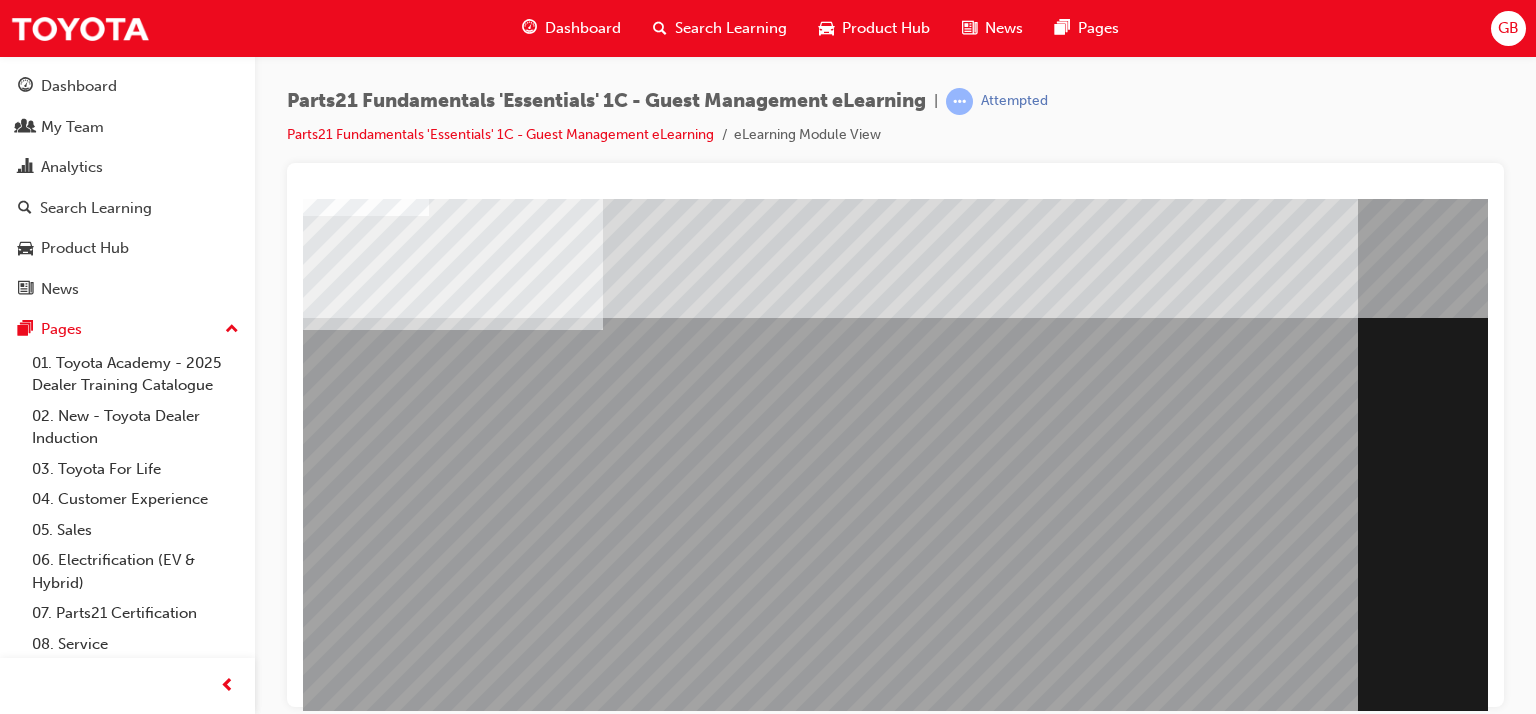 scroll, scrollTop: 0, scrollLeft: 0, axis: both 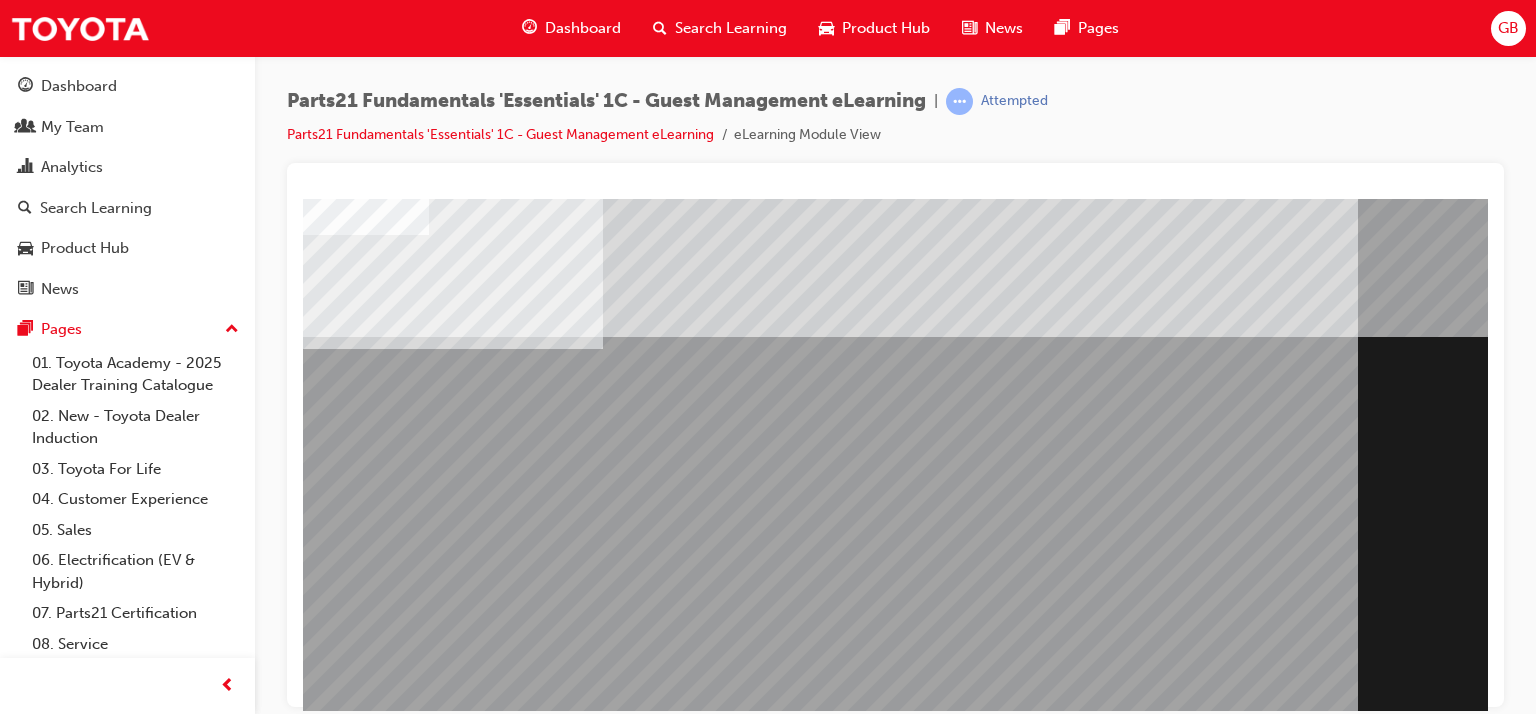 click at bounding box center (830, 1278) 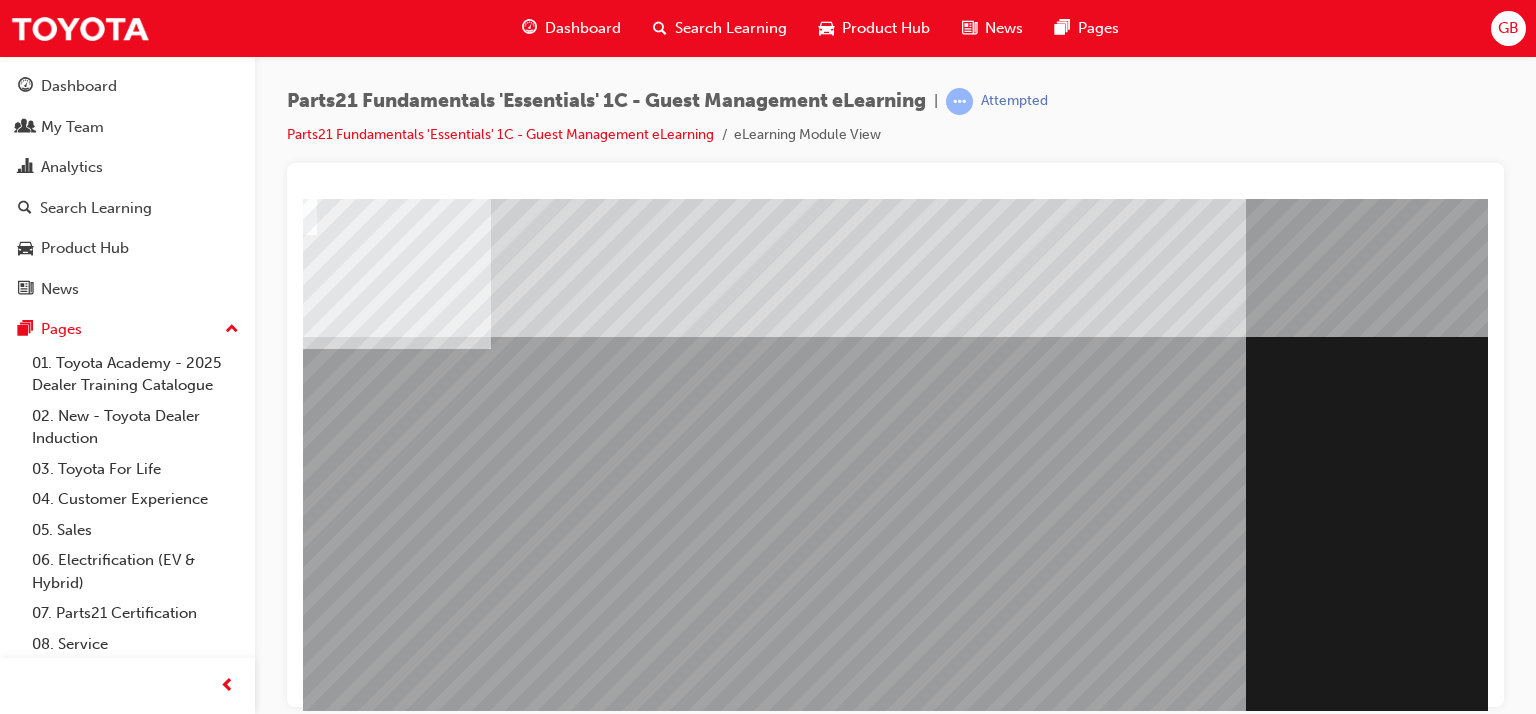 scroll, scrollTop: 0, scrollLeft: 190, axis: horizontal 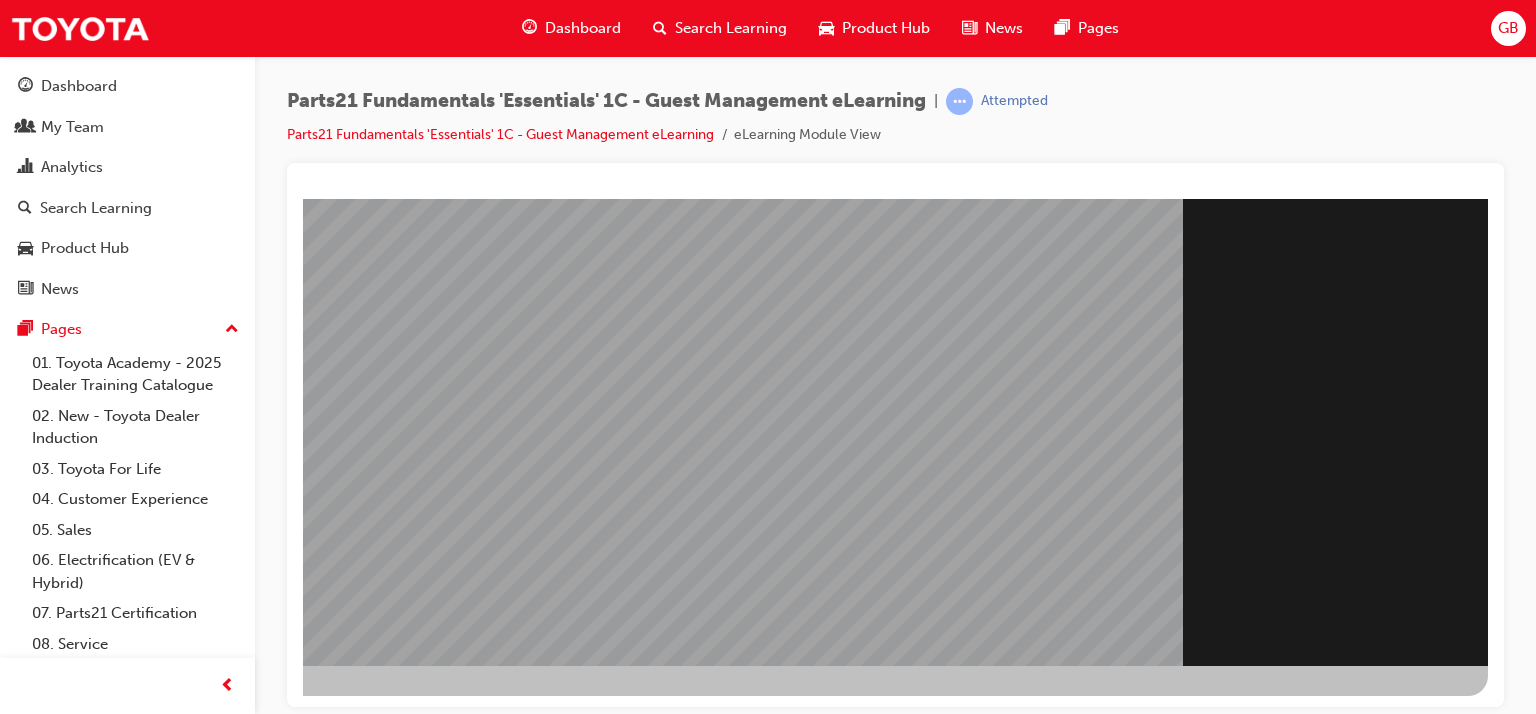 click at bounding box center (191, 1577) 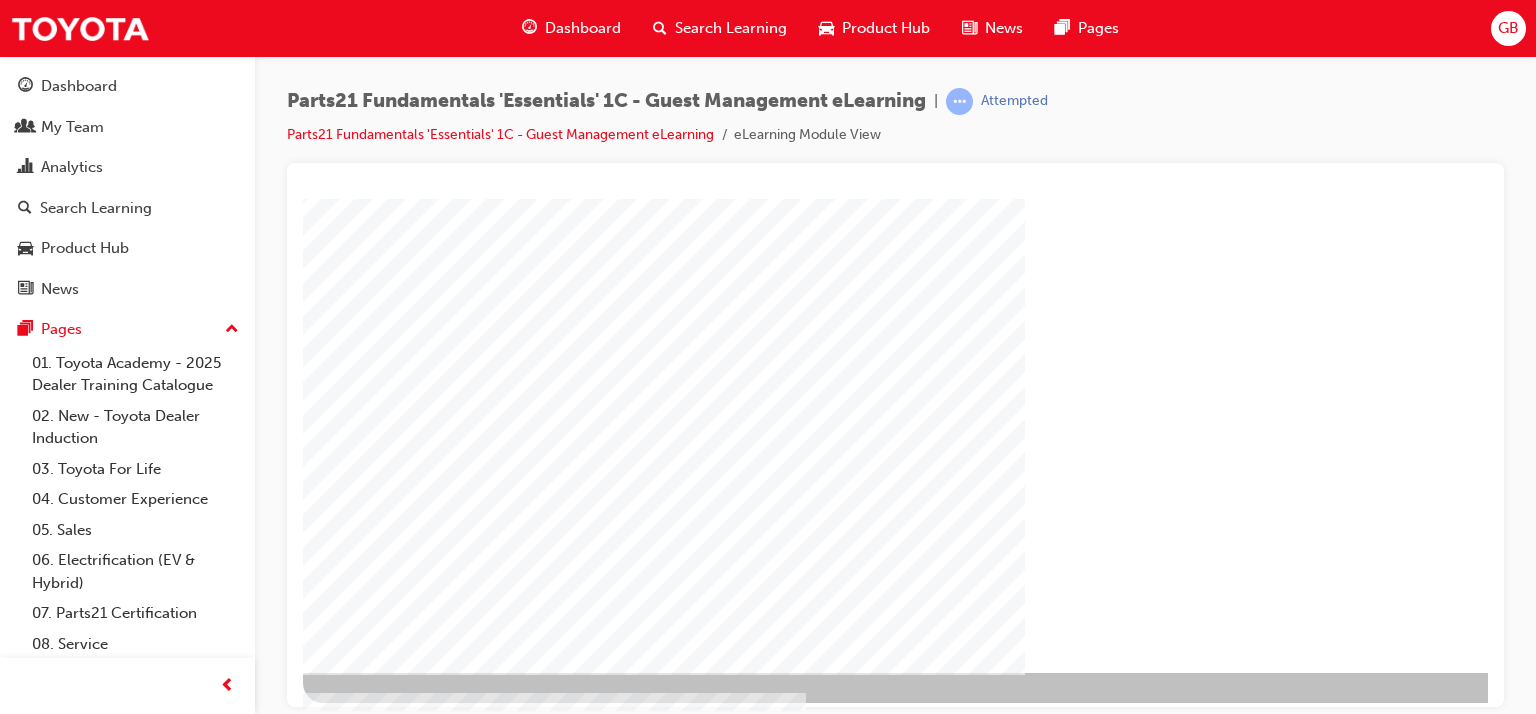 scroll, scrollTop: 253, scrollLeft: 0, axis: vertical 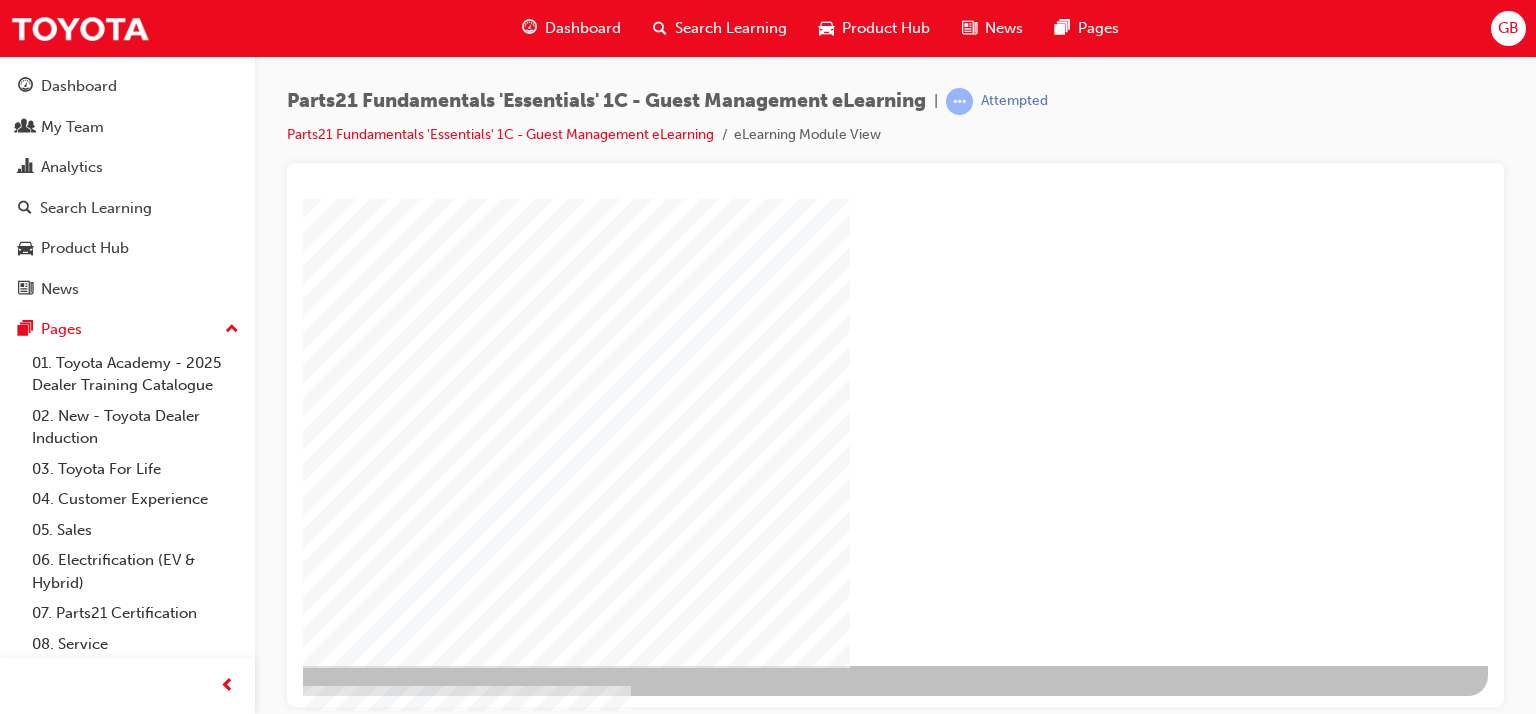 click at bounding box center (191, 2114) 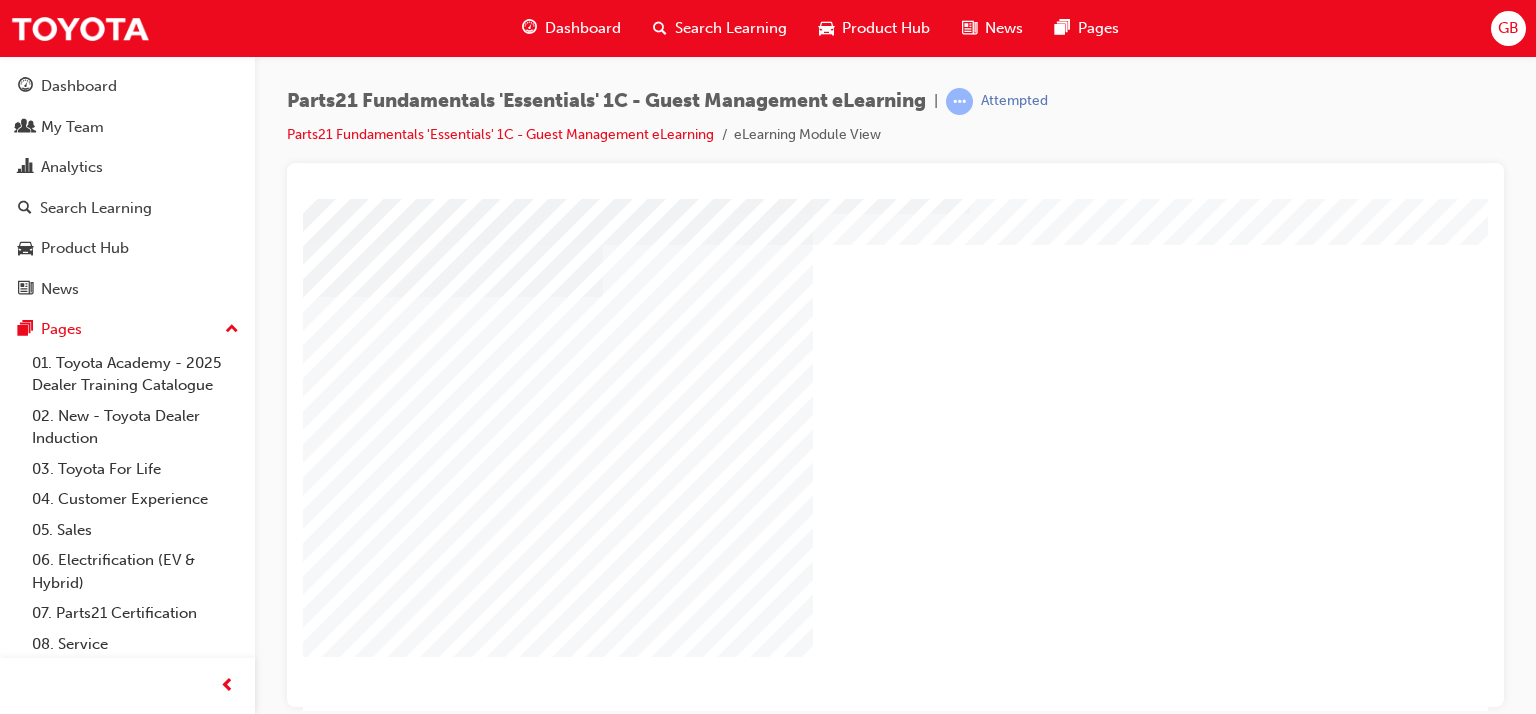 scroll, scrollTop: 100, scrollLeft: 0, axis: vertical 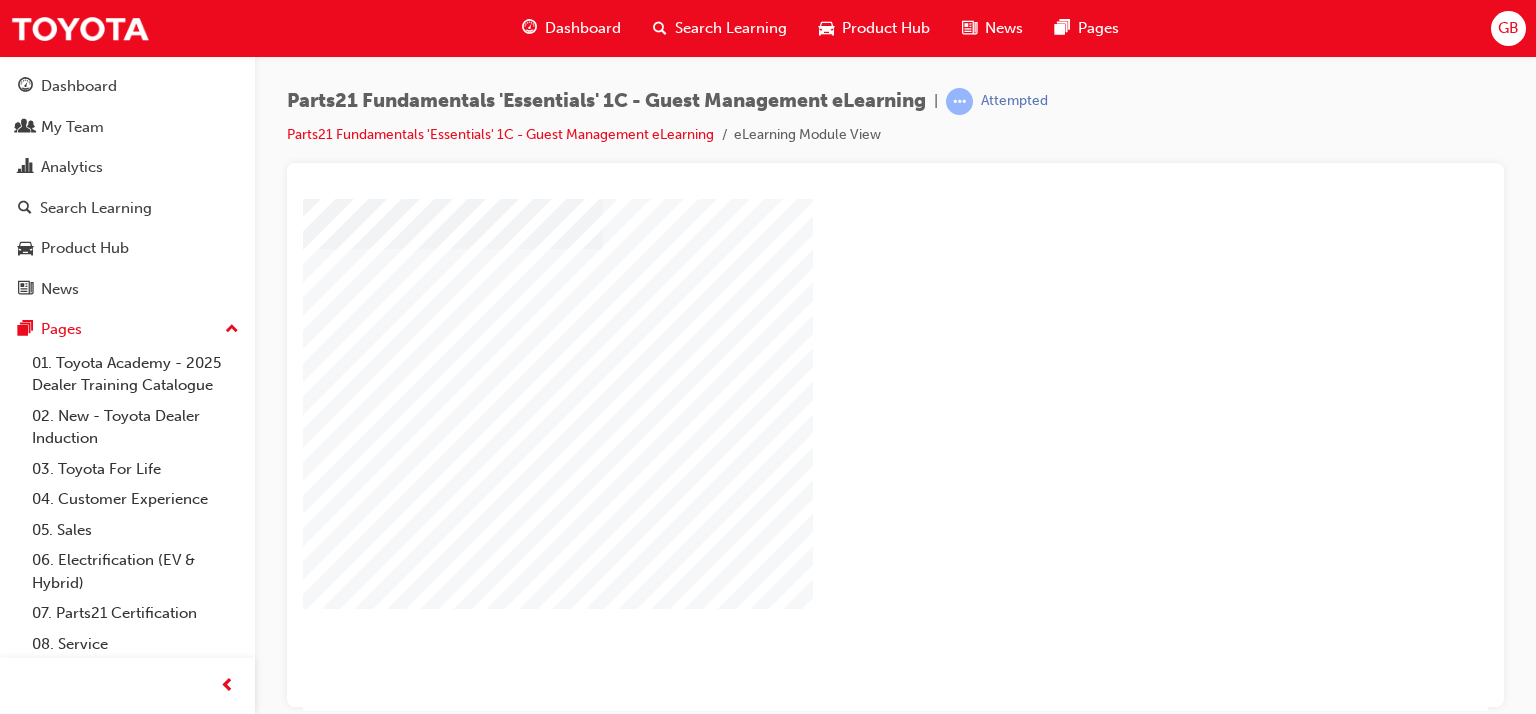 click at bounding box center [503, 1087] 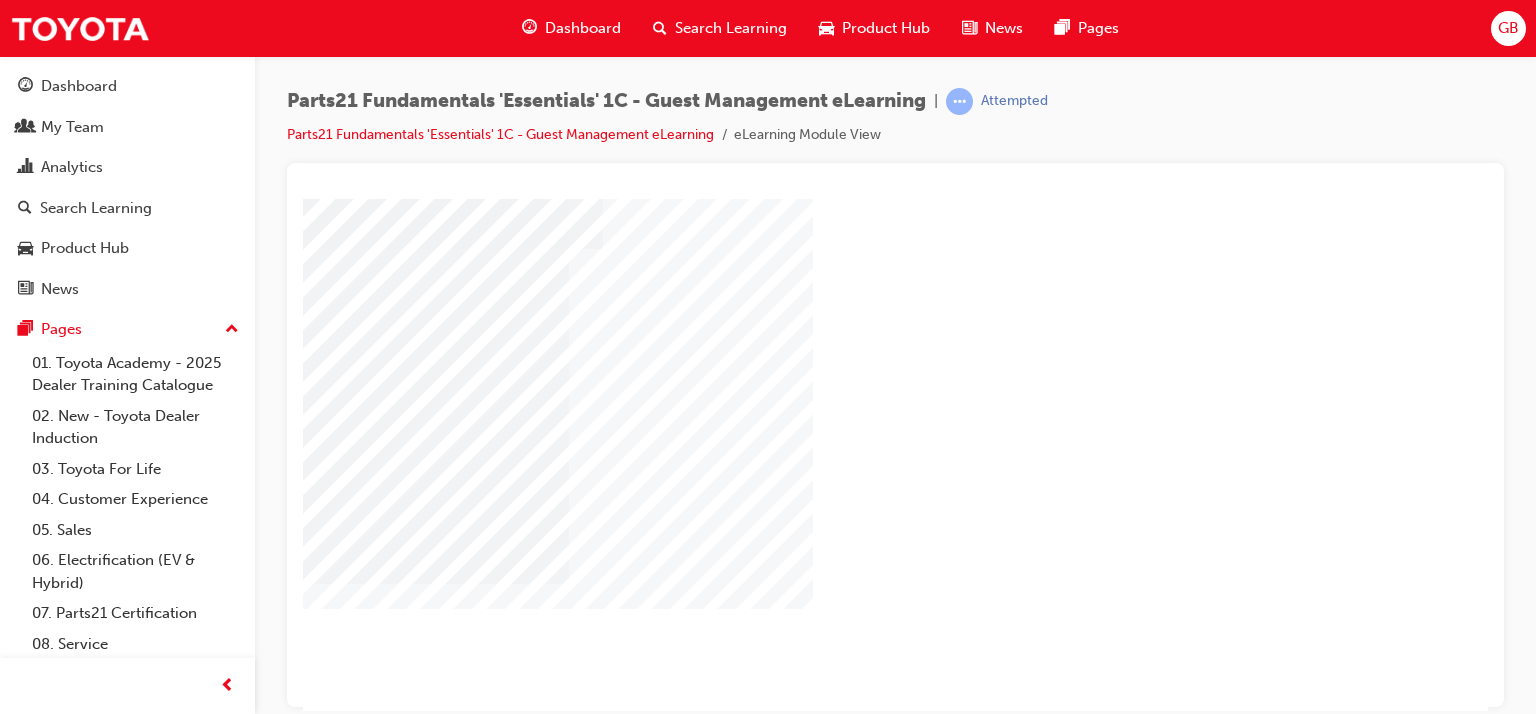 click at bounding box center [503, 2620] 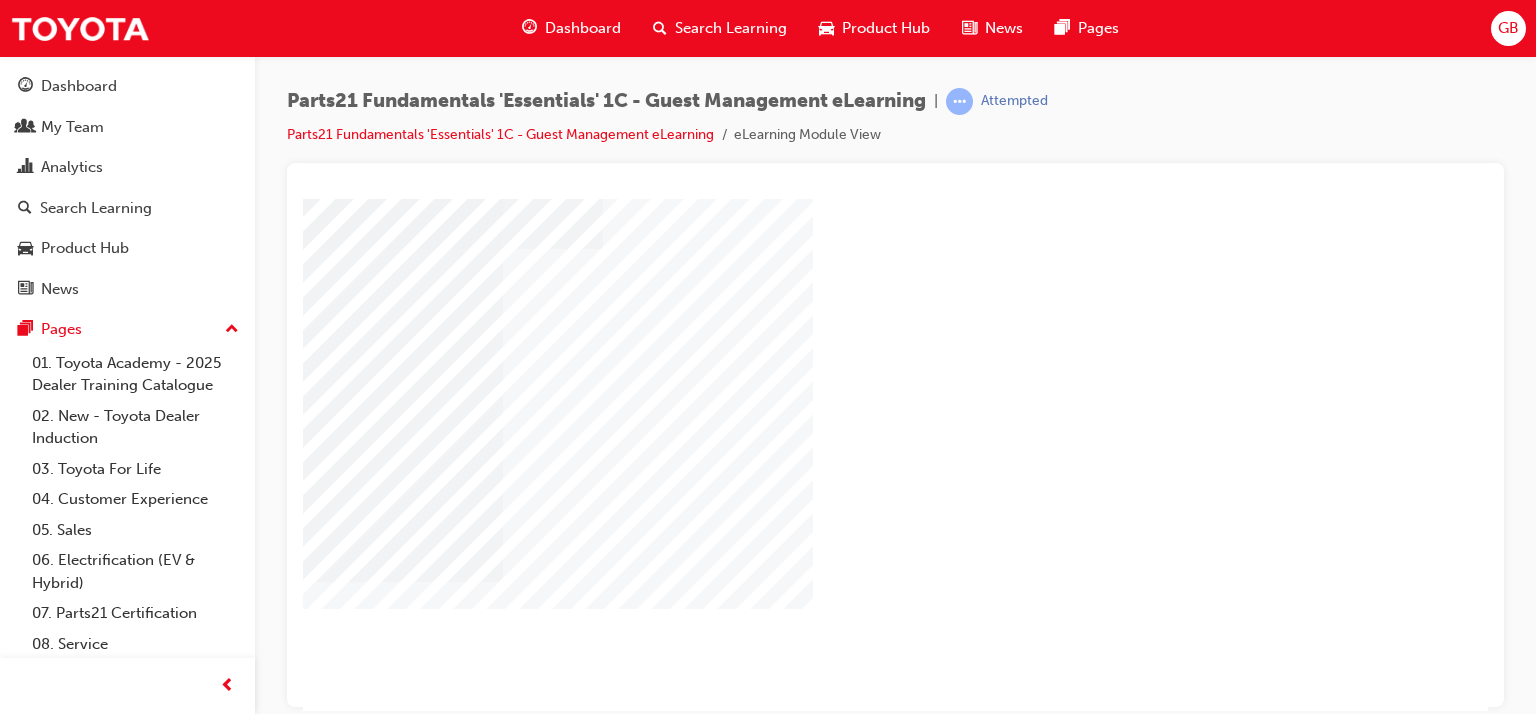 click at bounding box center (503, 2685) 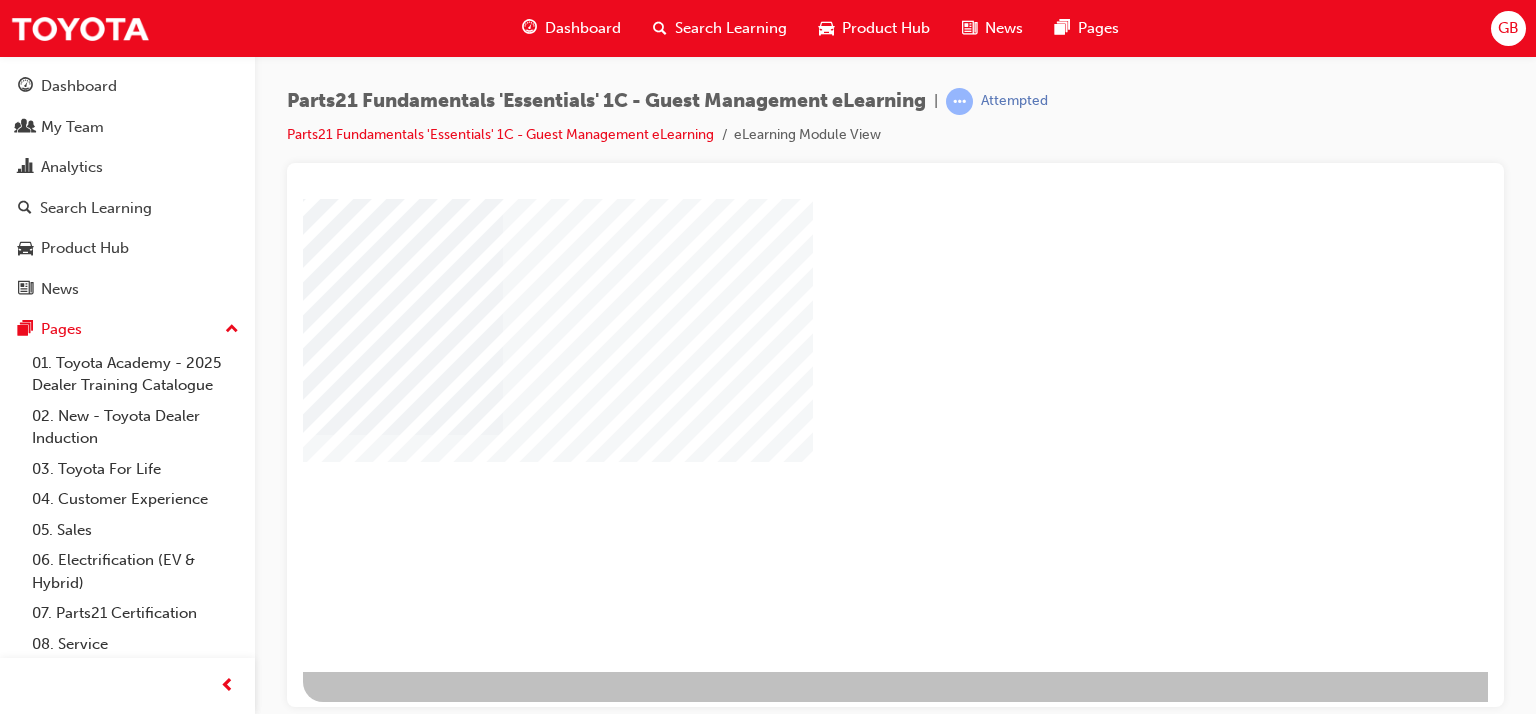 scroll, scrollTop: 253, scrollLeft: 0, axis: vertical 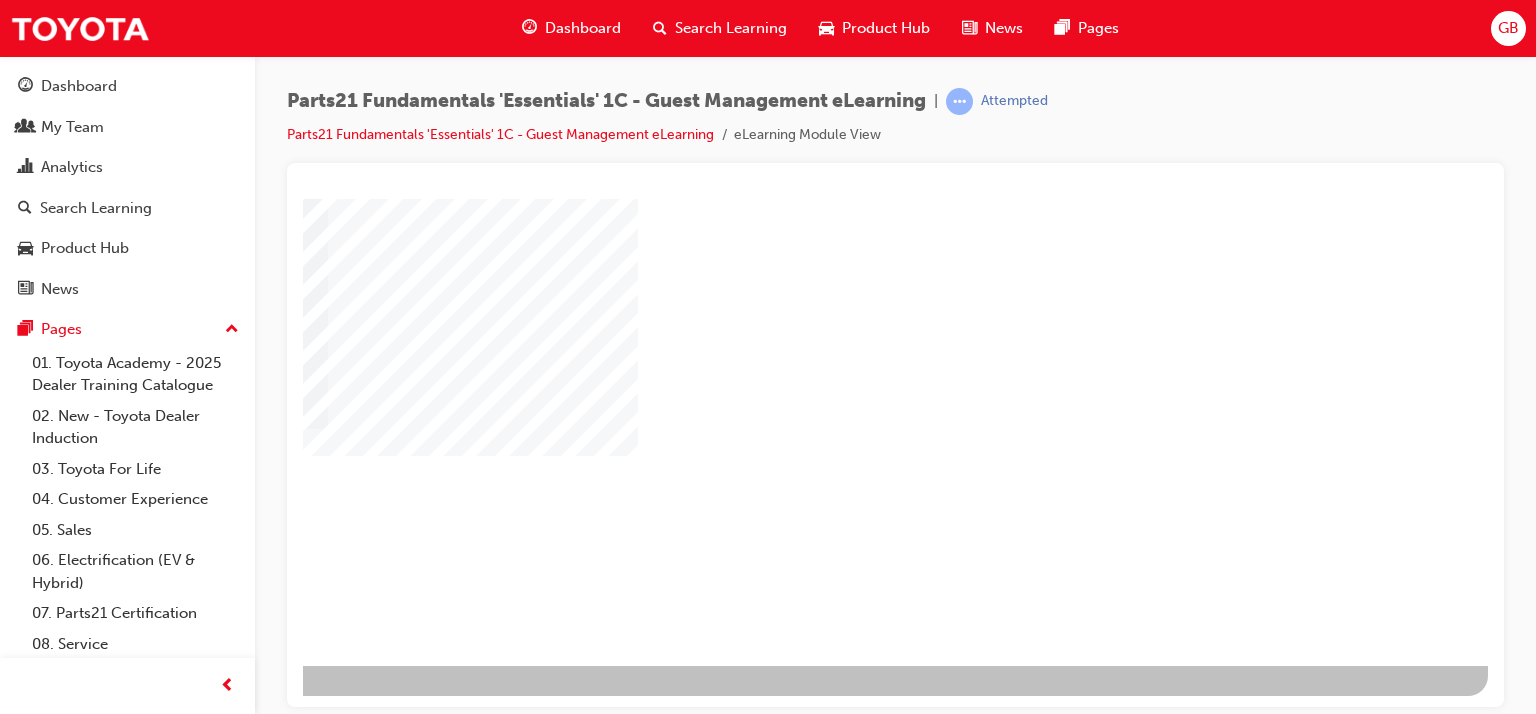 click at bounding box center [191, 884] 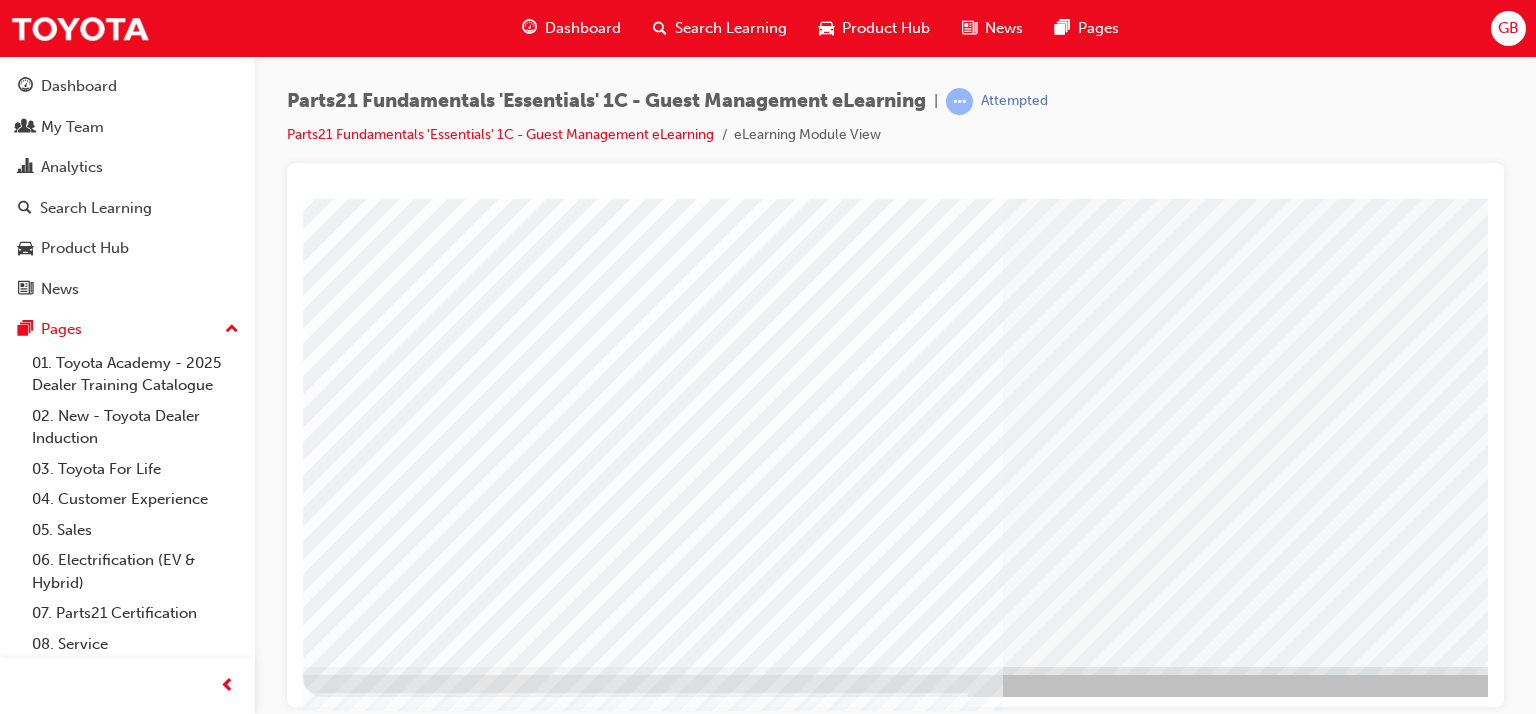 scroll, scrollTop: 253, scrollLeft: 0, axis: vertical 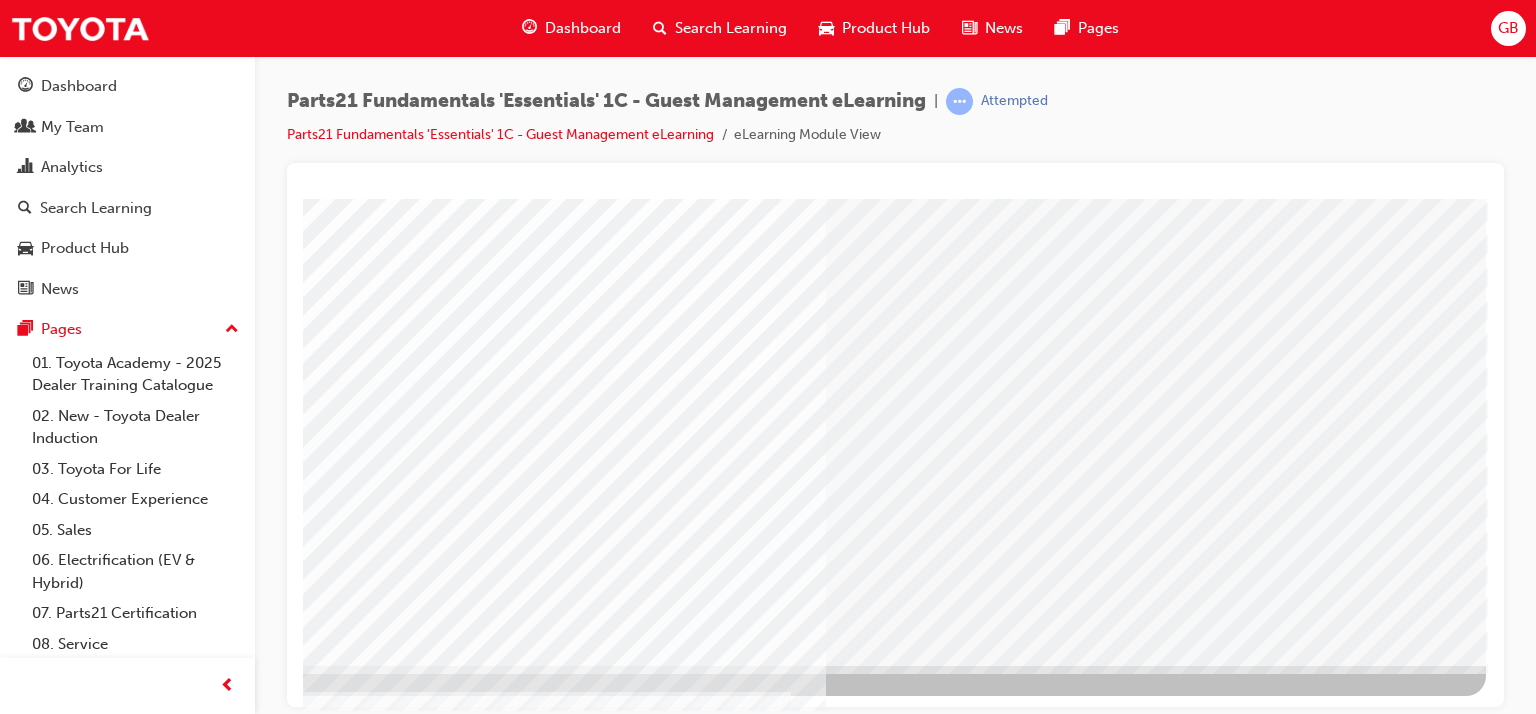 click at bounding box center (189, 2669) 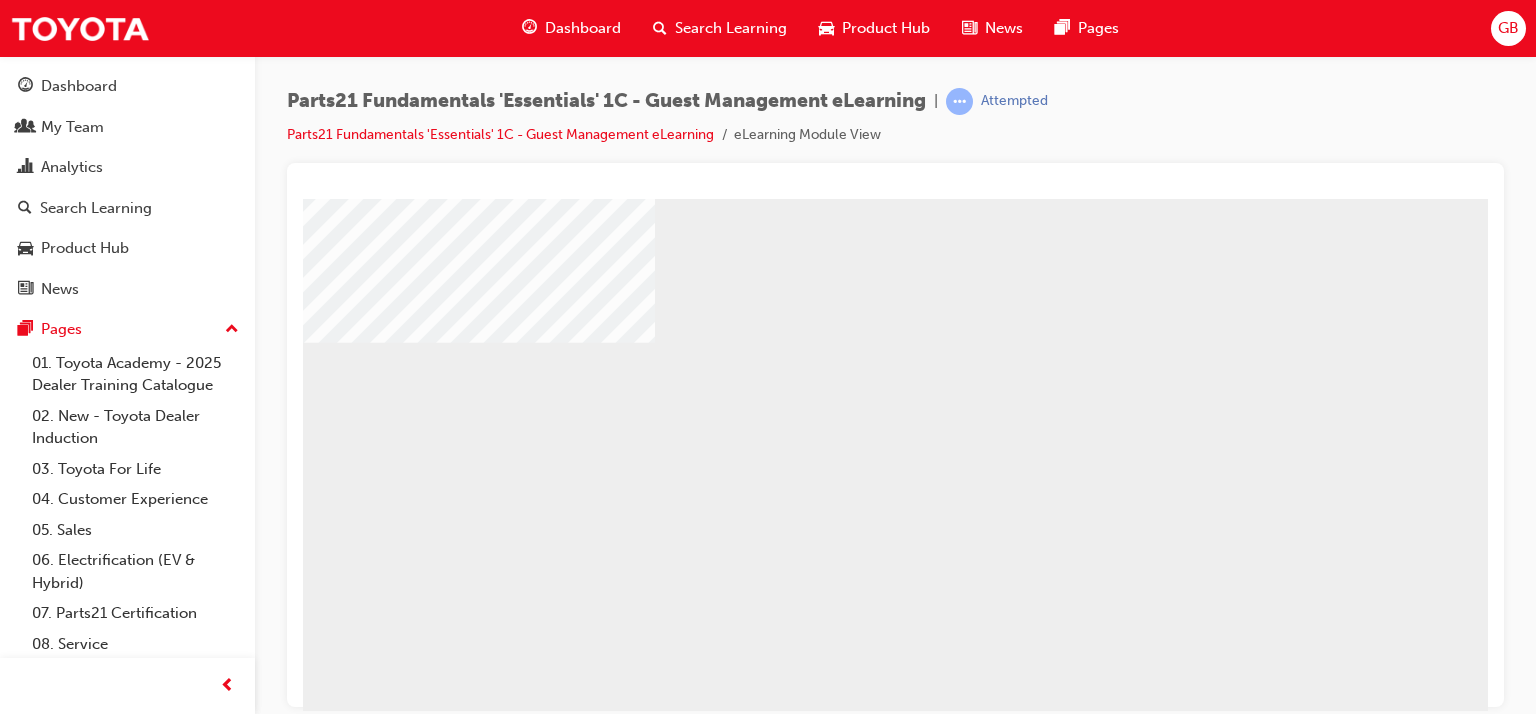 scroll, scrollTop: 253, scrollLeft: 0, axis: vertical 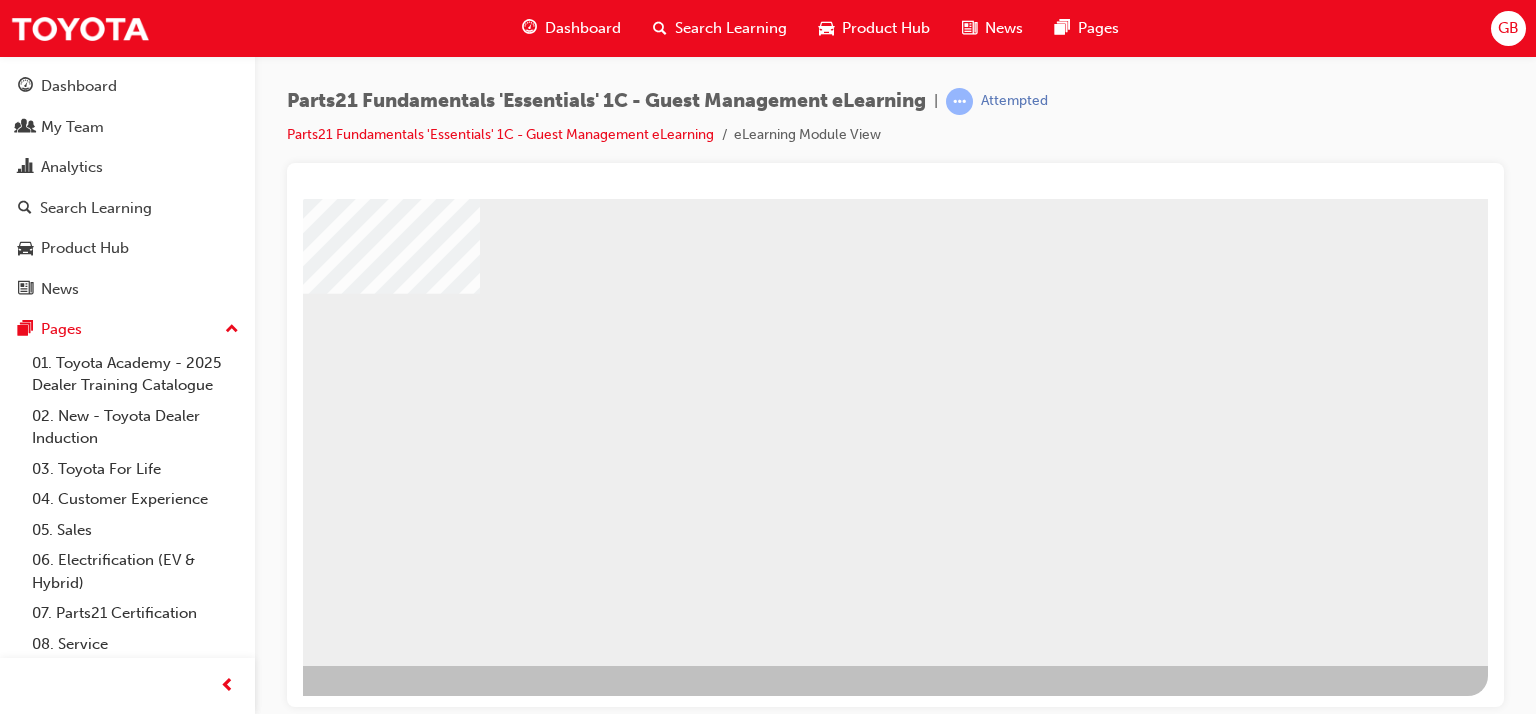 click at bounding box center (191, 968) 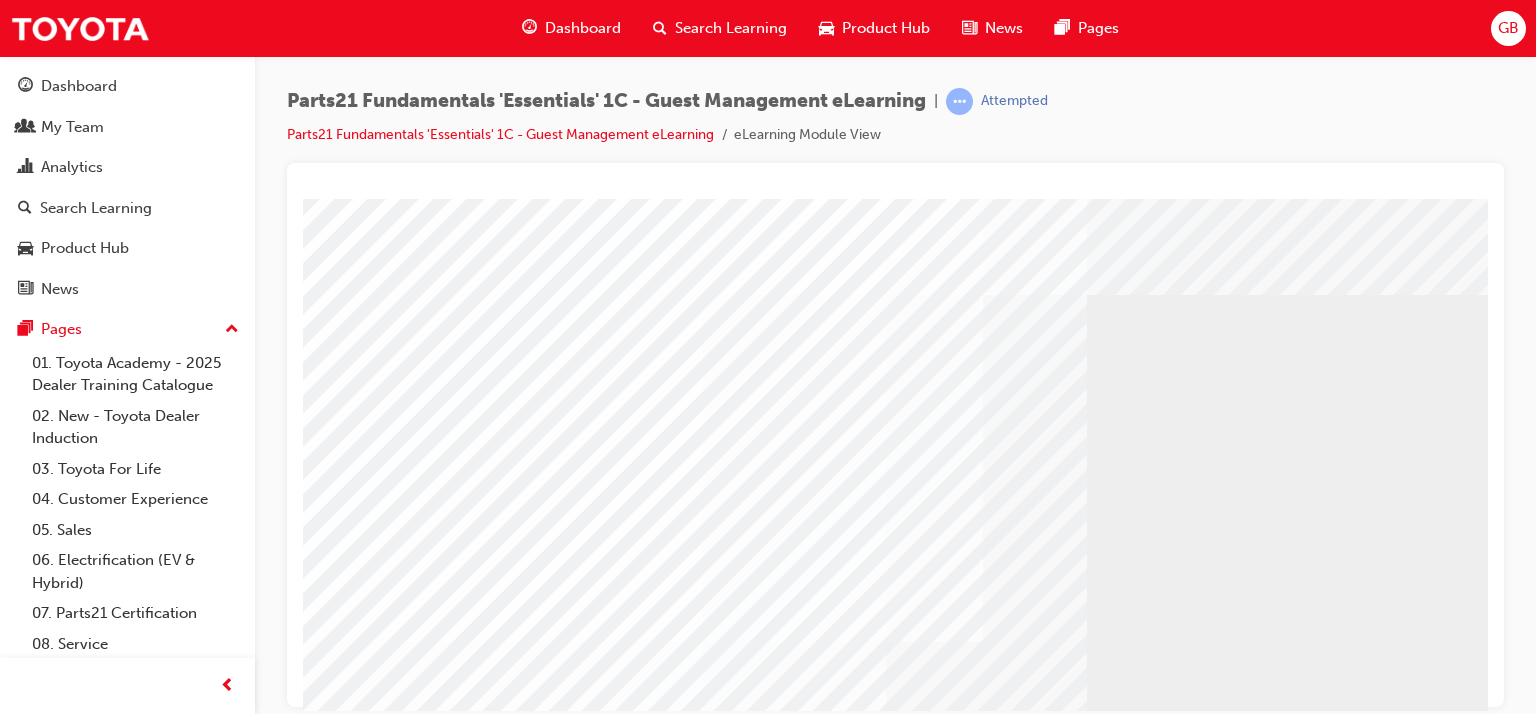 scroll, scrollTop: 0, scrollLeft: 0, axis: both 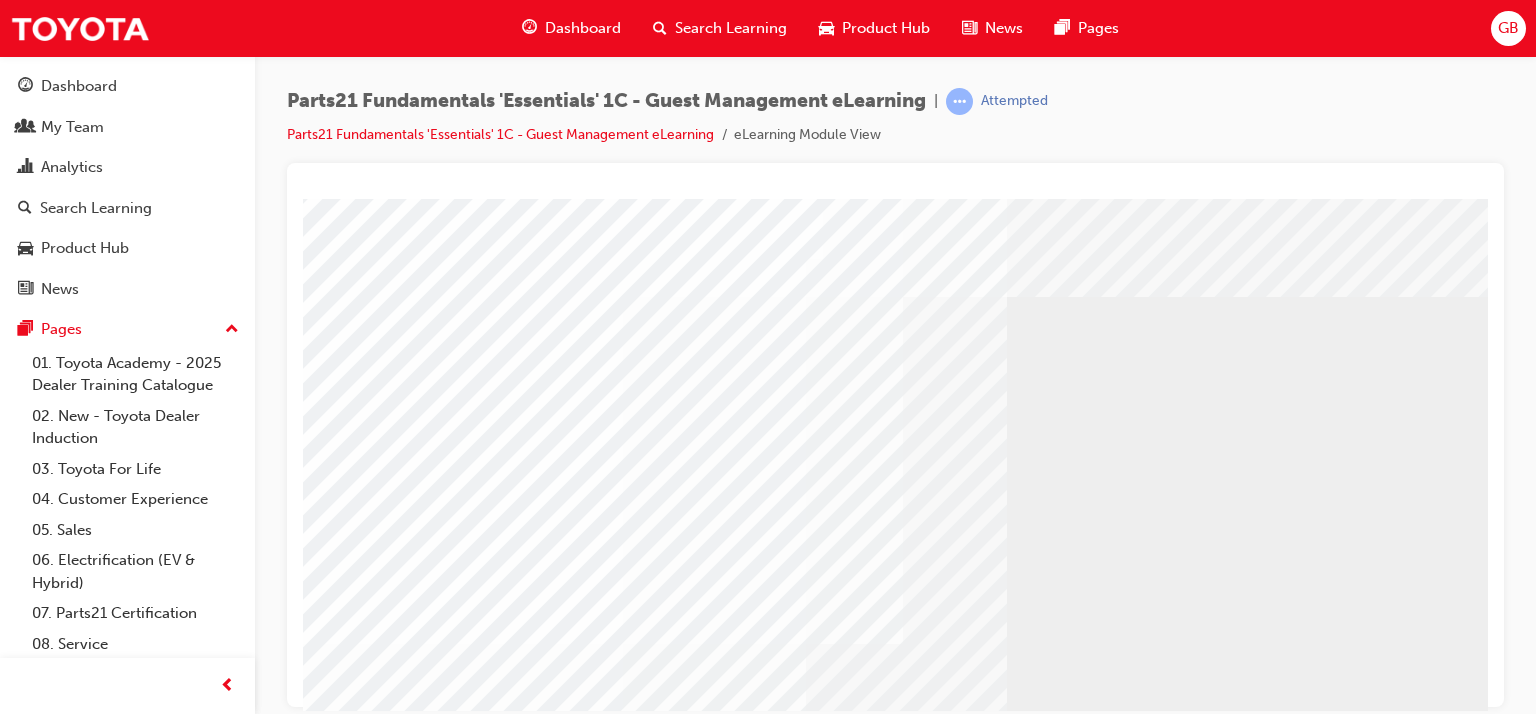 click at bounding box center (282, 4110) 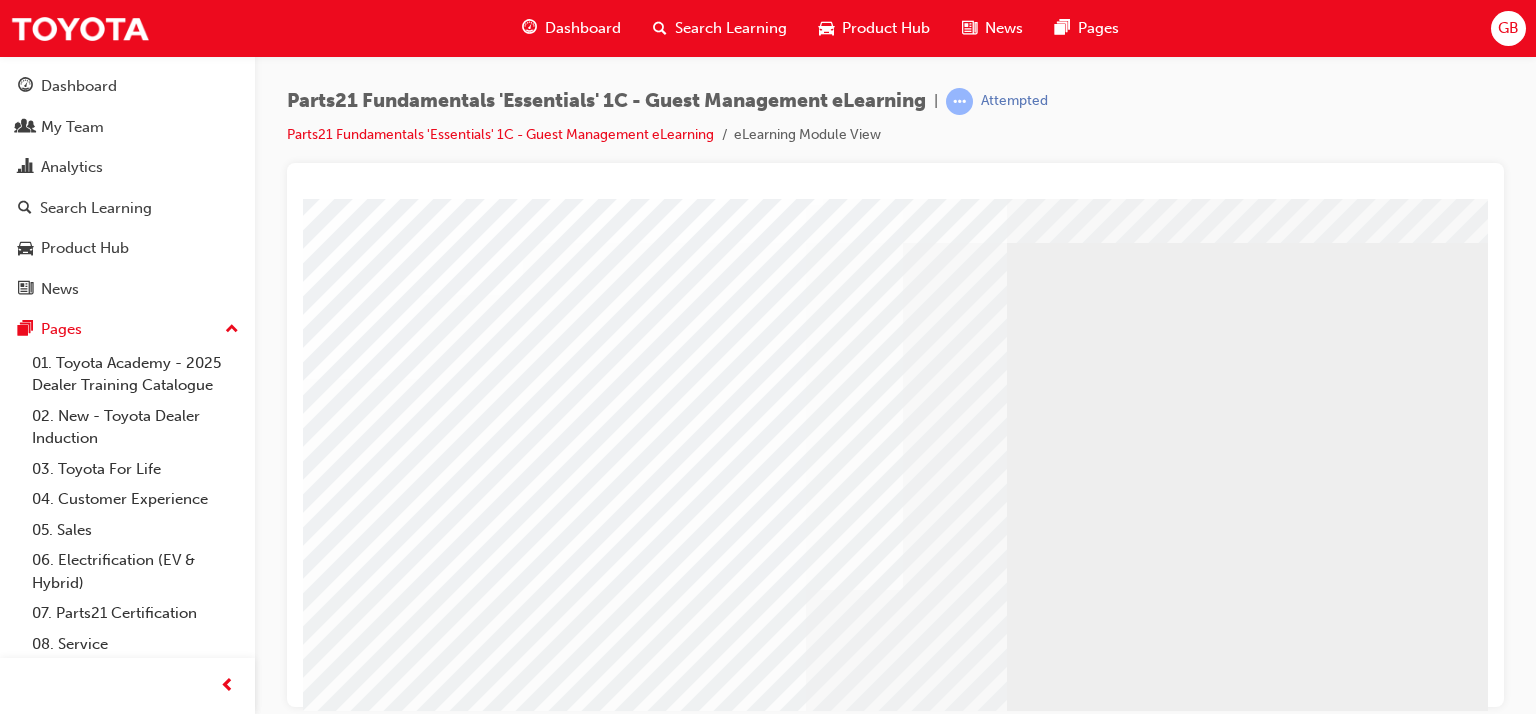 scroll, scrollTop: 100, scrollLeft: 80, axis: both 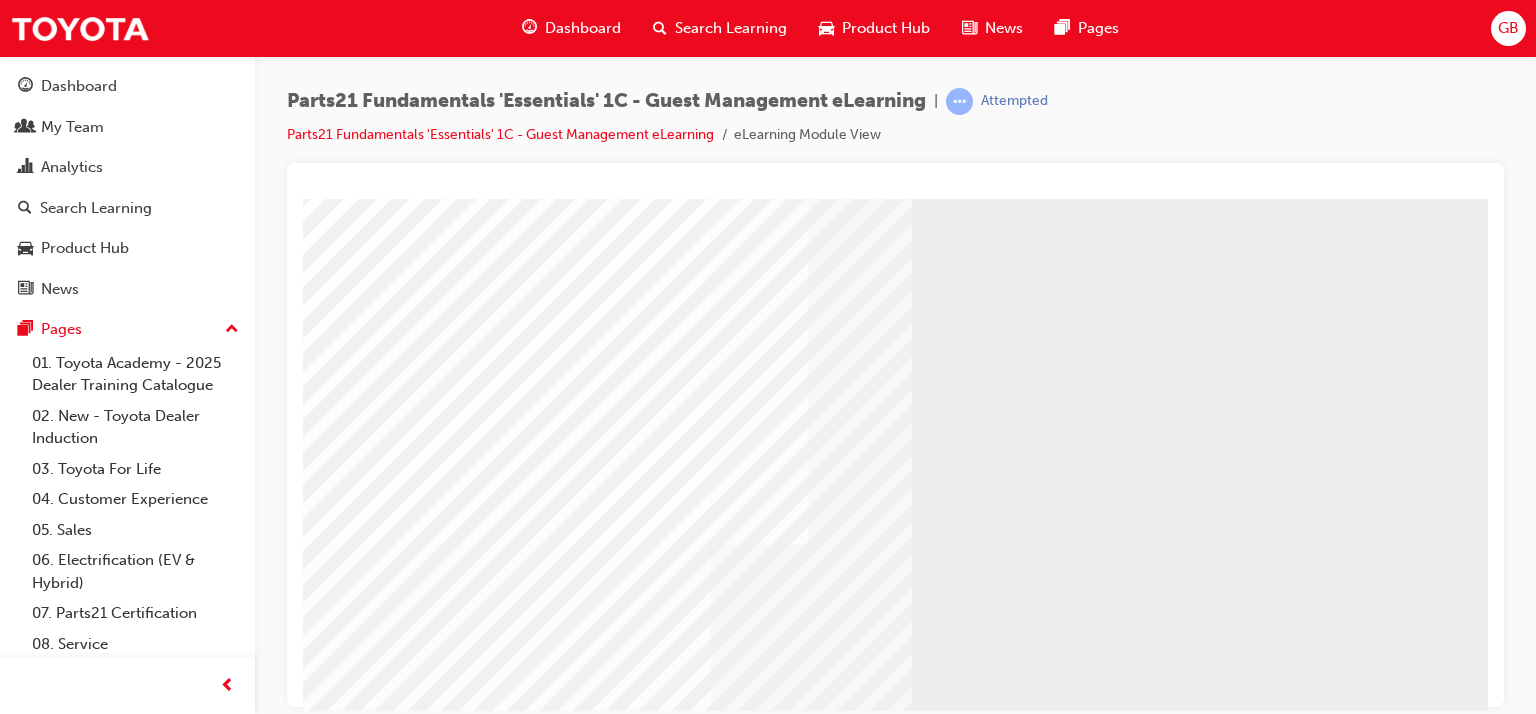 click at bounding box center [222, 3852] 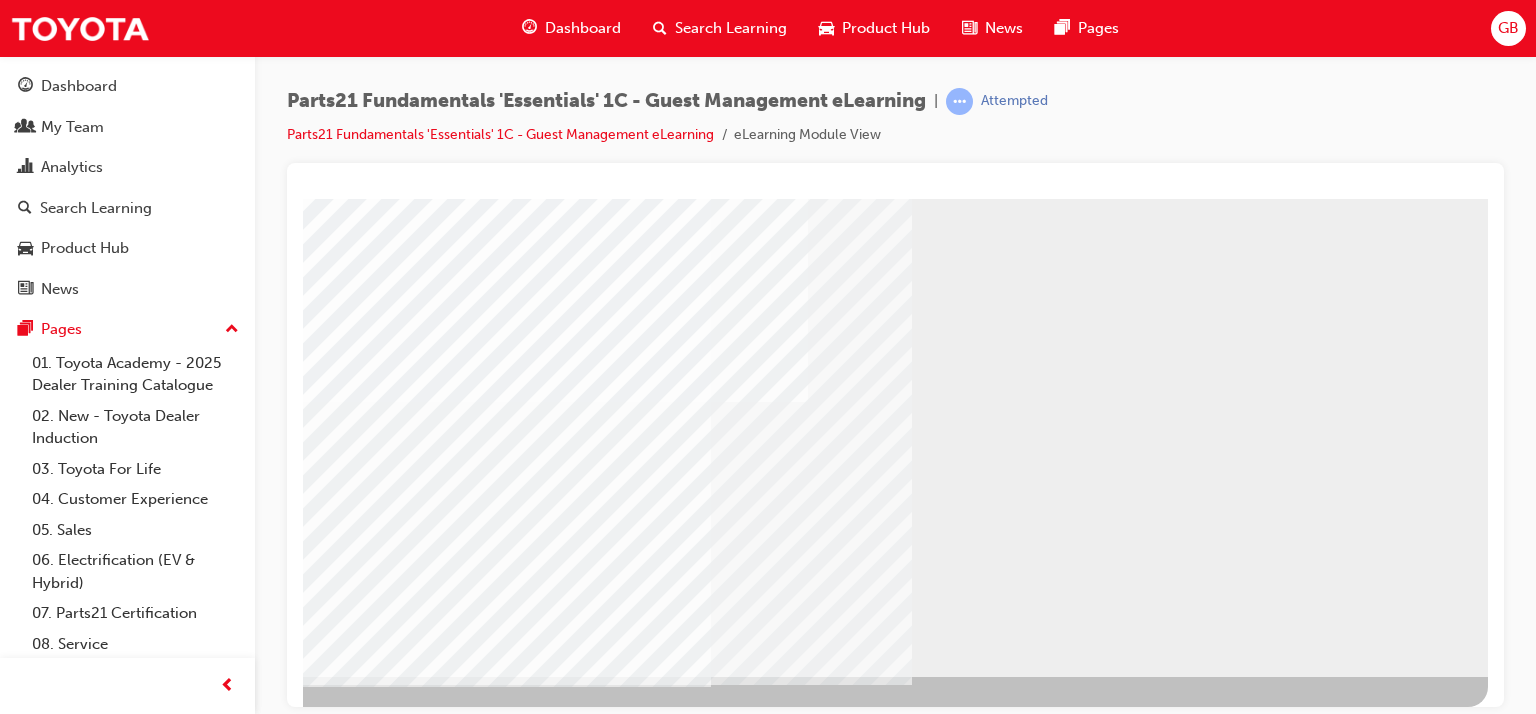 scroll, scrollTop: 253, scrollLeft: 190, axis: both 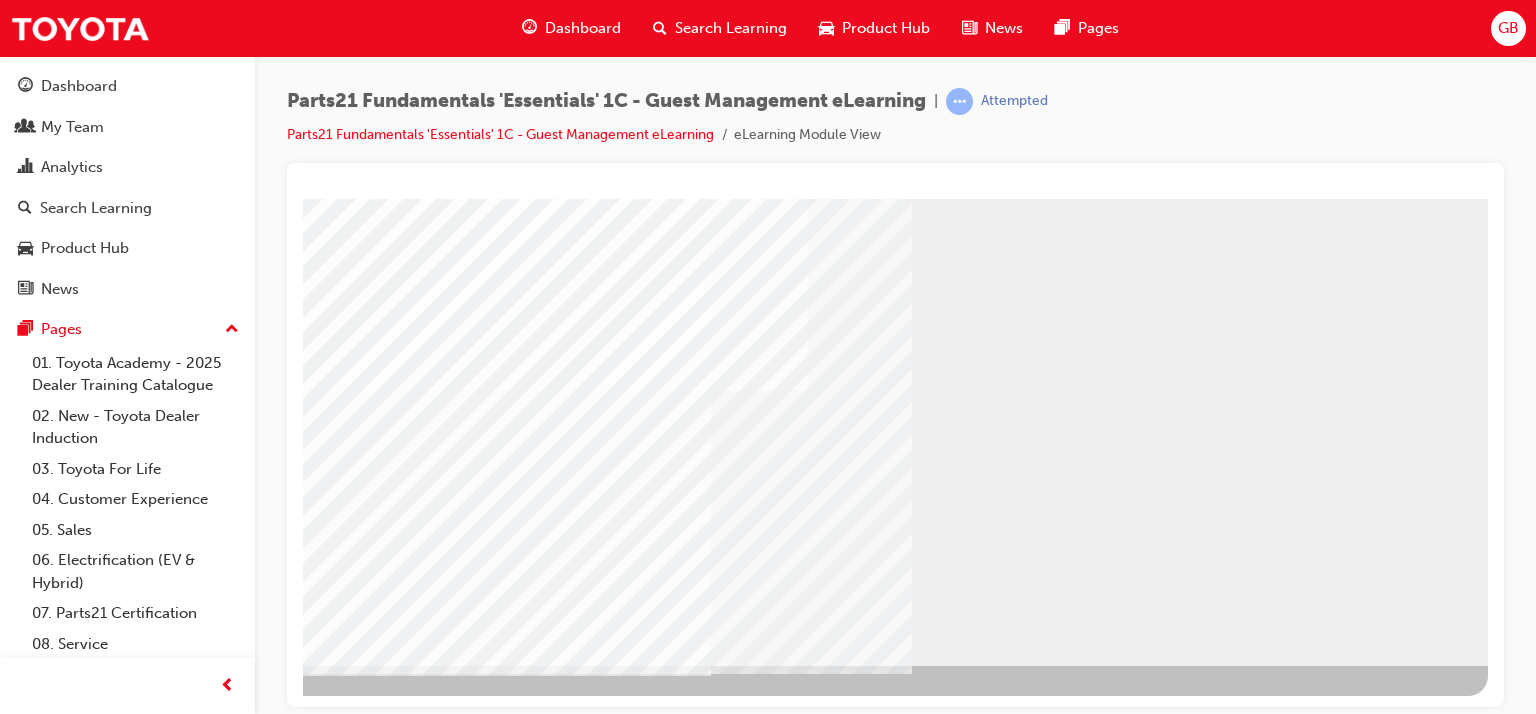 click at bounding box center (292, 3546) 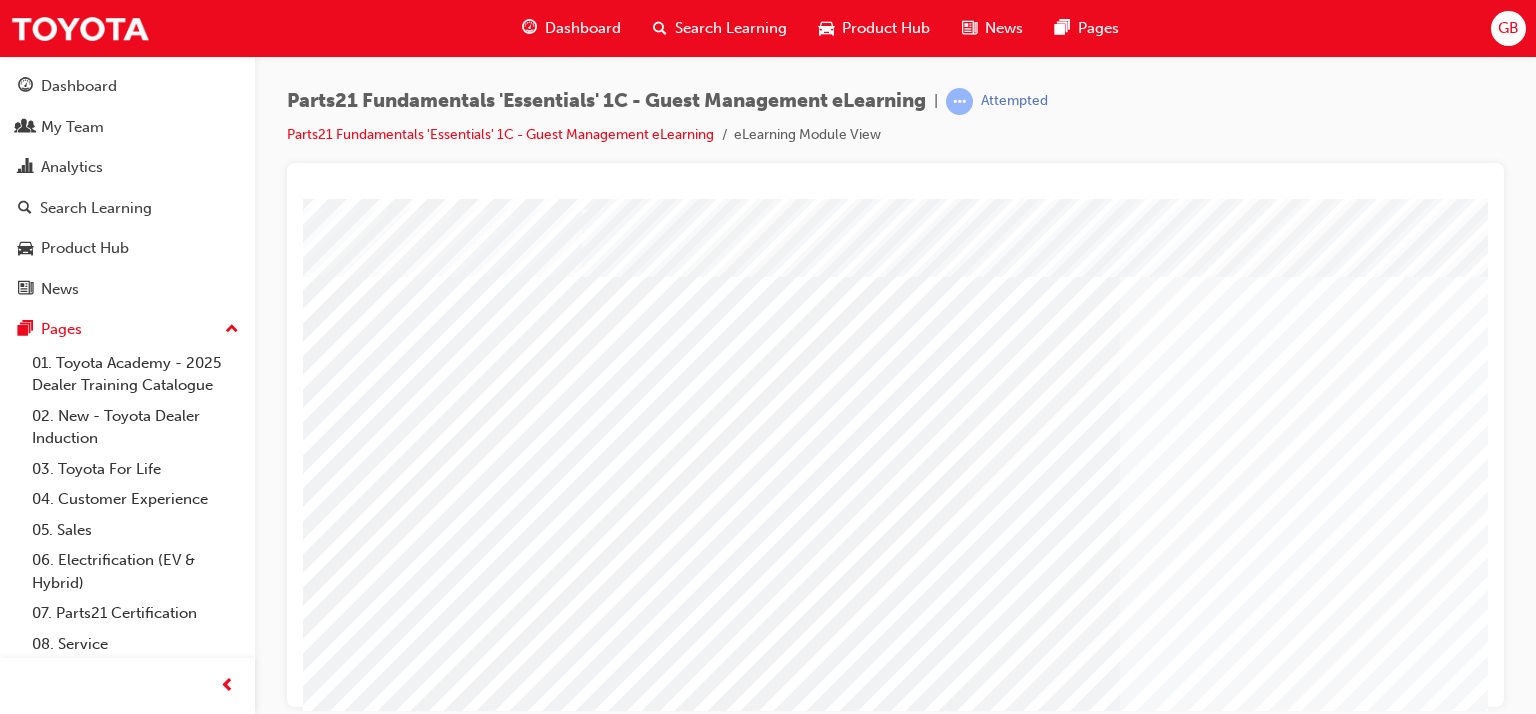 scroll, scrollTop: 0, scrollLeft: 0, axis: both 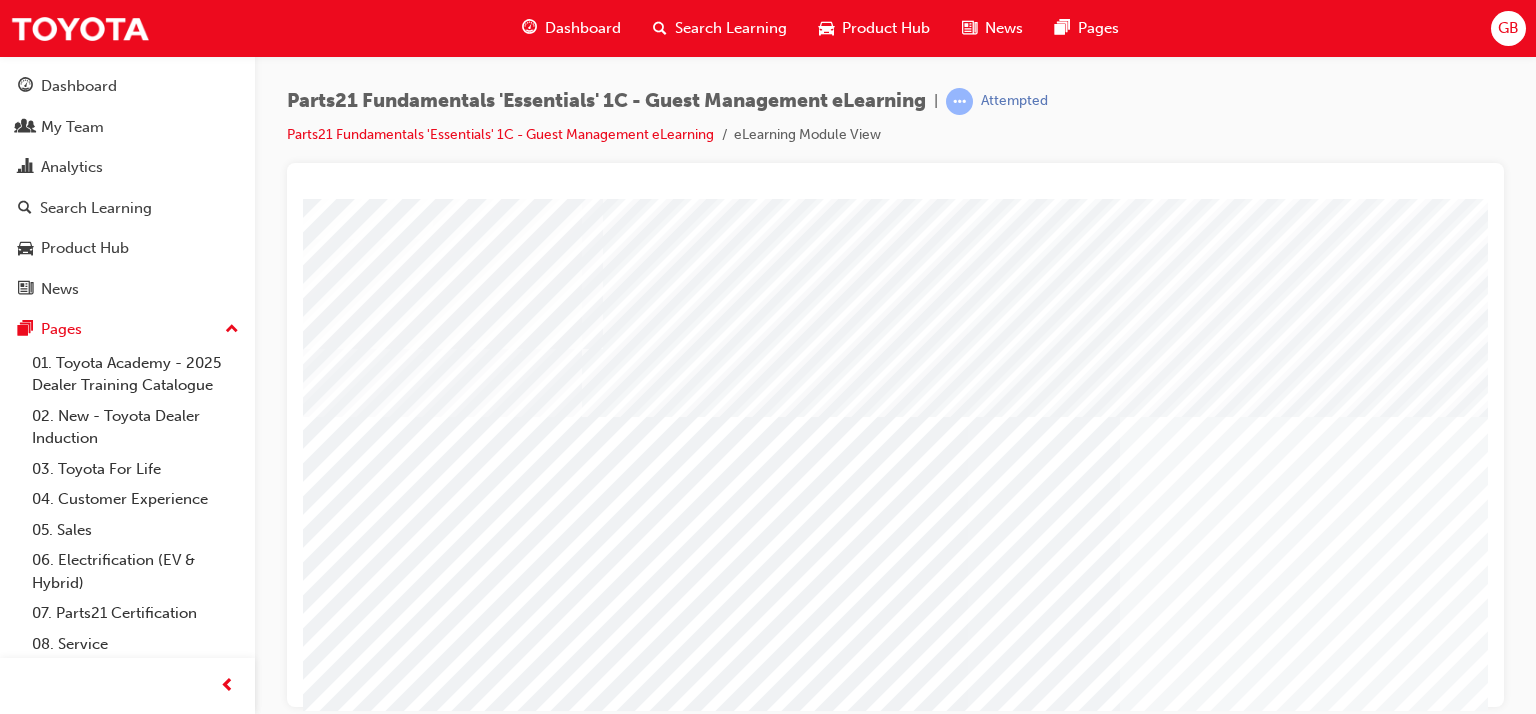 click at bounding box center (348, 4082) 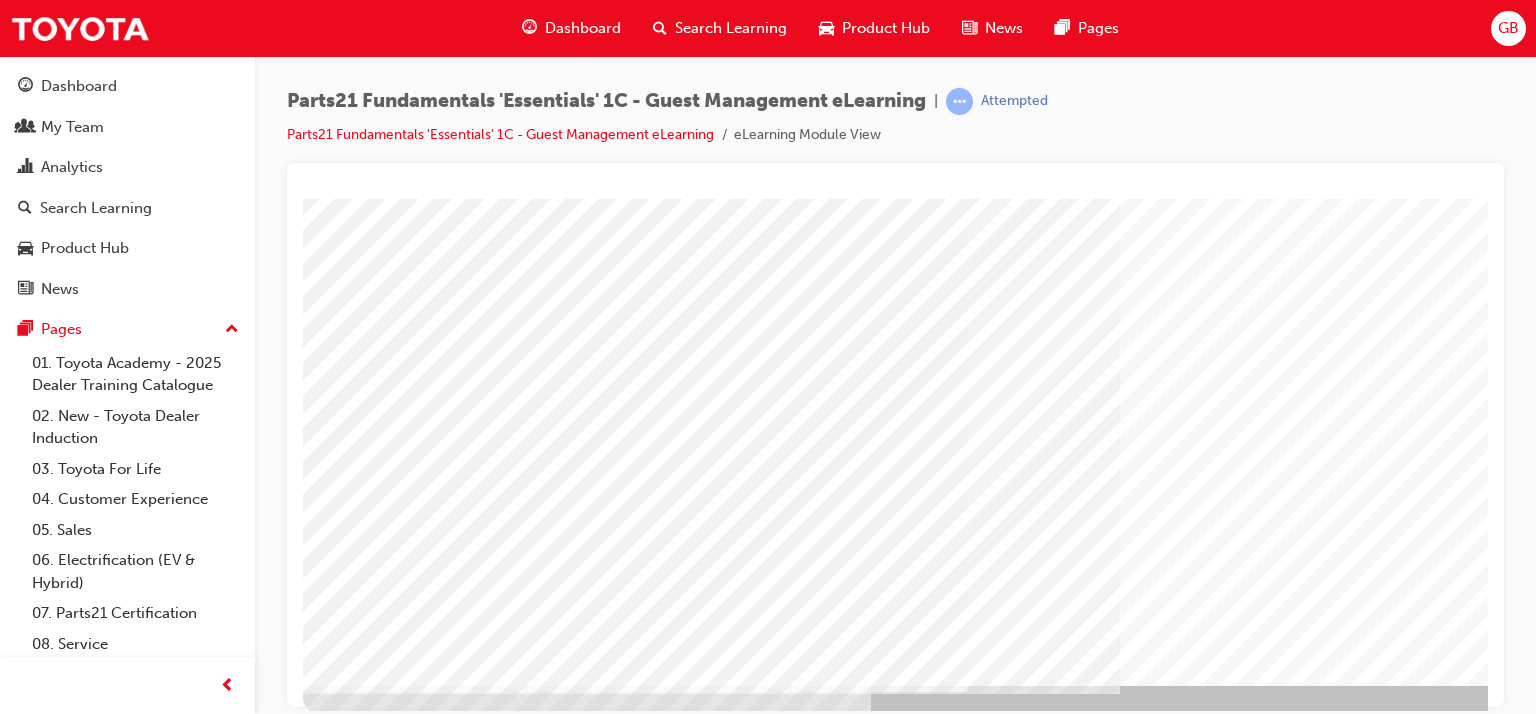 scroll, scrollTop: 253, scrollLeft: 0, axis: vertical 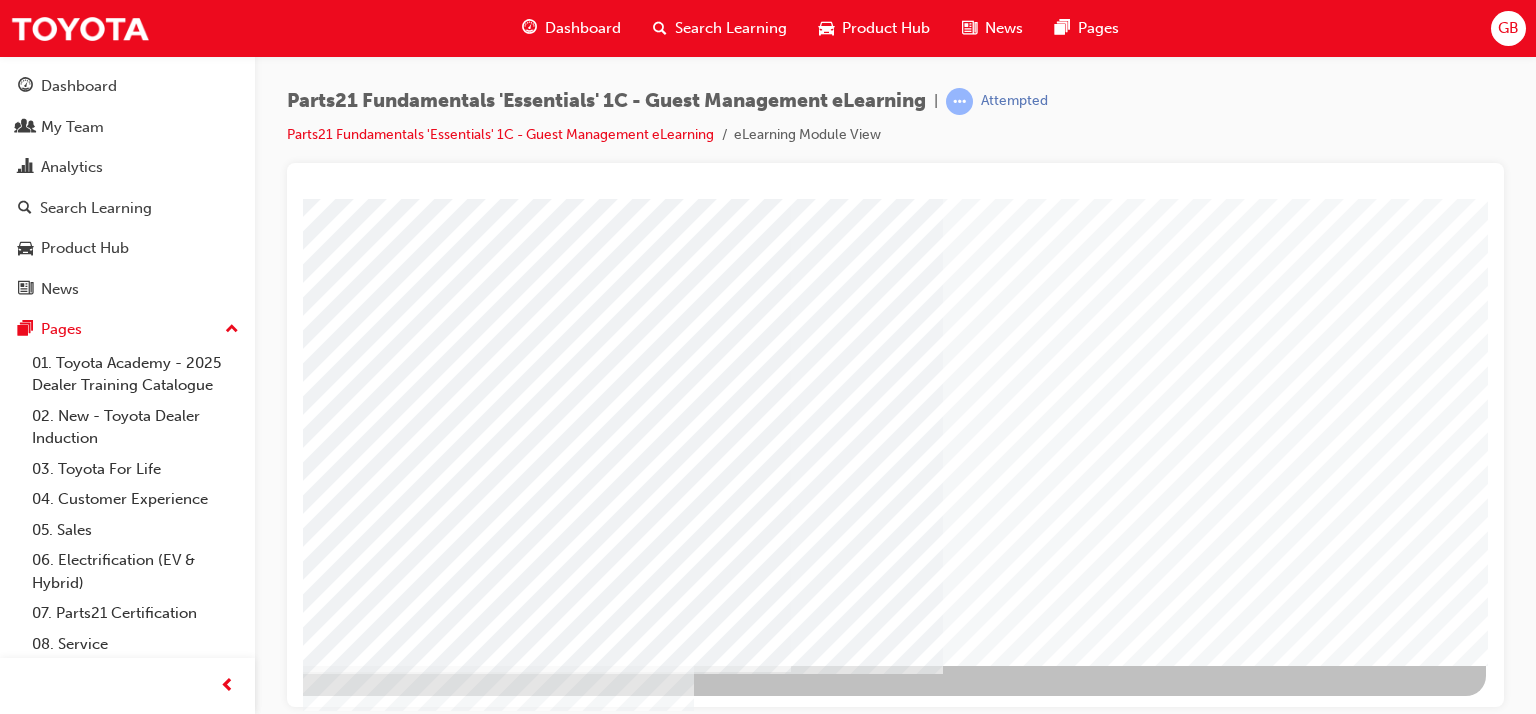 click at bounding box center [189, 3639] 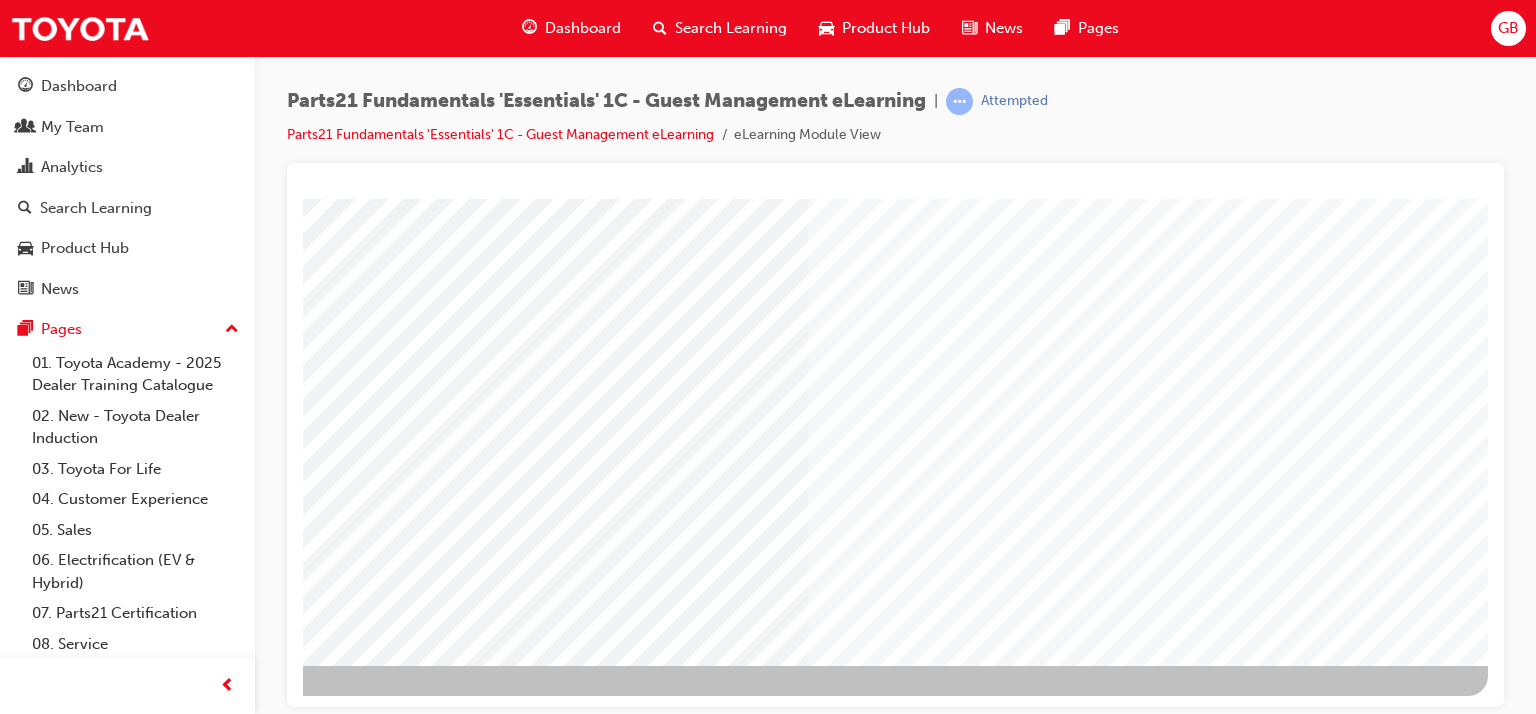 scroll, scrollTop: 0, scrollLeft: 0, axis: both 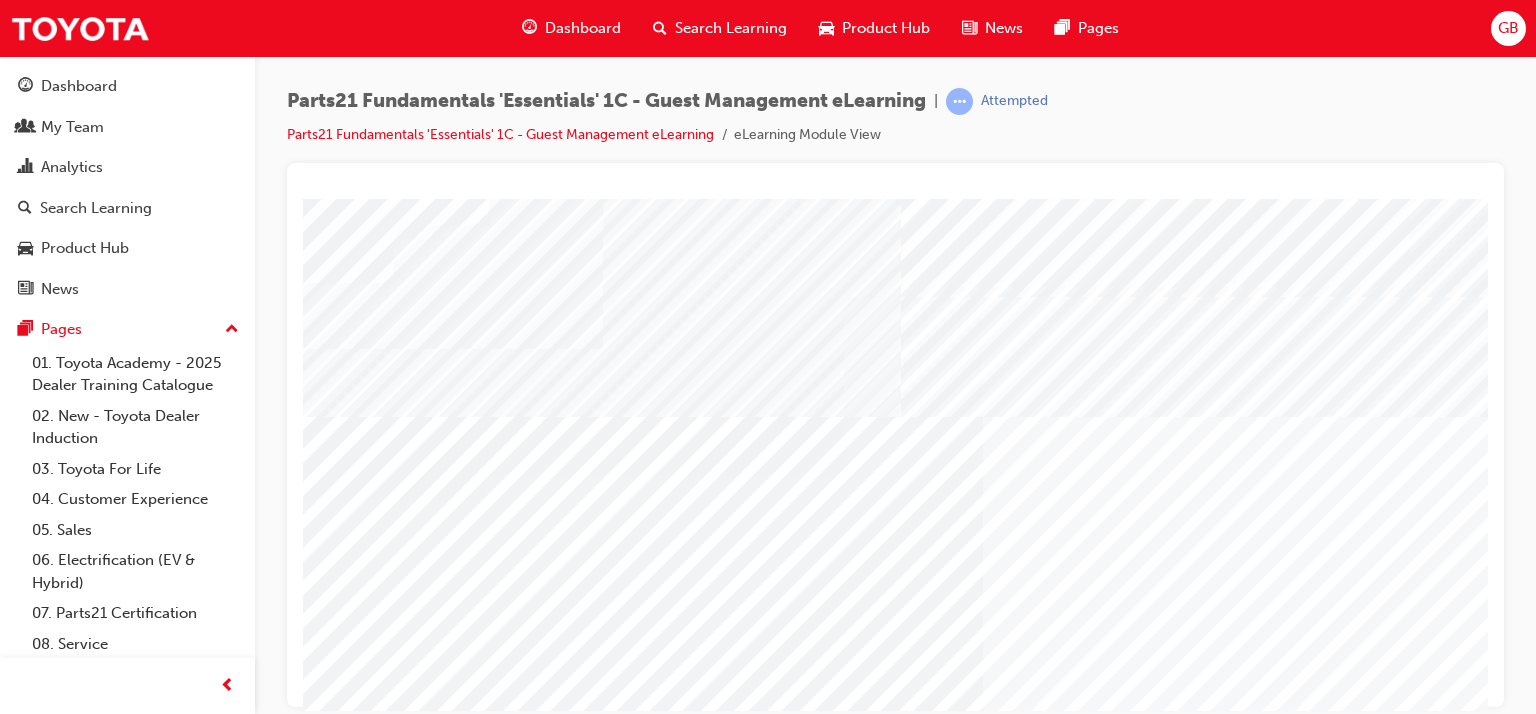 click at bounding box center [439, 3986] 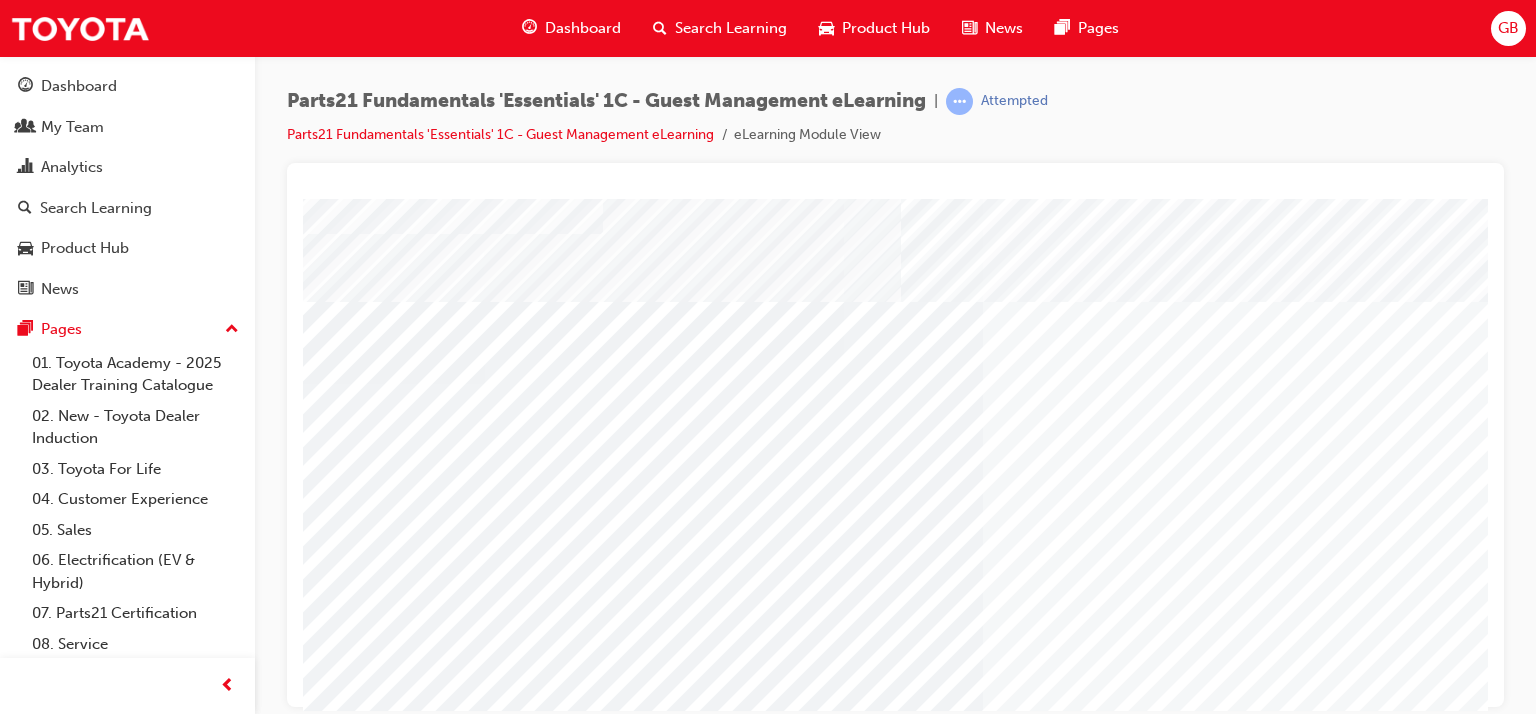 scroll, scrollTop: 253, scrollLeft: 0, axis: vertical 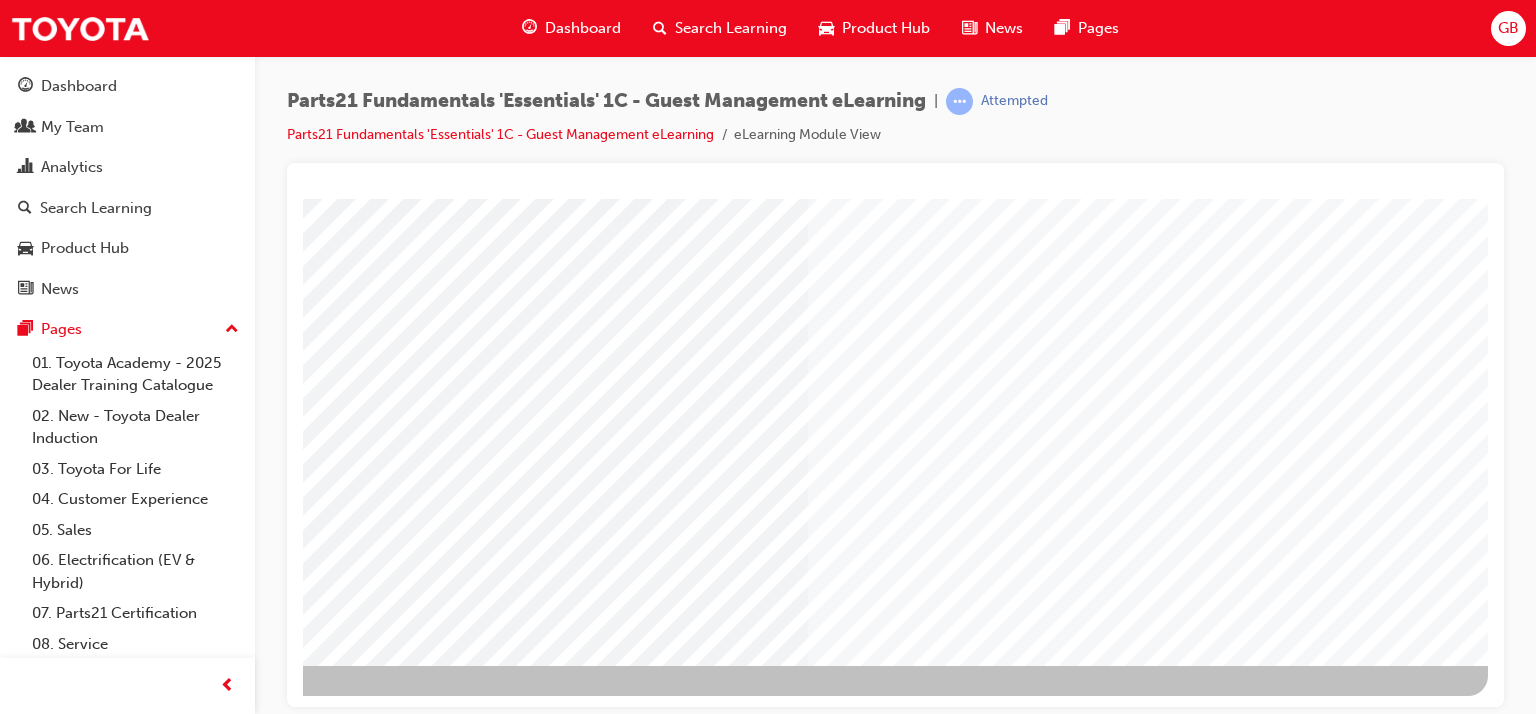 click at bounding box center (191, 4137) 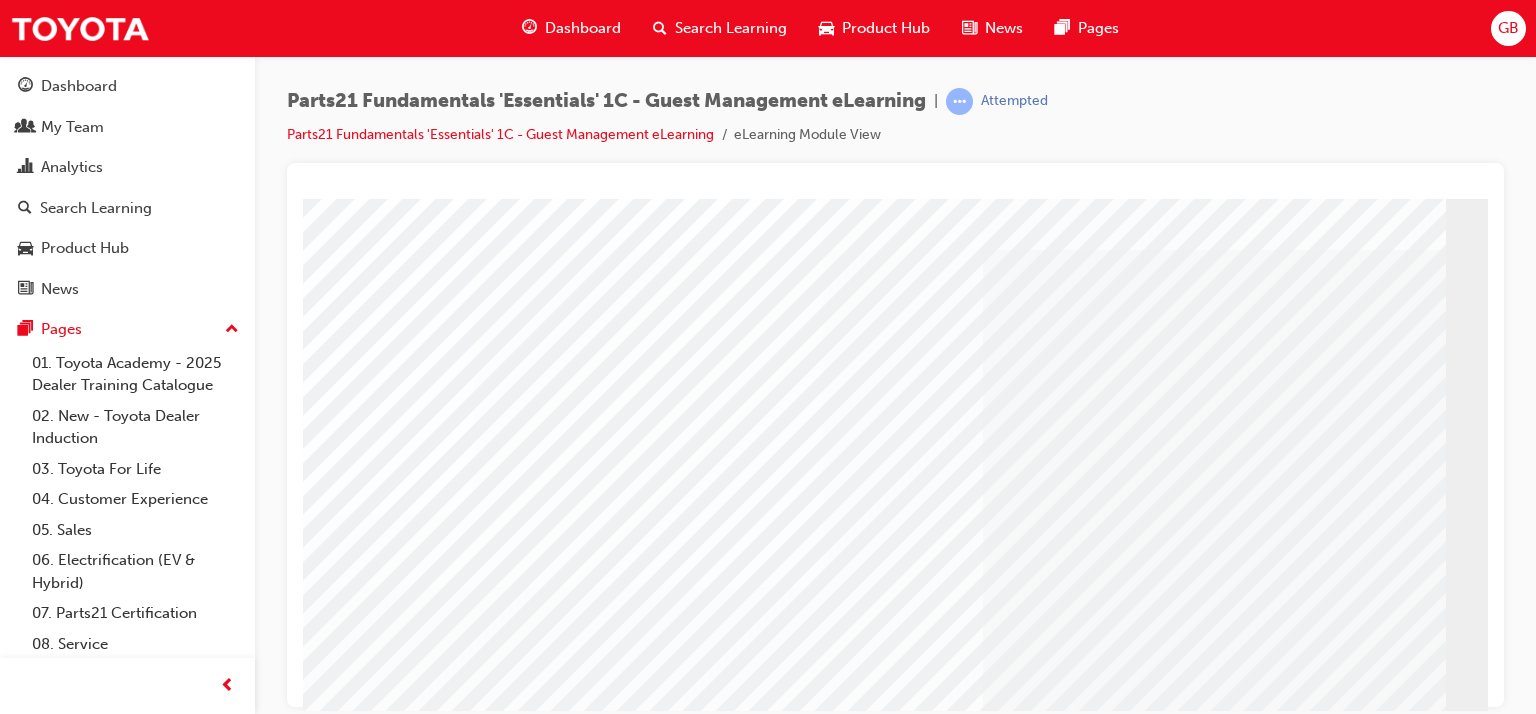 scroll, scrollTop: 200, scrollLeft: 0, axis: vertical 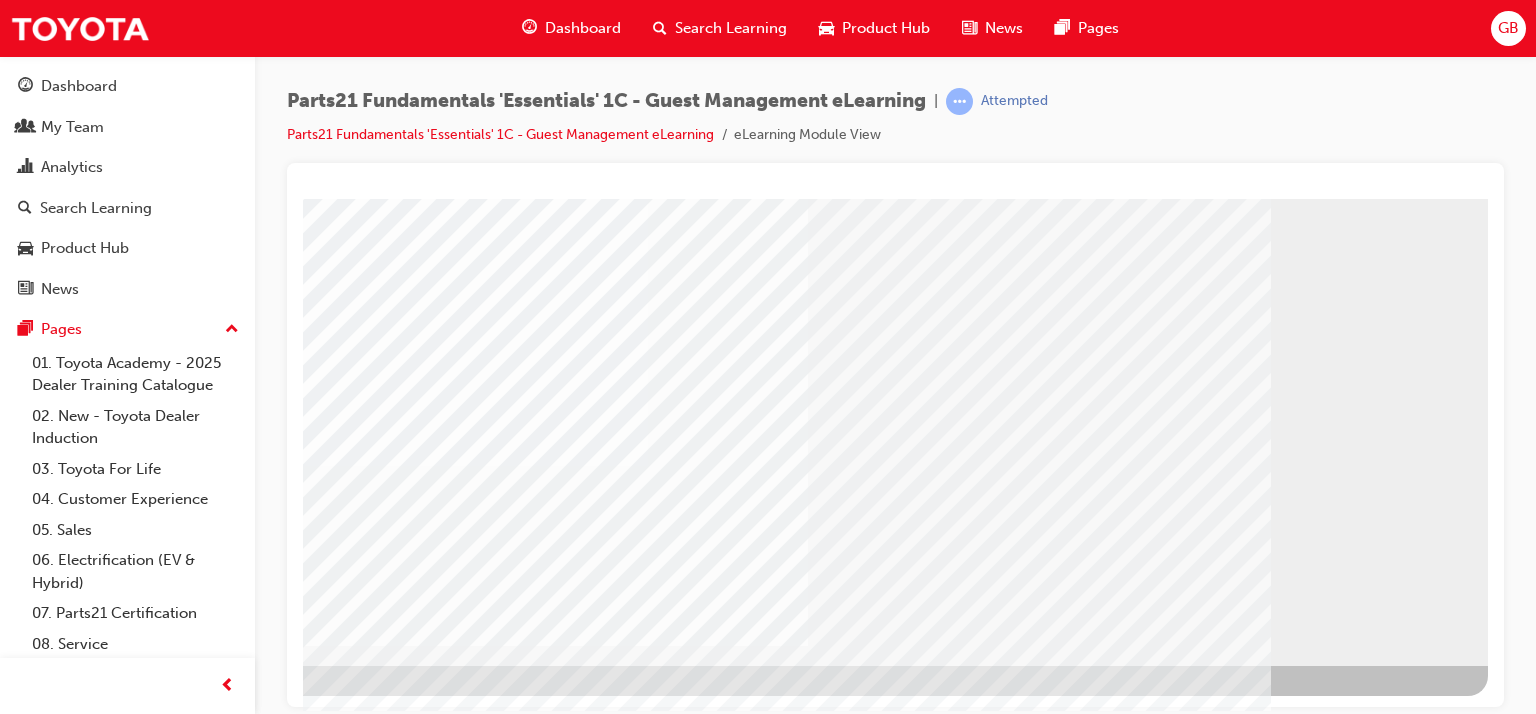 click at bounding box center [191, 3702] 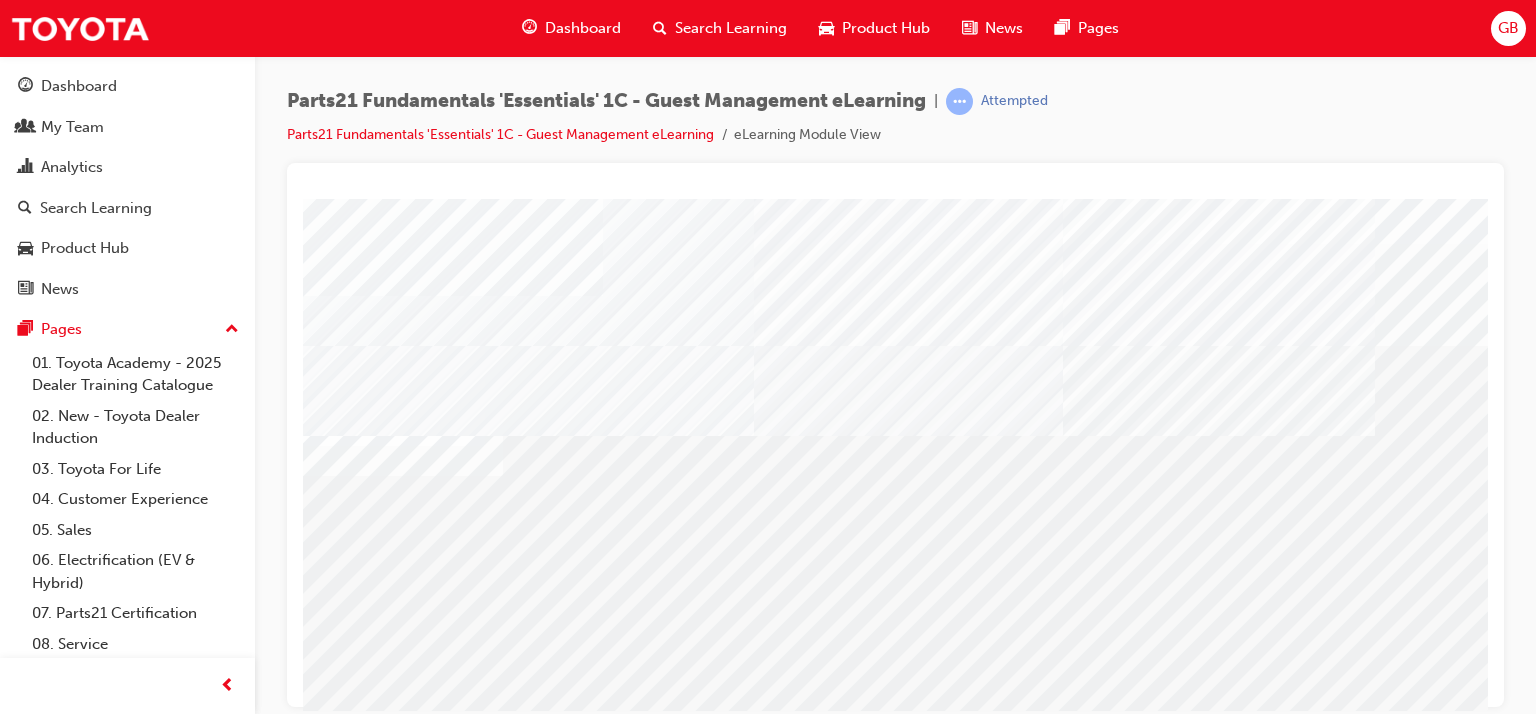 scroll, scrollTop: 100, scrollLeft: 0, axis: vertical 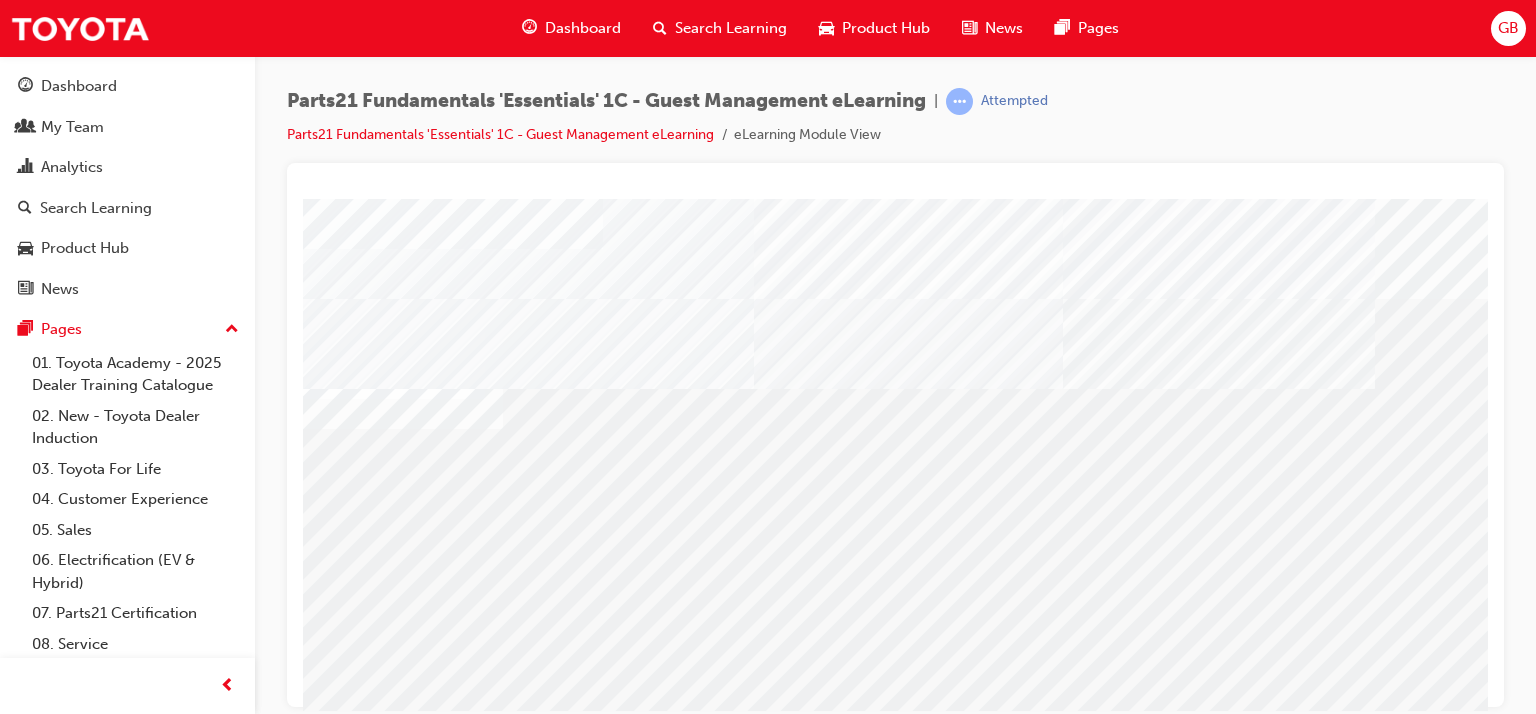 click at bounding box center (389, 3920) 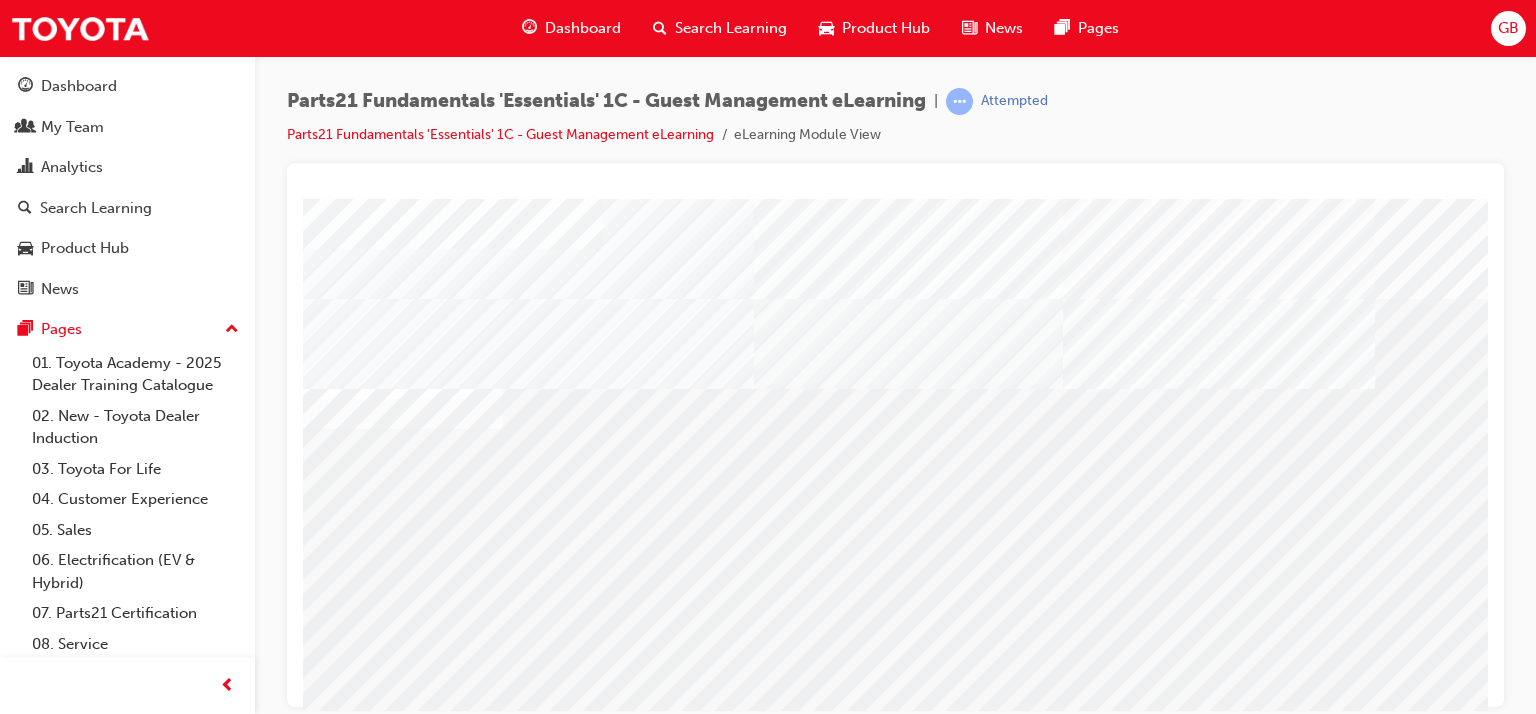 click at bounding box center [389, 3973] 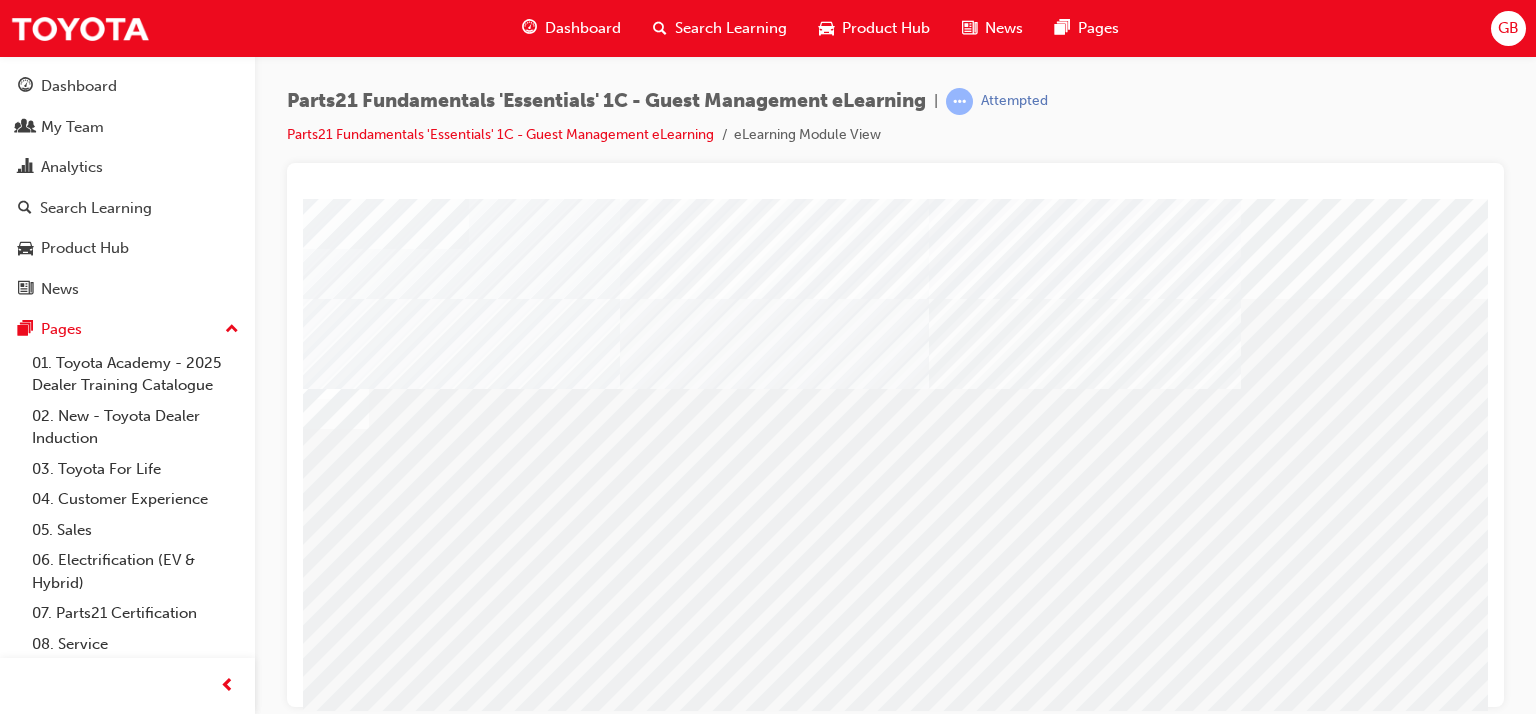 scroll, scrollTop: 100, scrollLeft: 190, axis: both 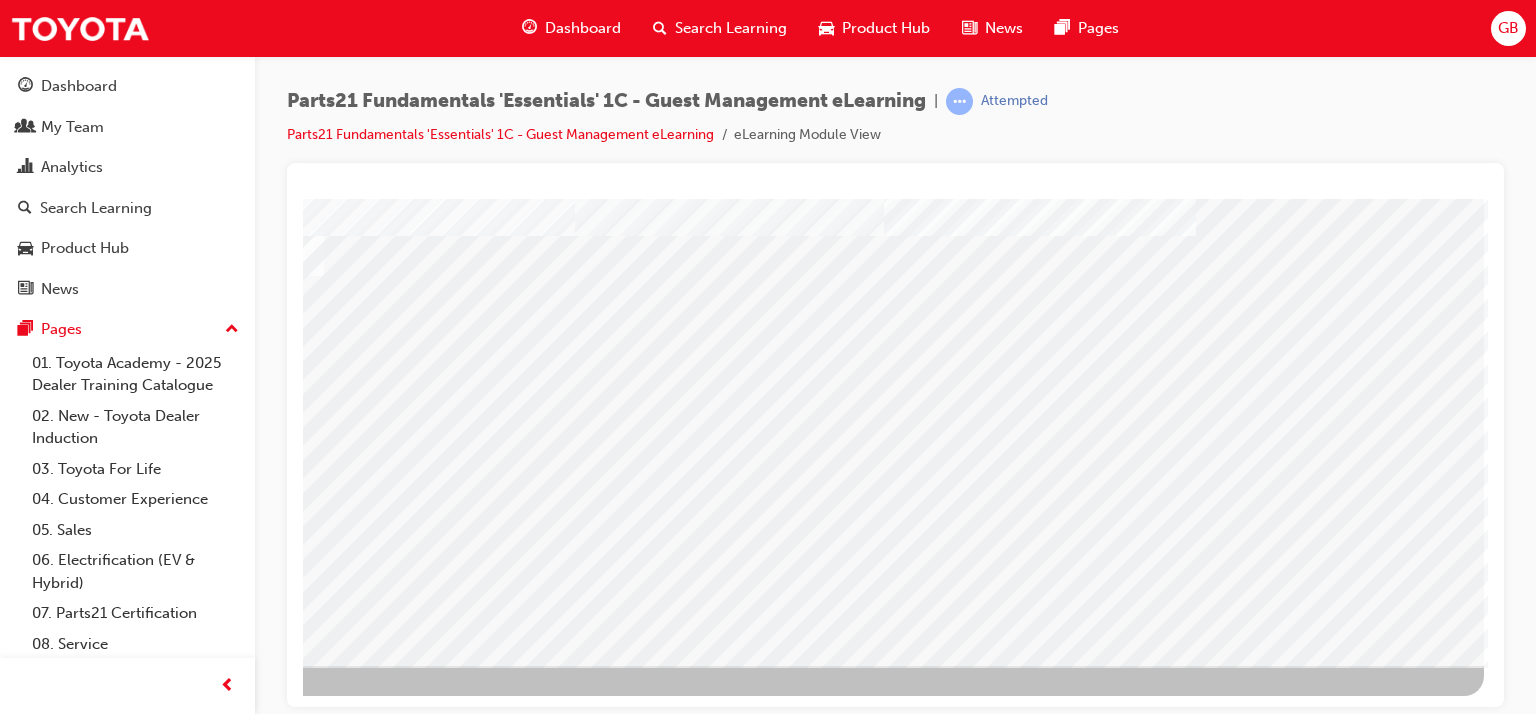 click at bounding box center (799, 3641) 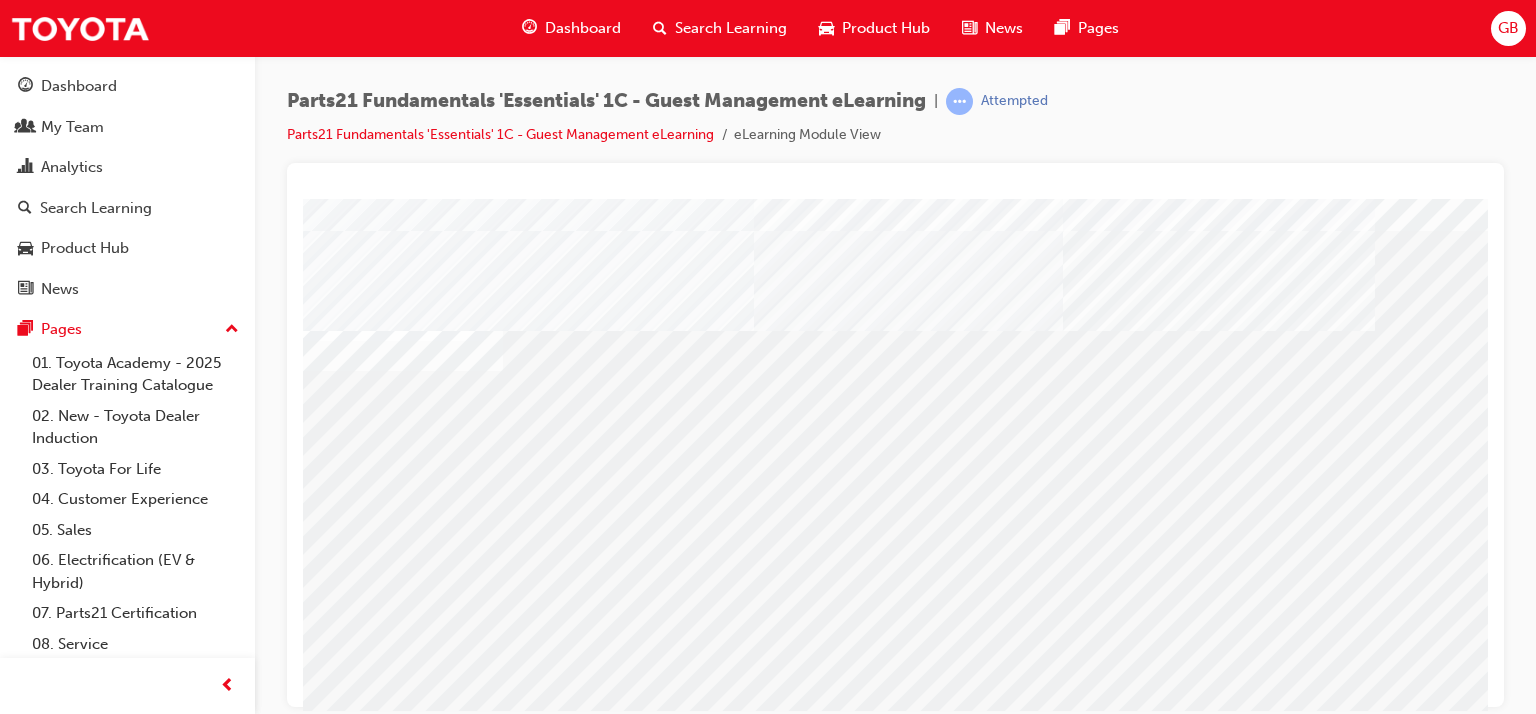 scroll, scrollTop: 200, scrollLeft: 0, axis: vertical 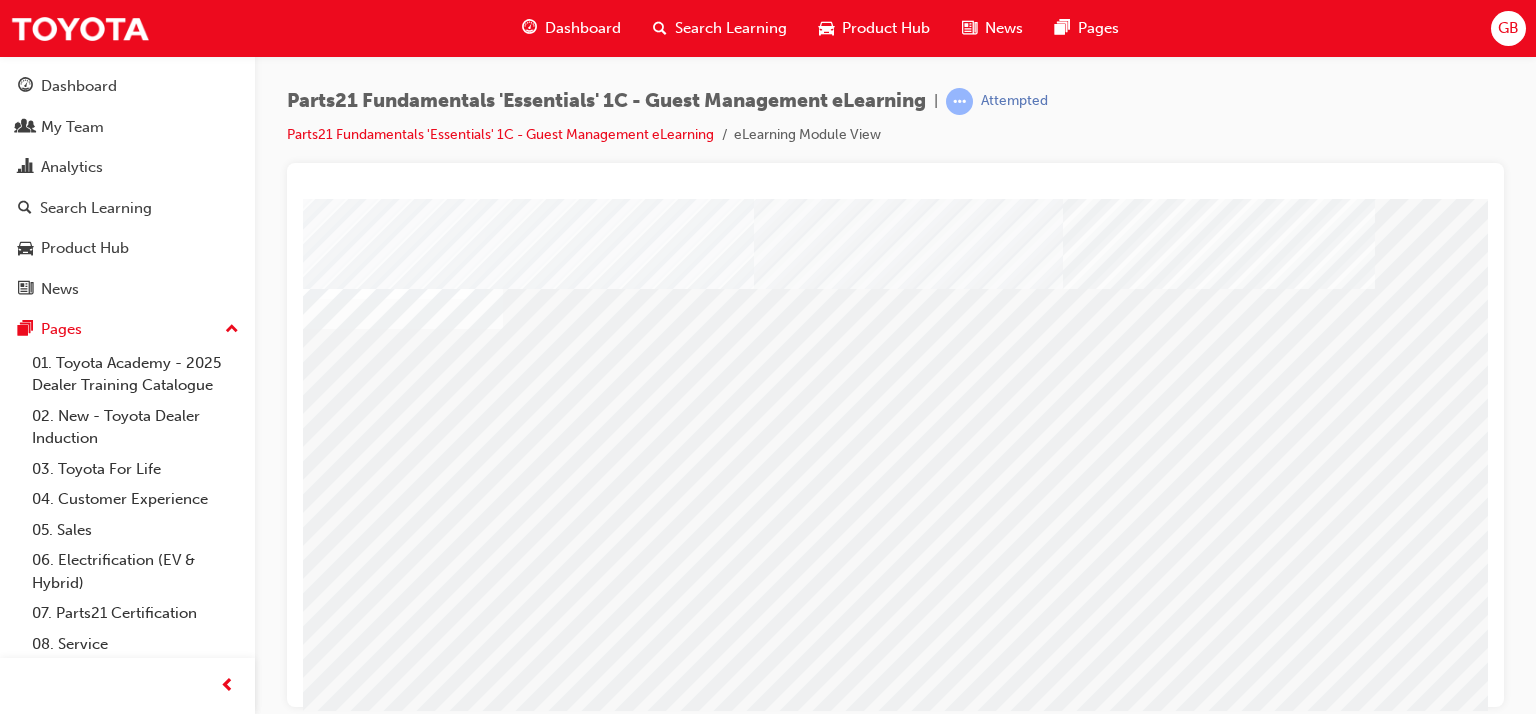 click at bounding box center (389, 3848) 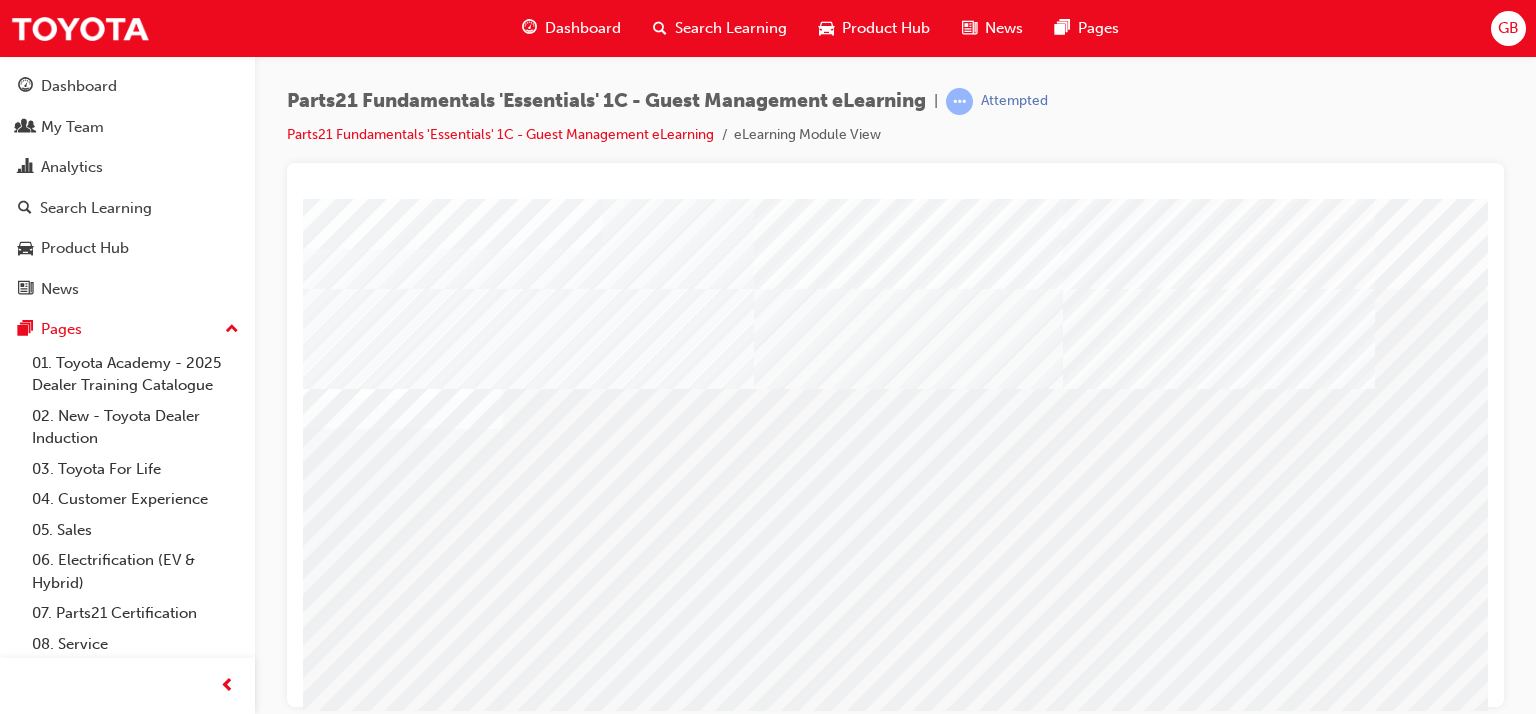 click at bounding box center [389, 4001] 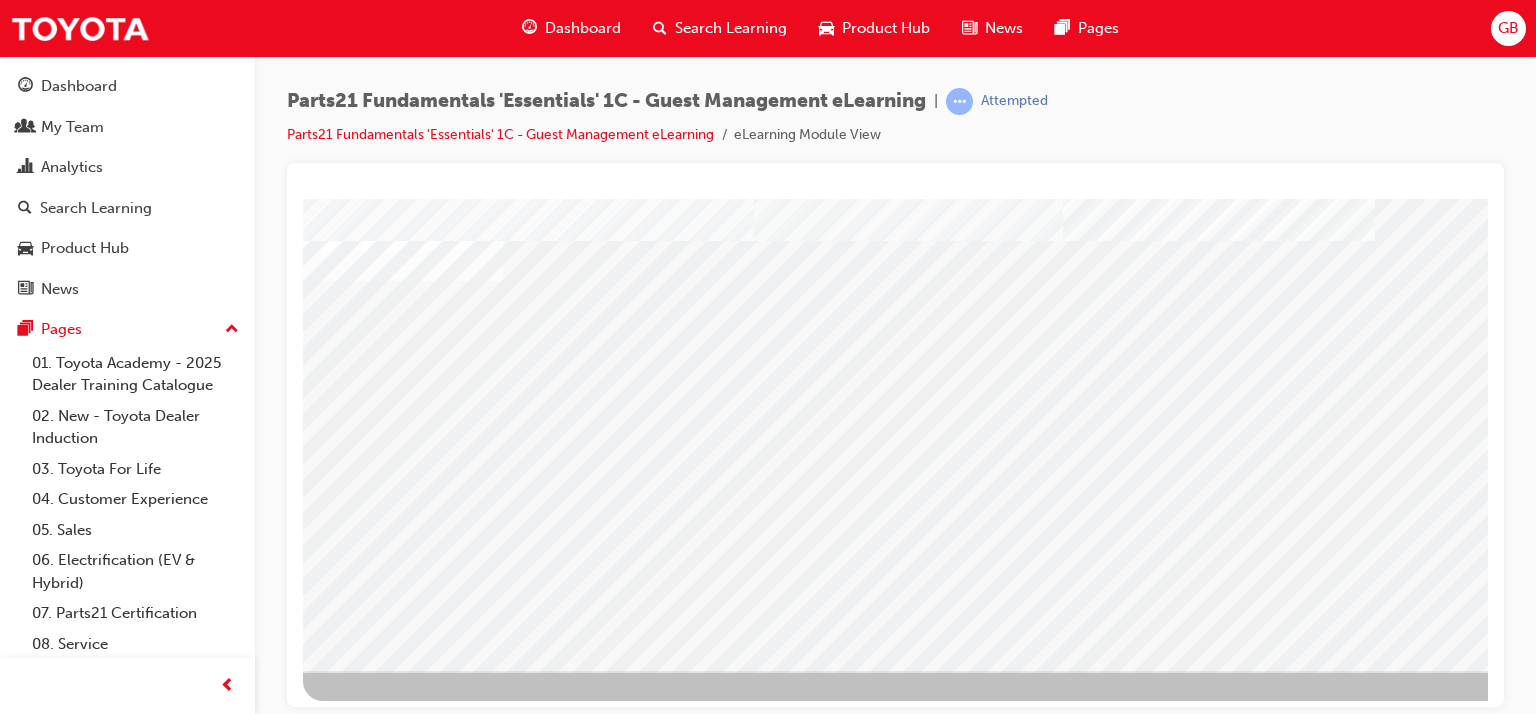 scroll, scrollTop: 253, scrollLeft: 0, axis: vertical 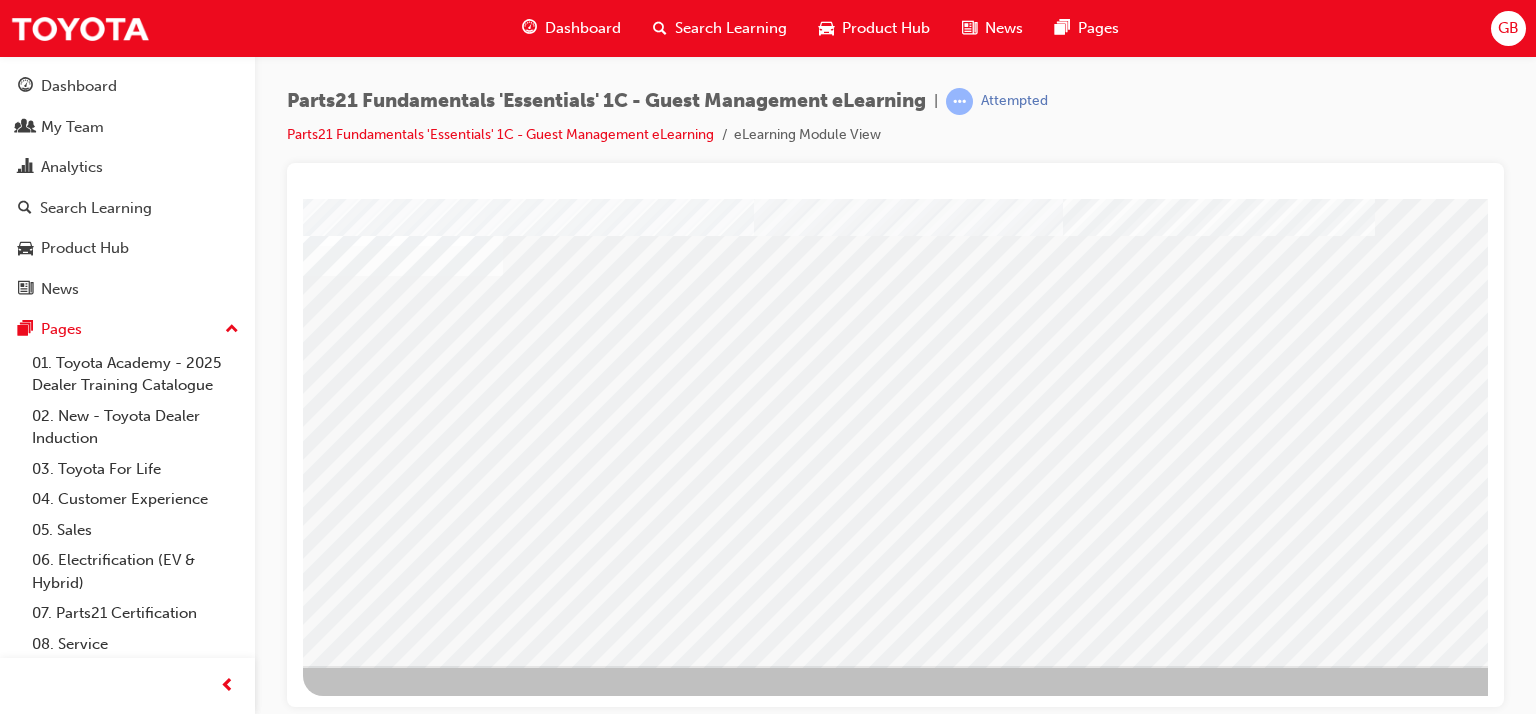 click on "multistate  			 		 		 			 			 		 		 			 			 			 			 			 		 	 	 	 	 	 	 	 		 	 	 	 	 	 	 		 			 				 				 Loading..." at bounding box center [895, -51] 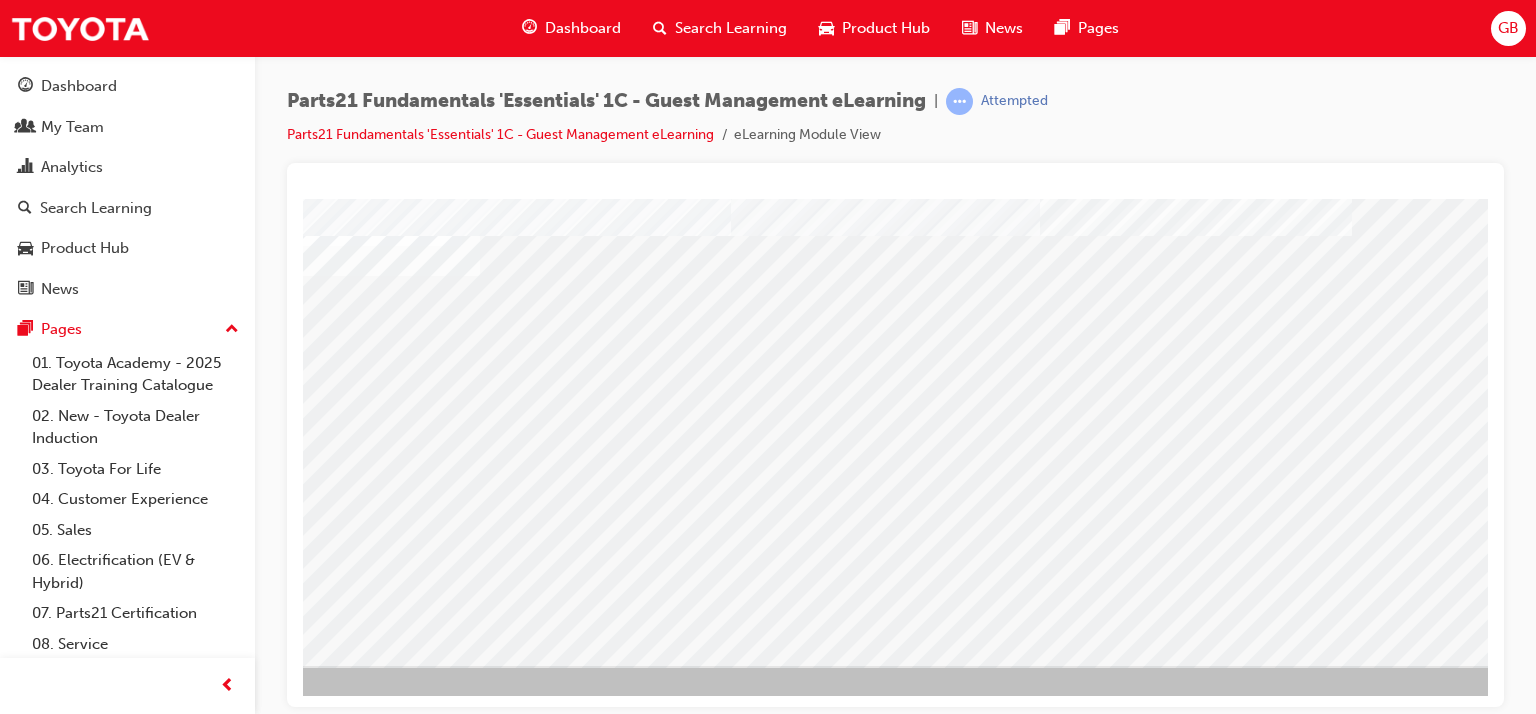 scroll, scrollTop: 253, scrollLeft: 40, axis: both 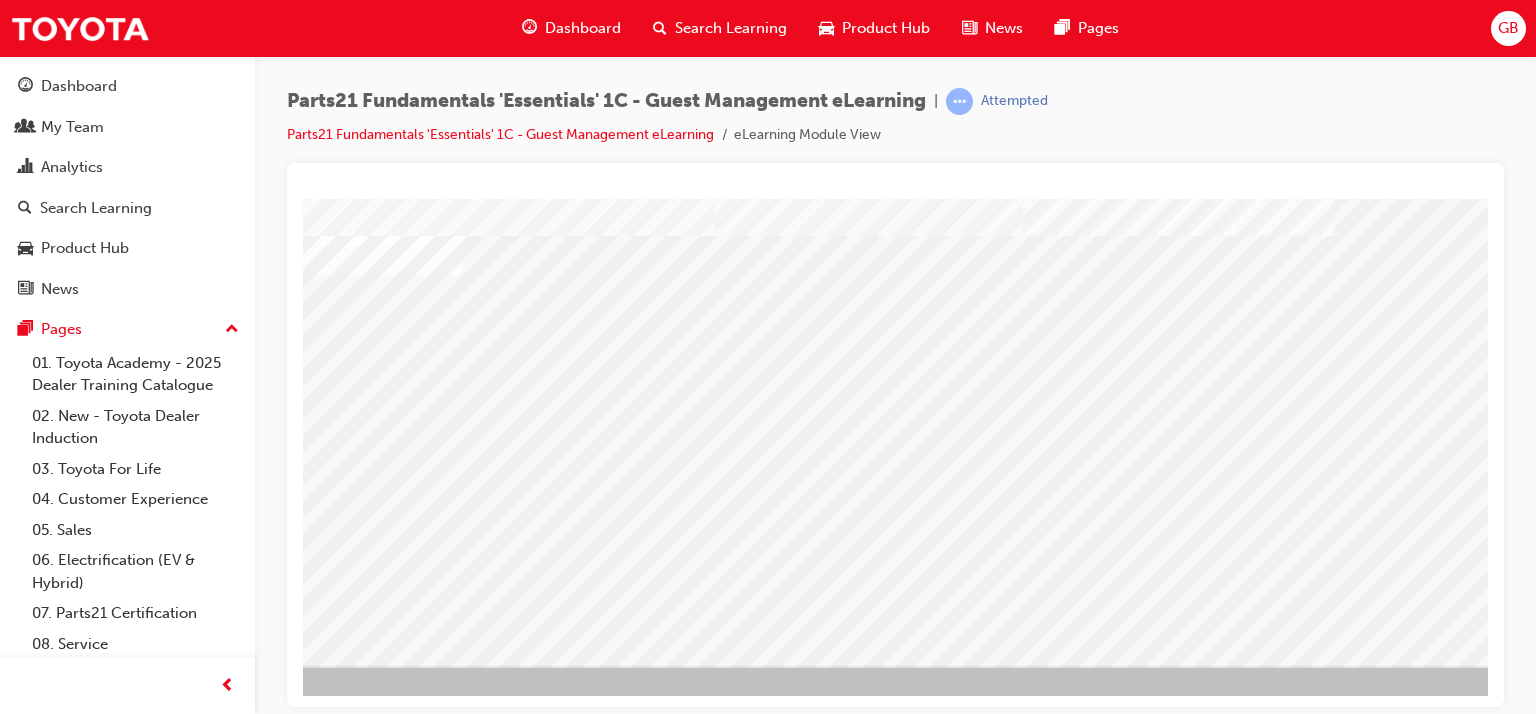 click at bounding box center [326, 1627] 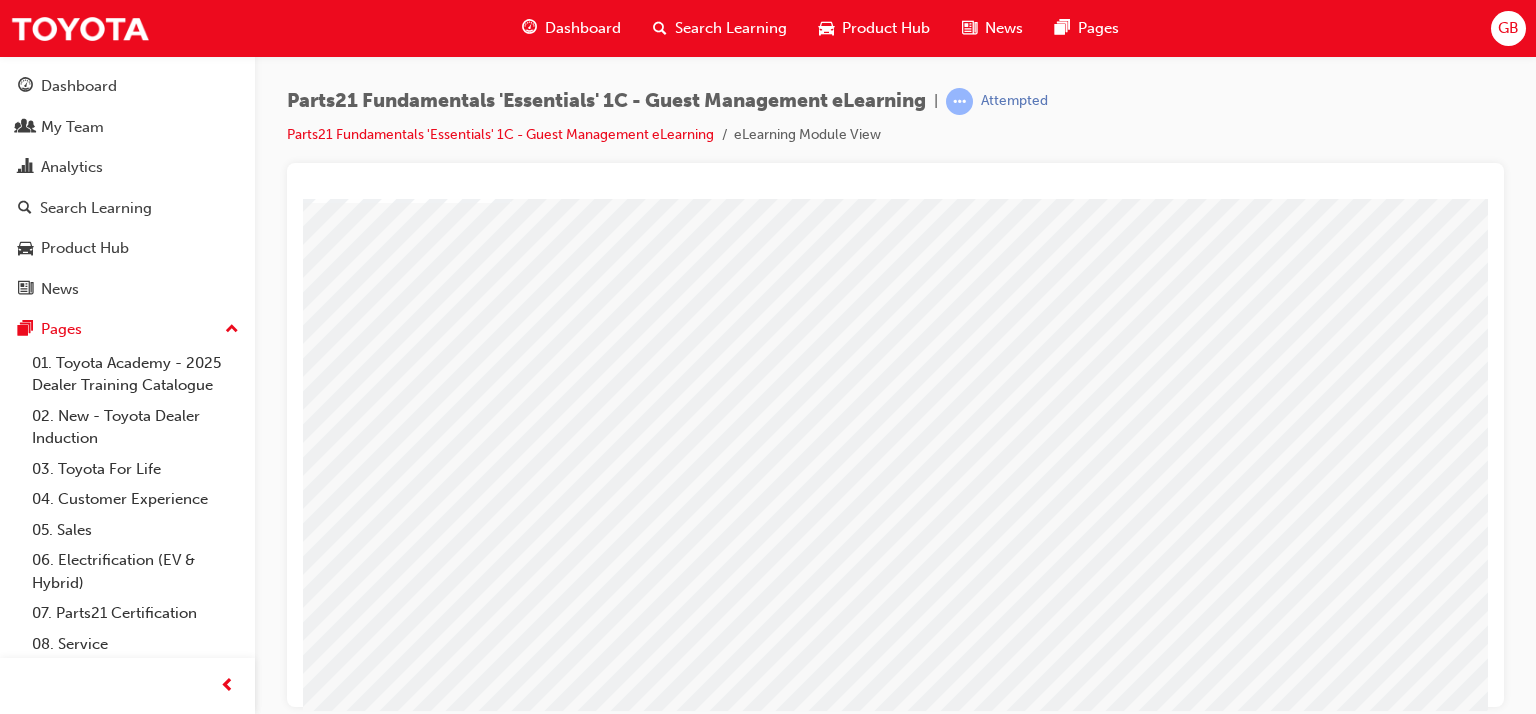 scroll, scrollTop: 253, scrollLeft: 0, axis: vertical 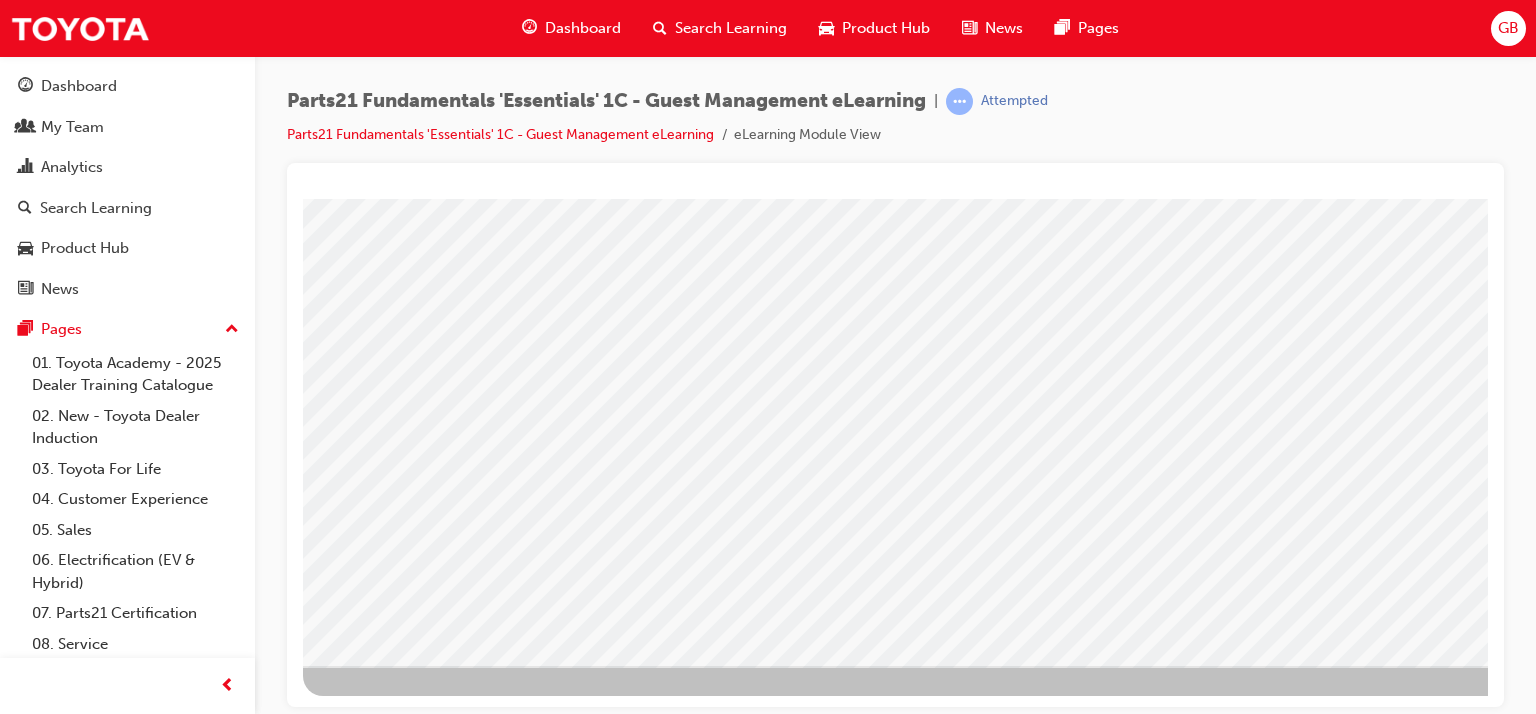 click at bounding box center [403, 1756] 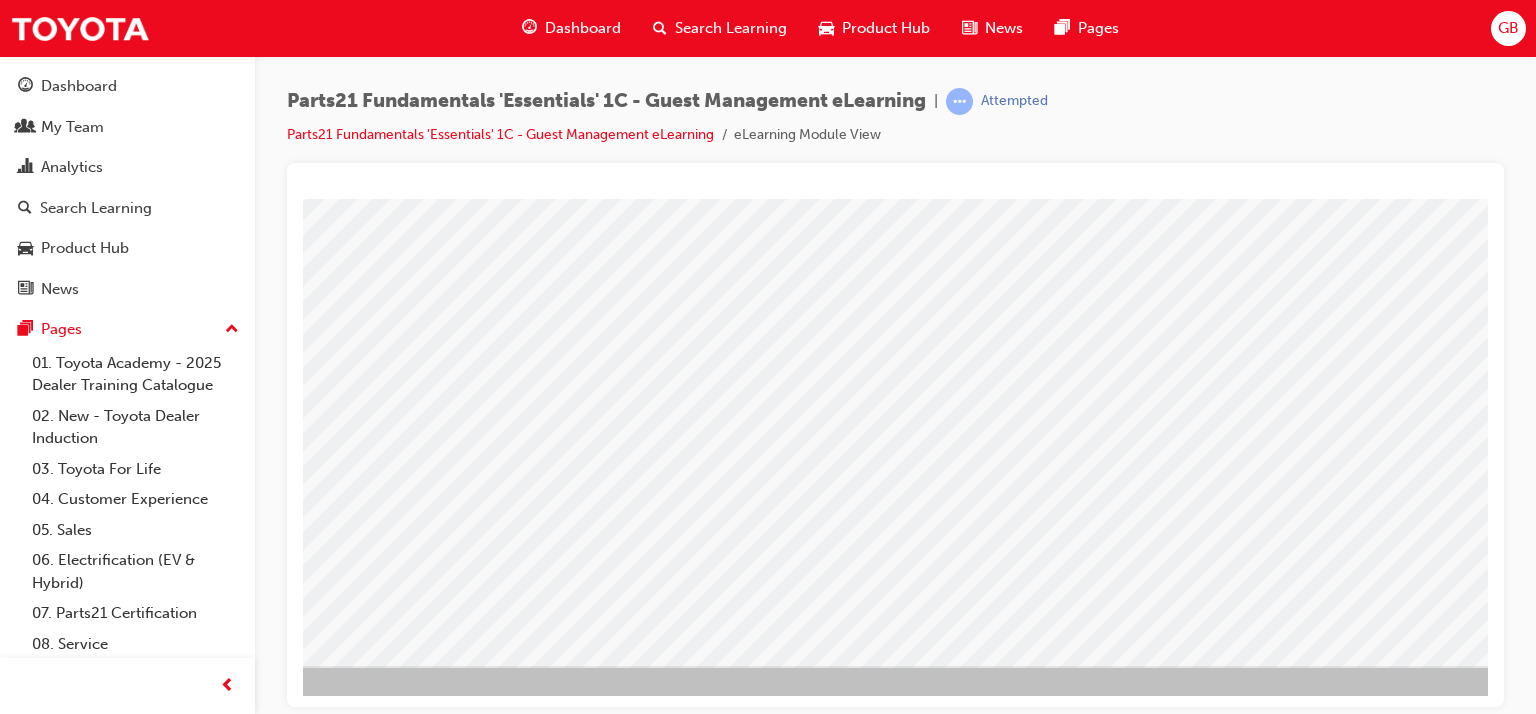 scroll, scrollTop: 253, scrollLeft: 190, axis: both 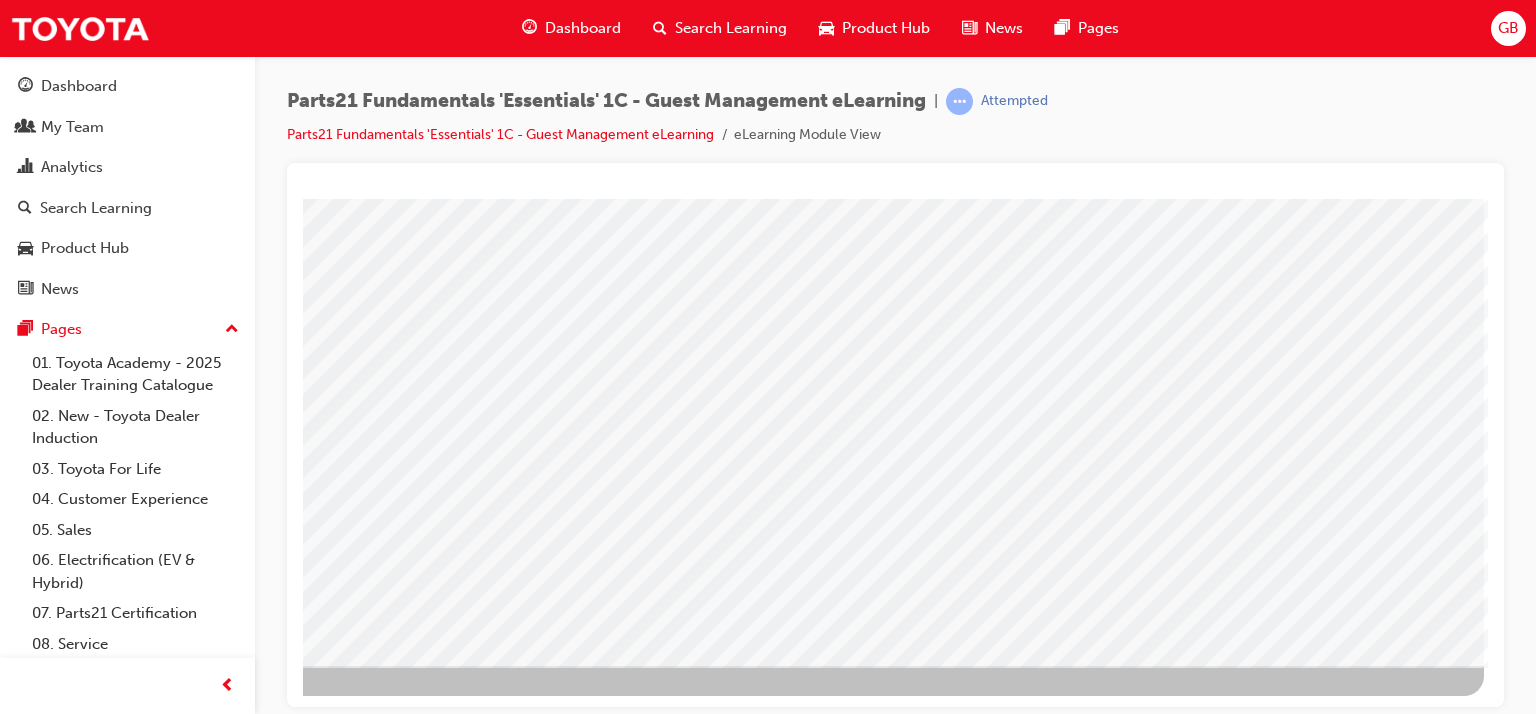 click at bounding box center (224, 2156) 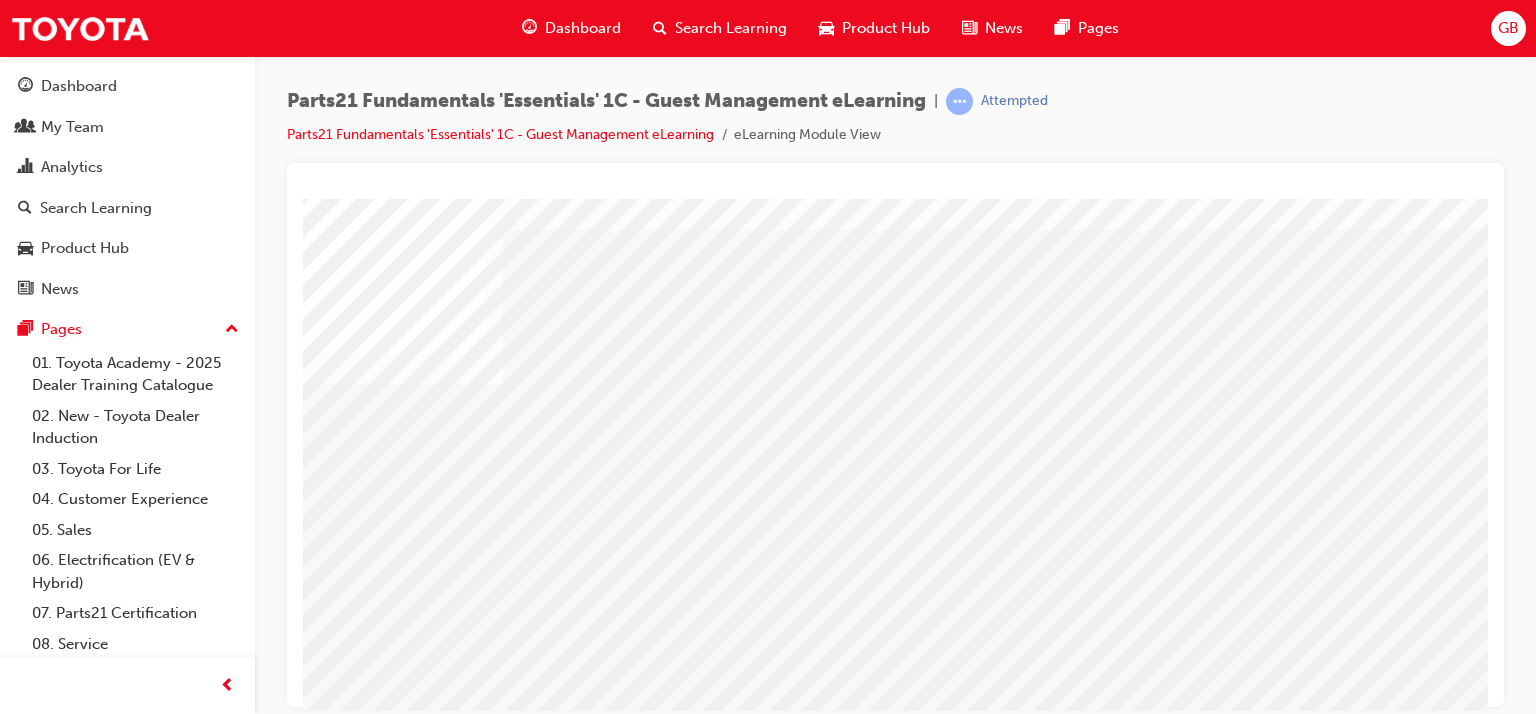 scroll, scrollTop: 100, scrollLeft: 0, axis: vertical 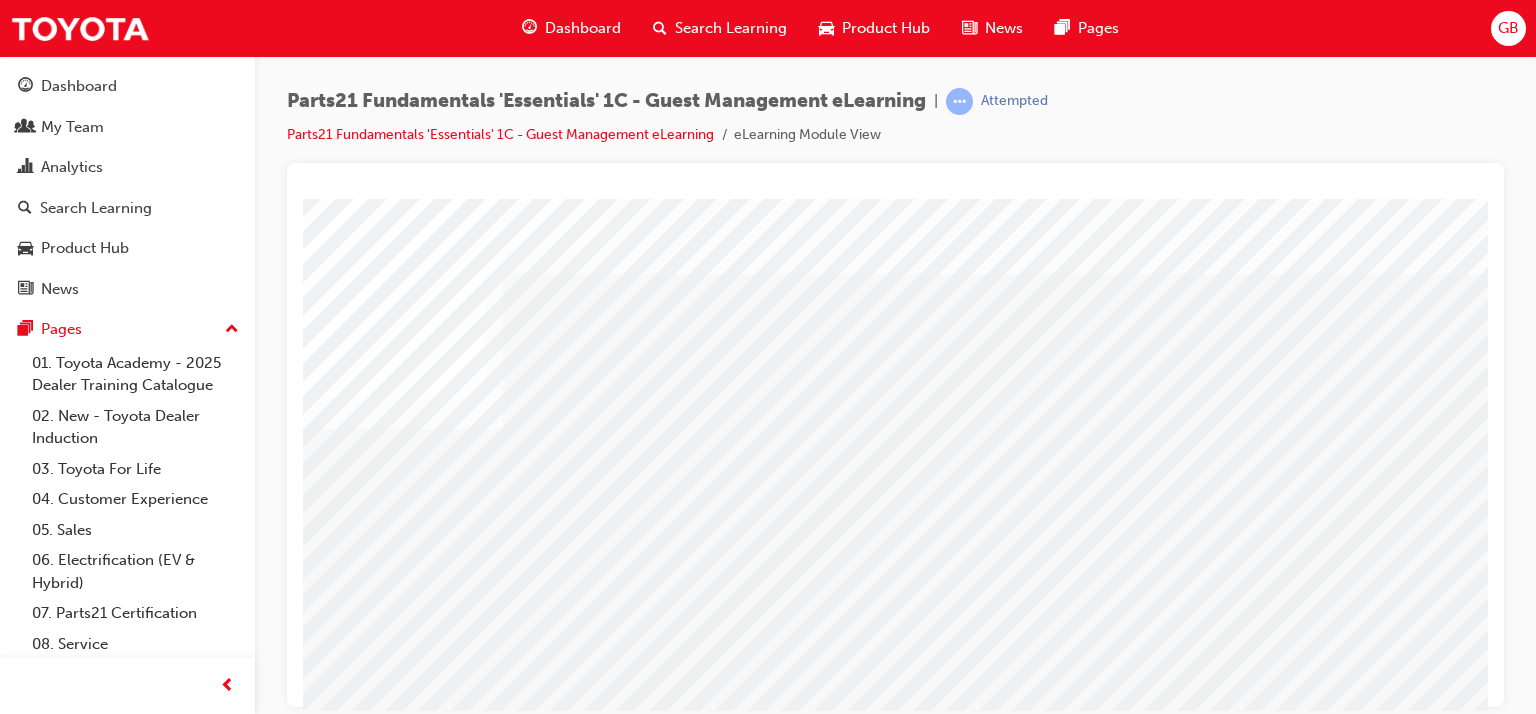 click at bounding box center [389, 3586] 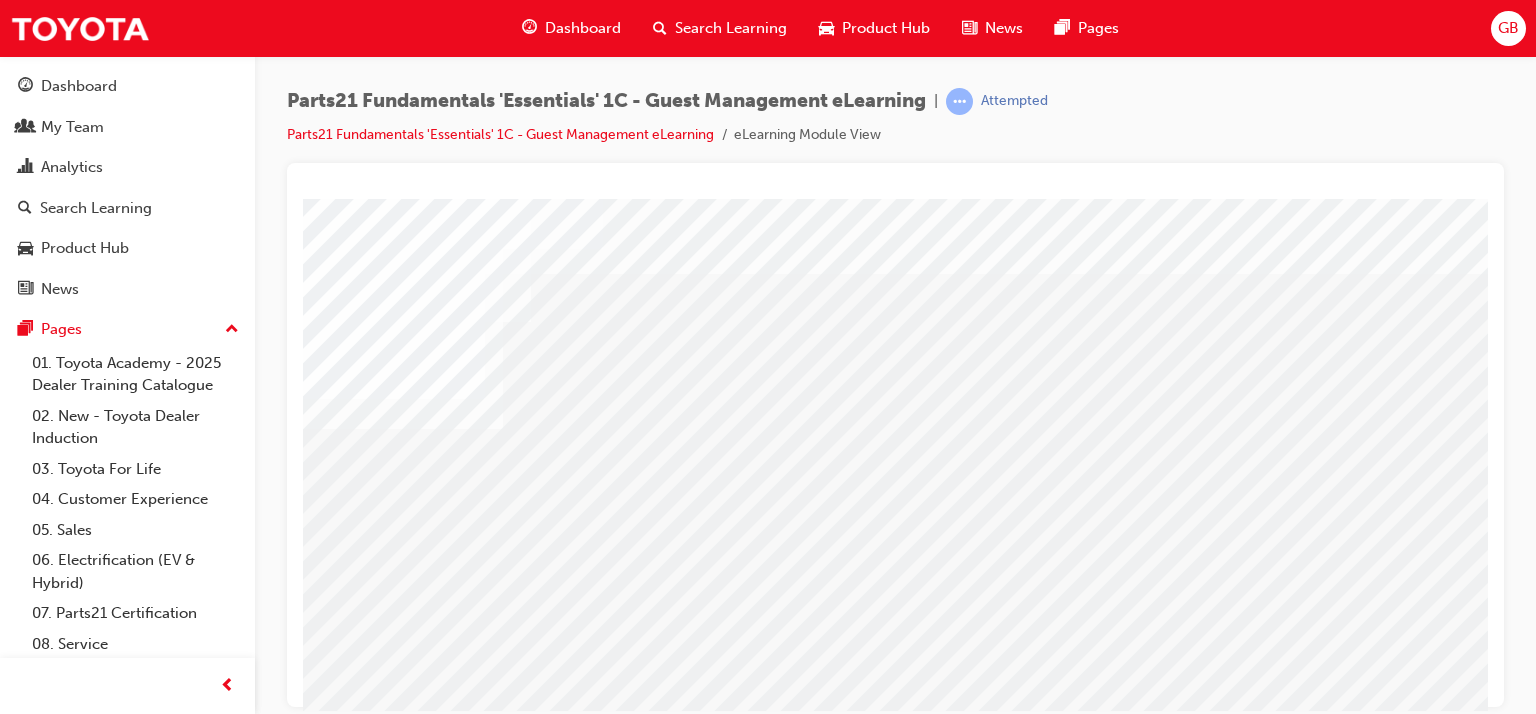 click at bounding box center [389, 3639] 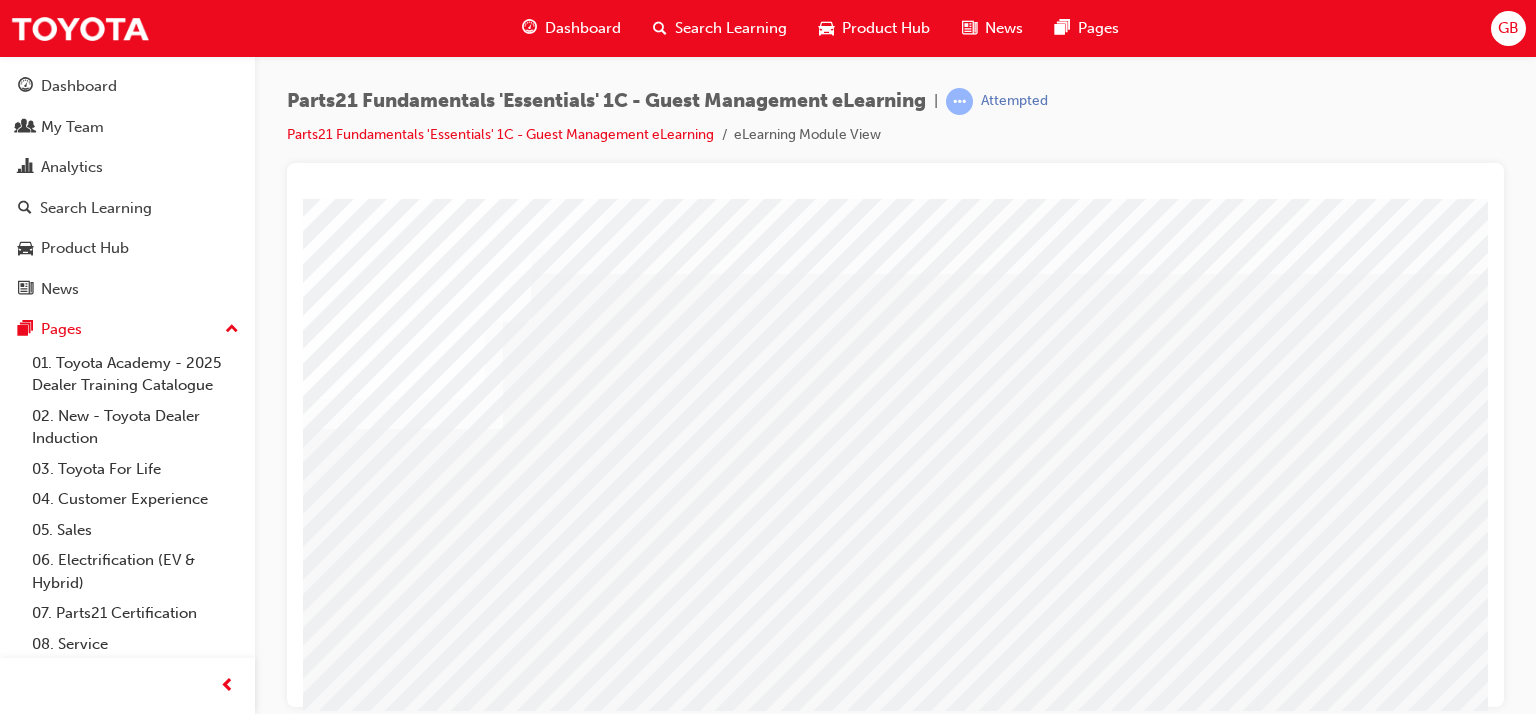 click at bounding box center [389, 3692] 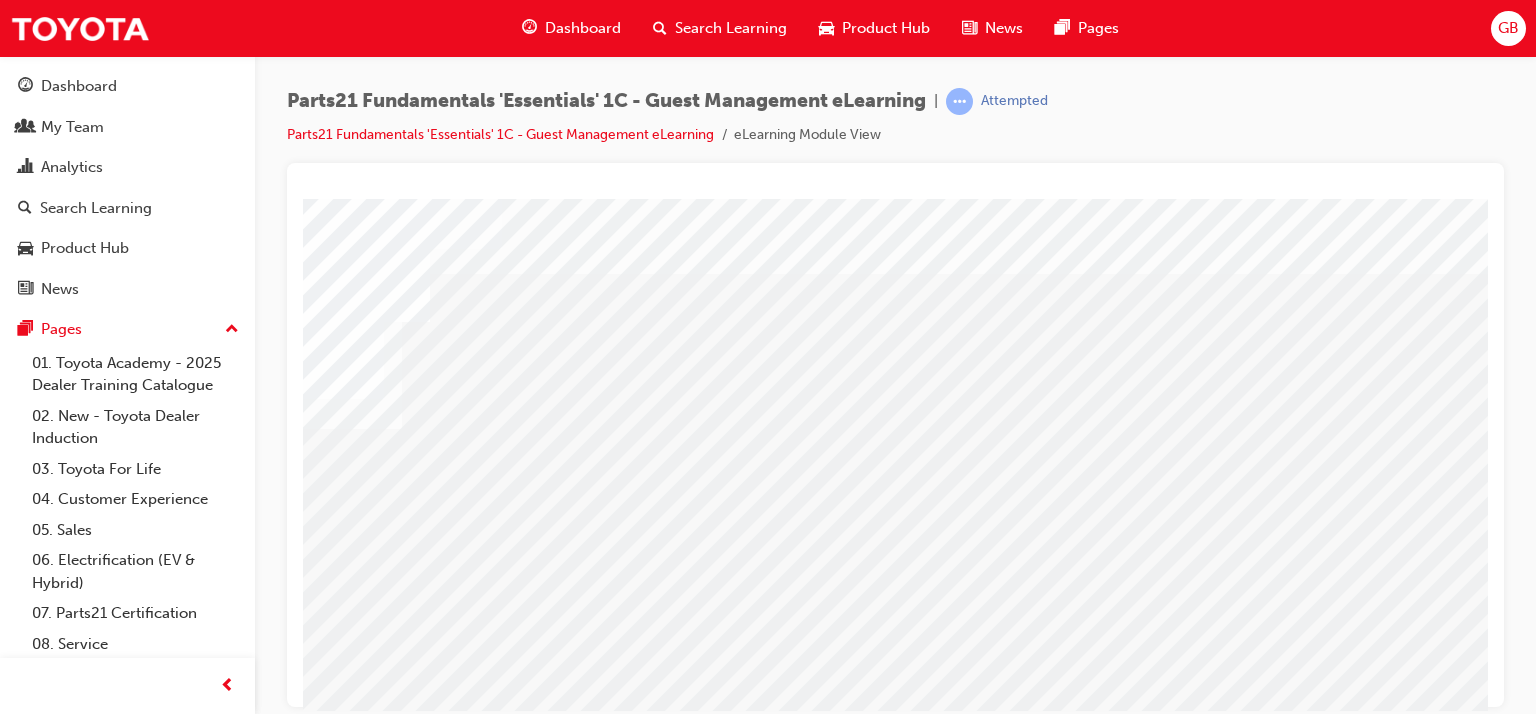 scroll, scrollTop: 100, scrollLeft: 120, axis: both 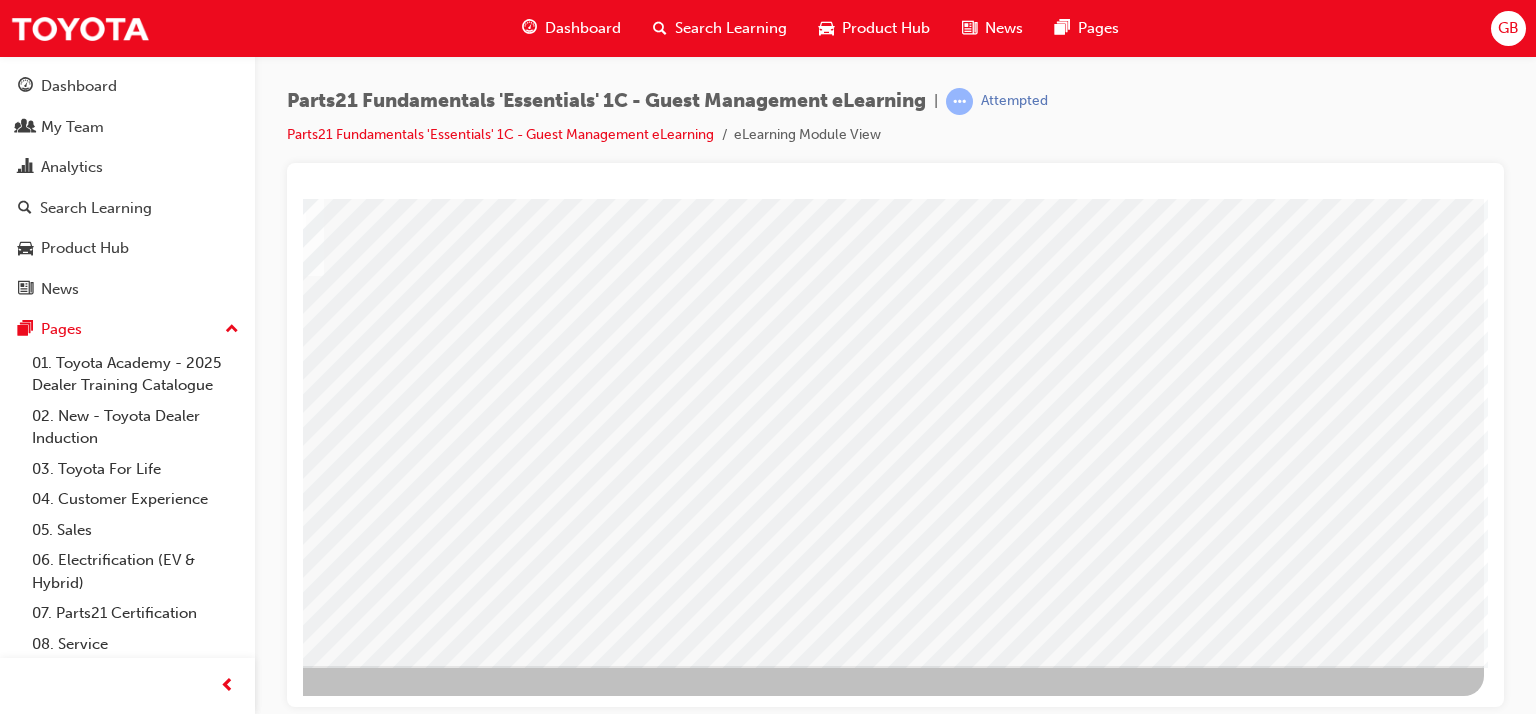 click at bounding box center (187, 1627) 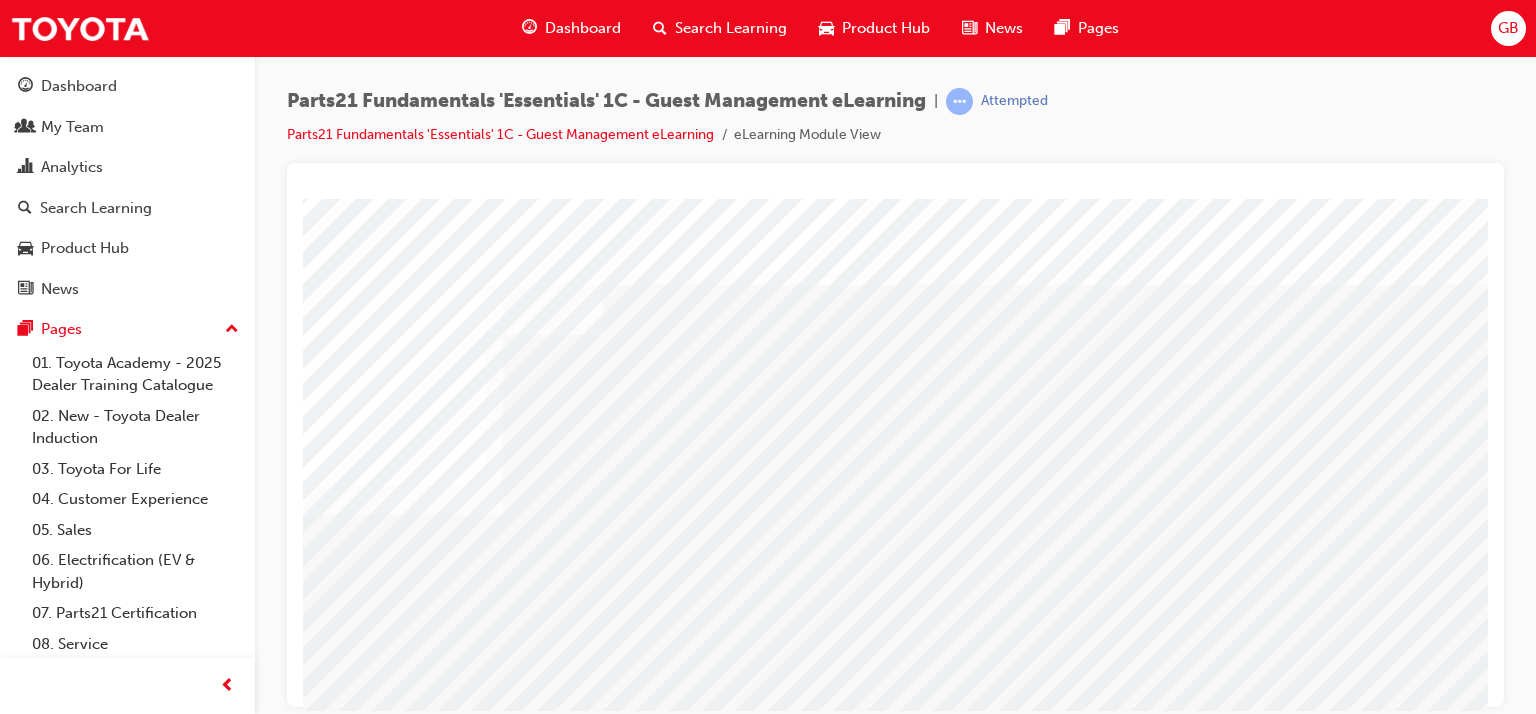 scroll, scrollTop: 100, scrollLeft: 0, axis: vertical 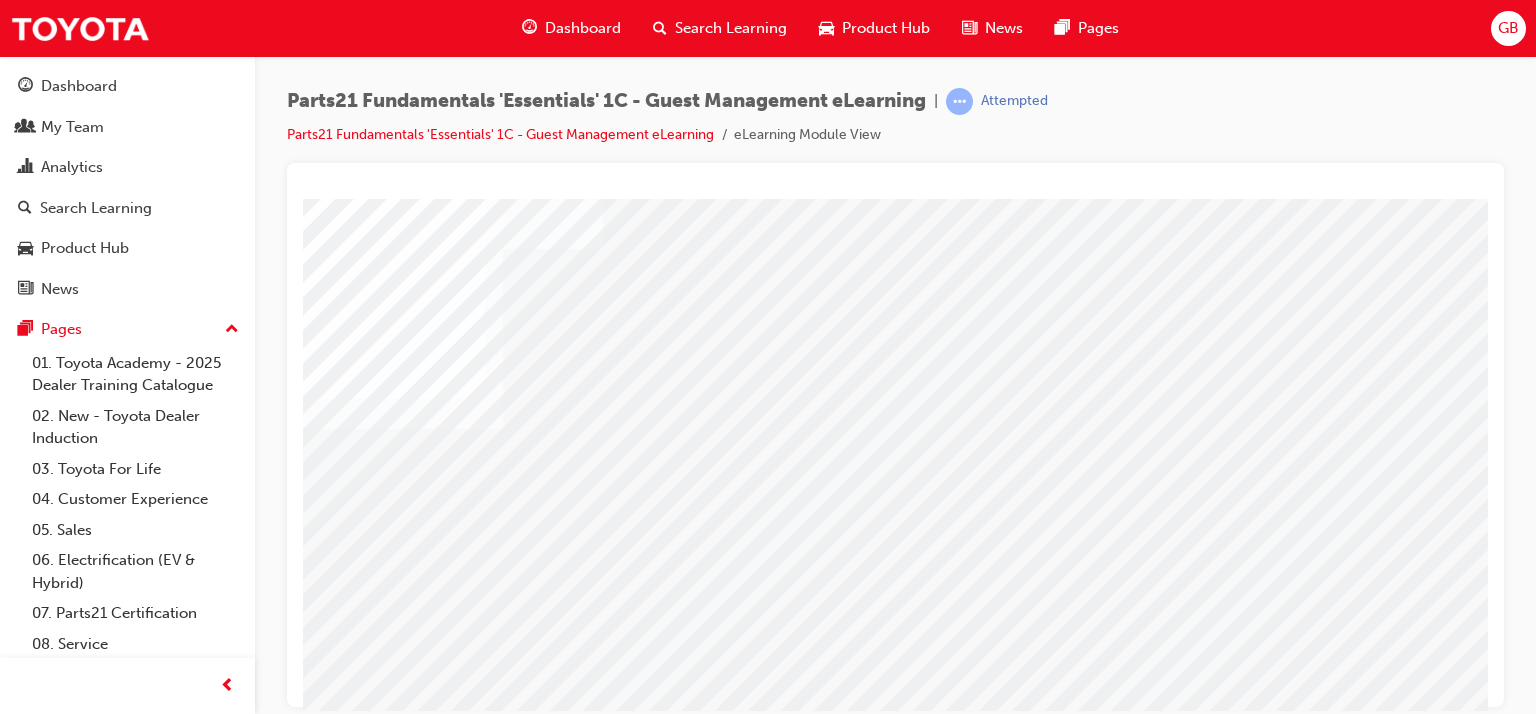 click at bounding box center [389, 3585] 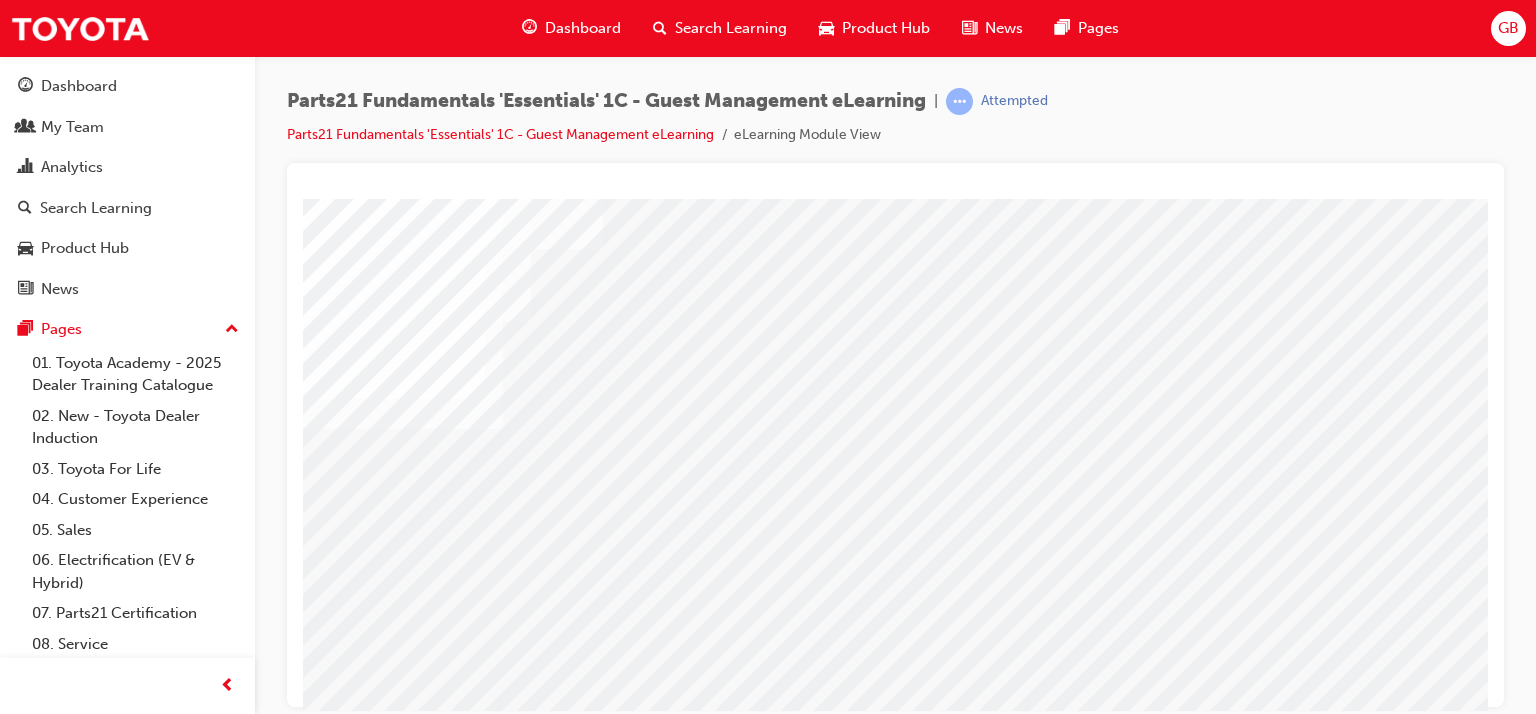 click at bounding box center (389, 3638) 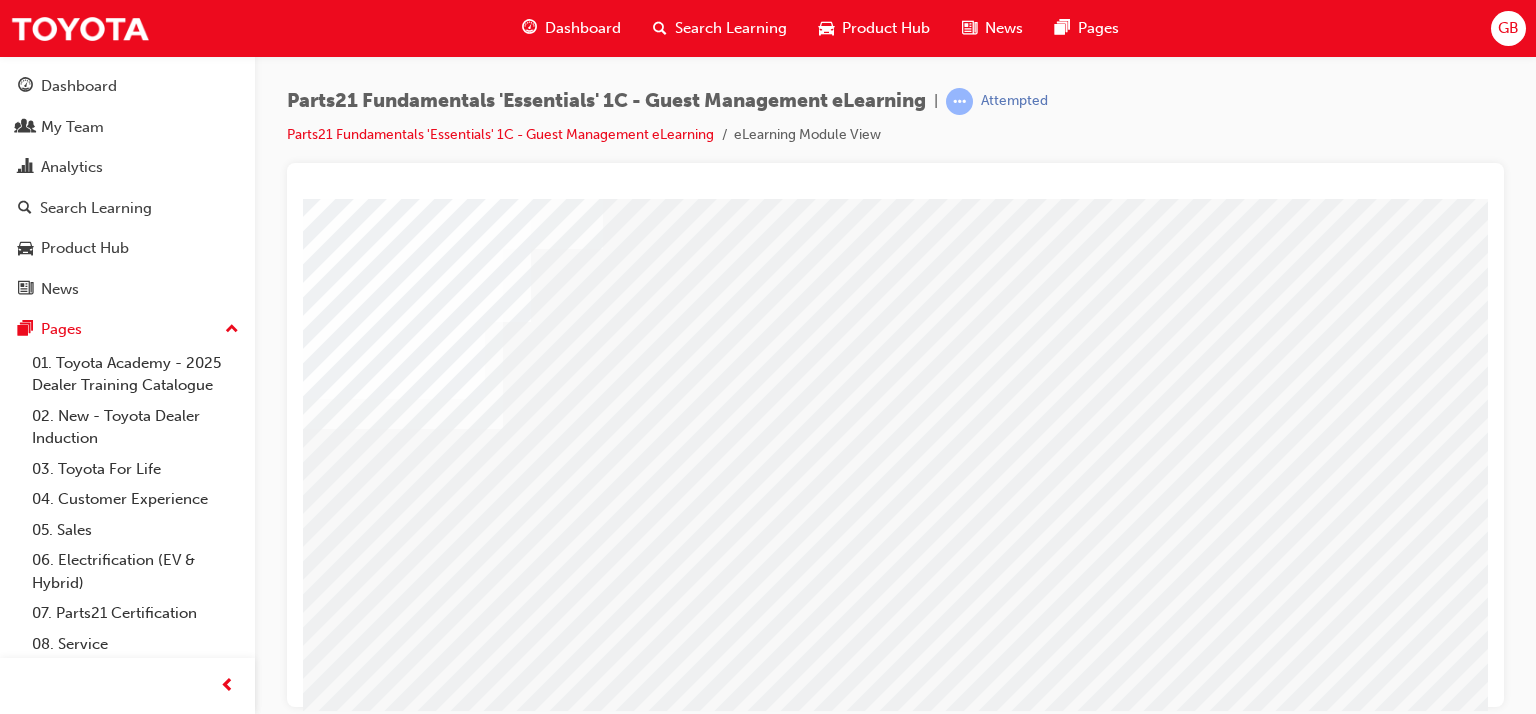 click at bounding box center (389, 3691) 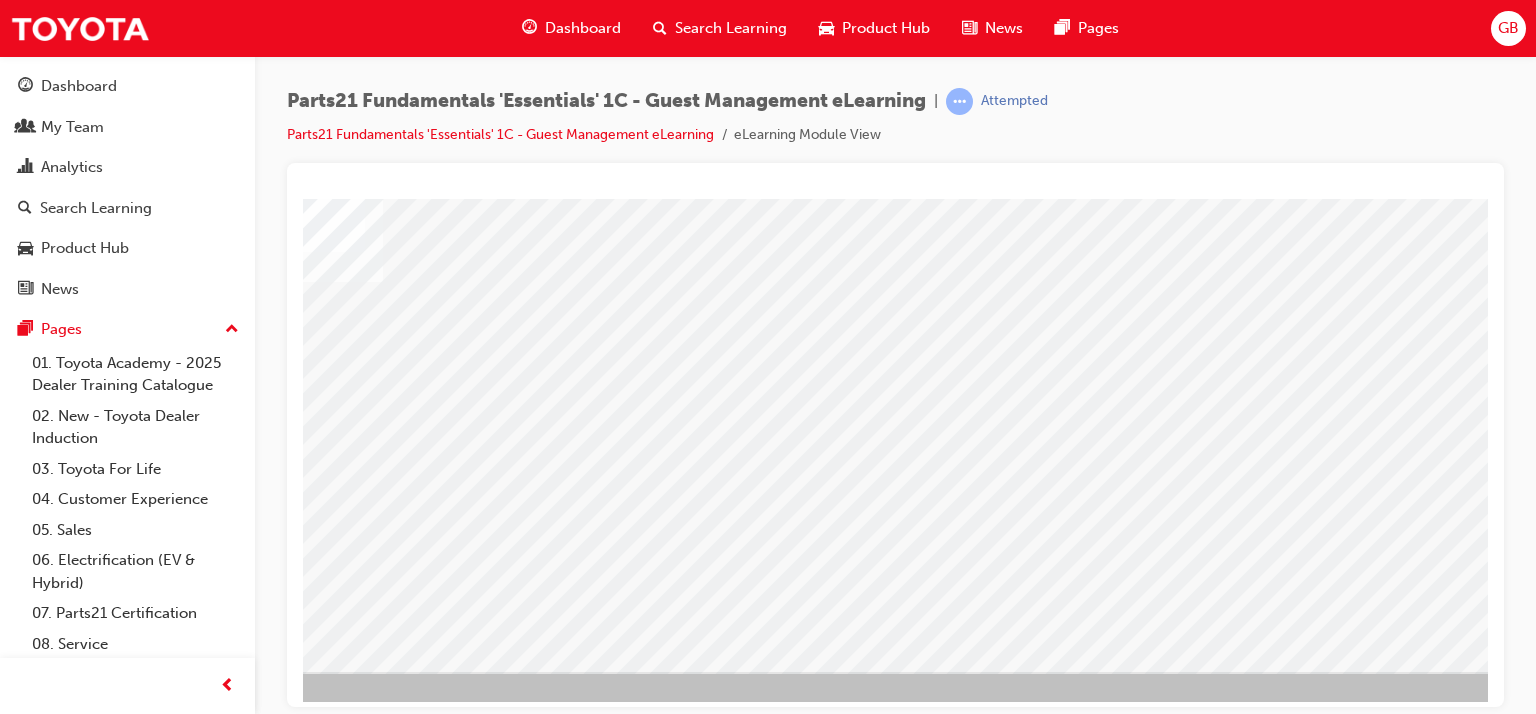scroll, scrollTop: 253, scrollLeft: 120, axis: both 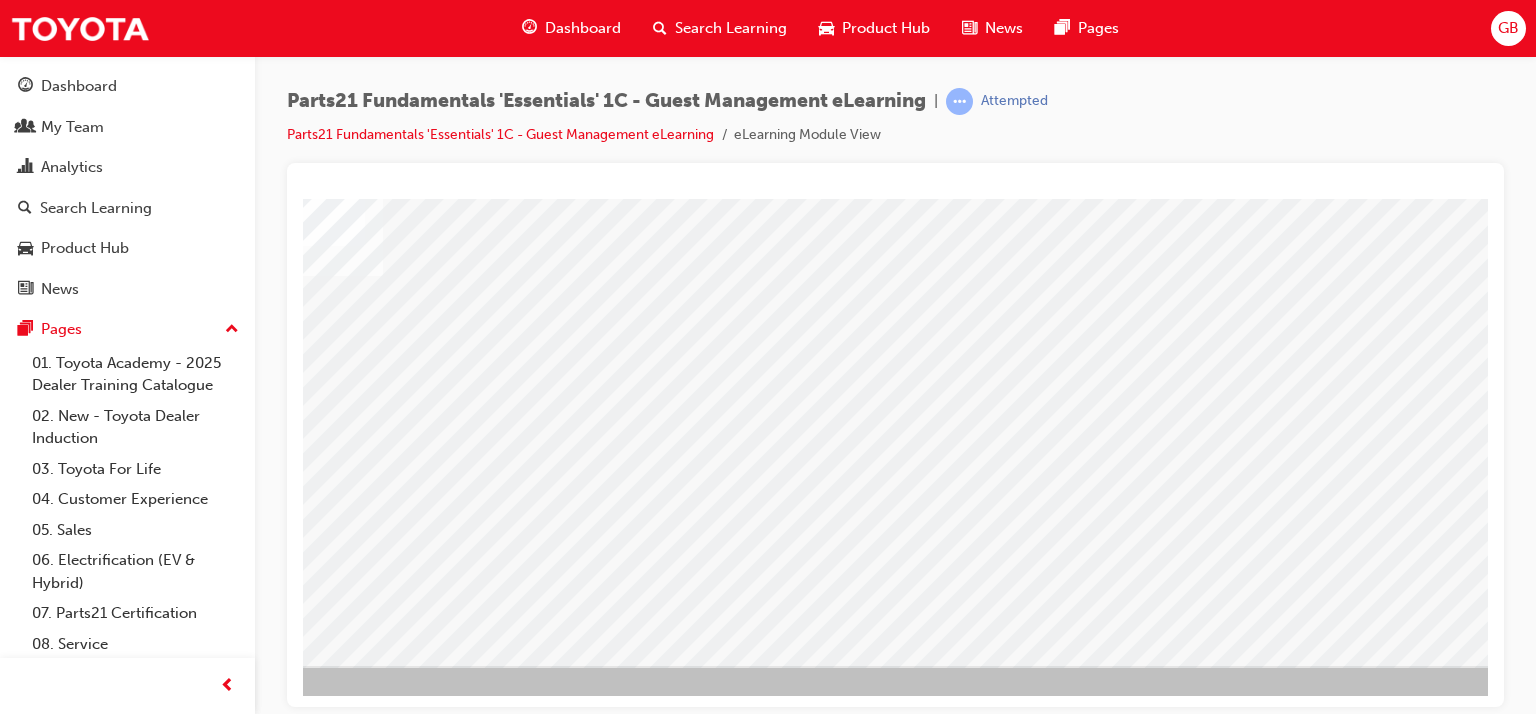 click at bounding box center [246, 1627] 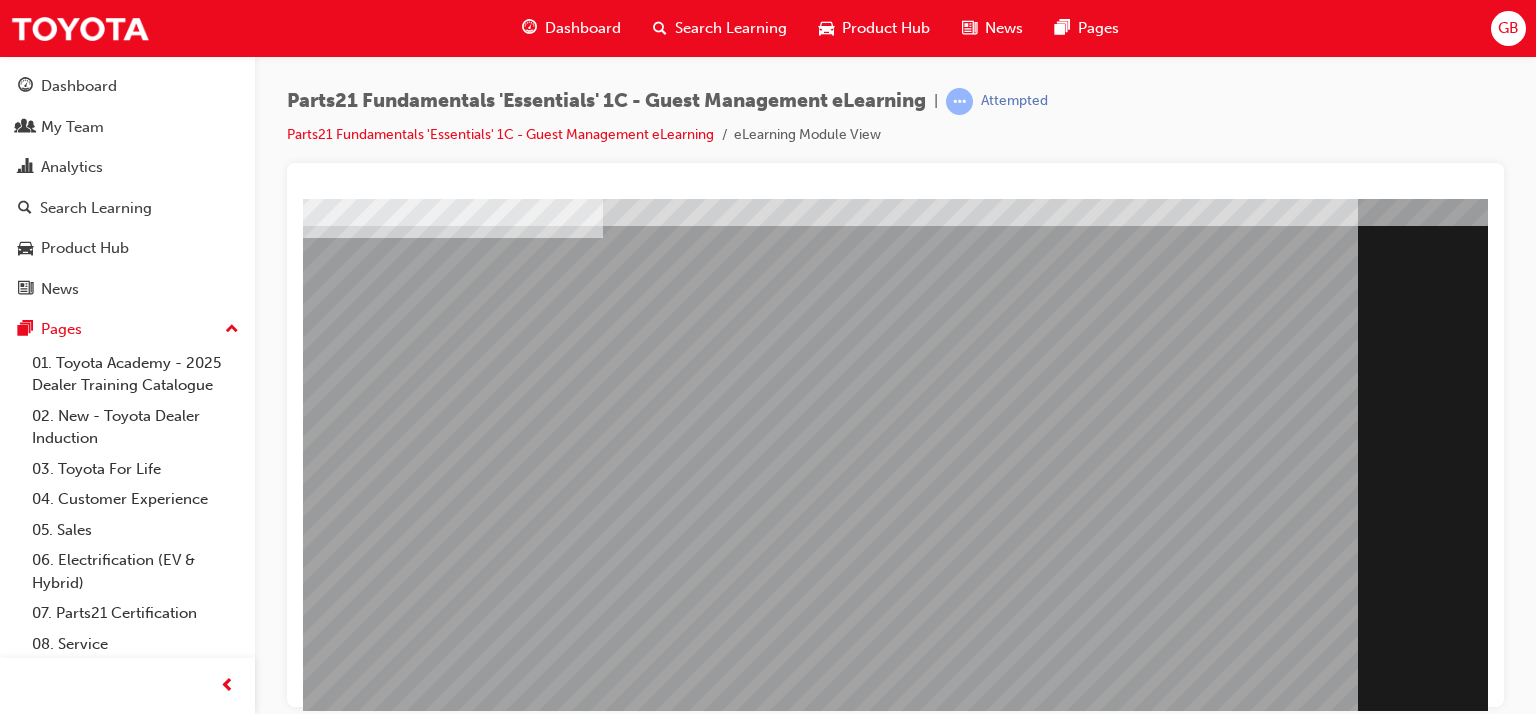 scroll, scrollTop: 253, scrollLeft: 0, axis: vertical 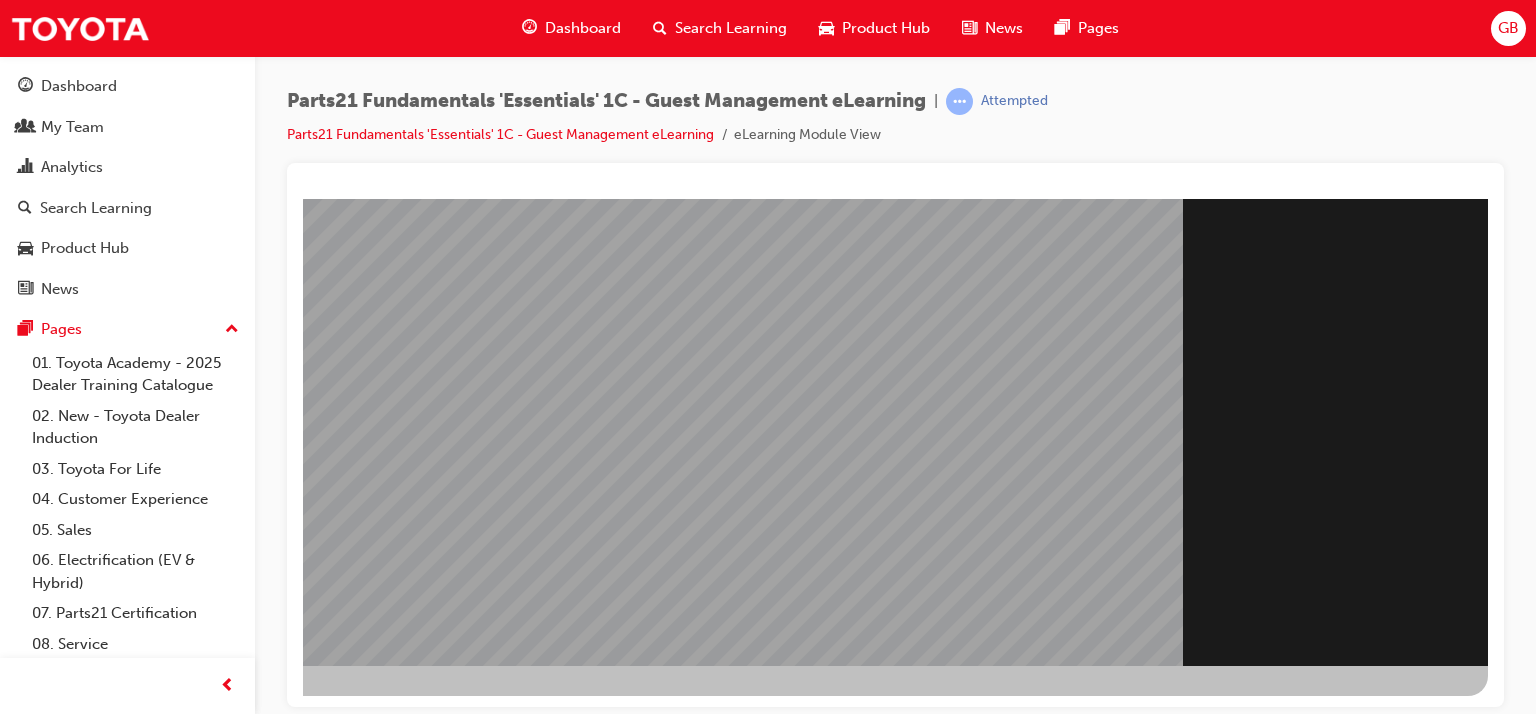 click at bounding box center [191, 1577] 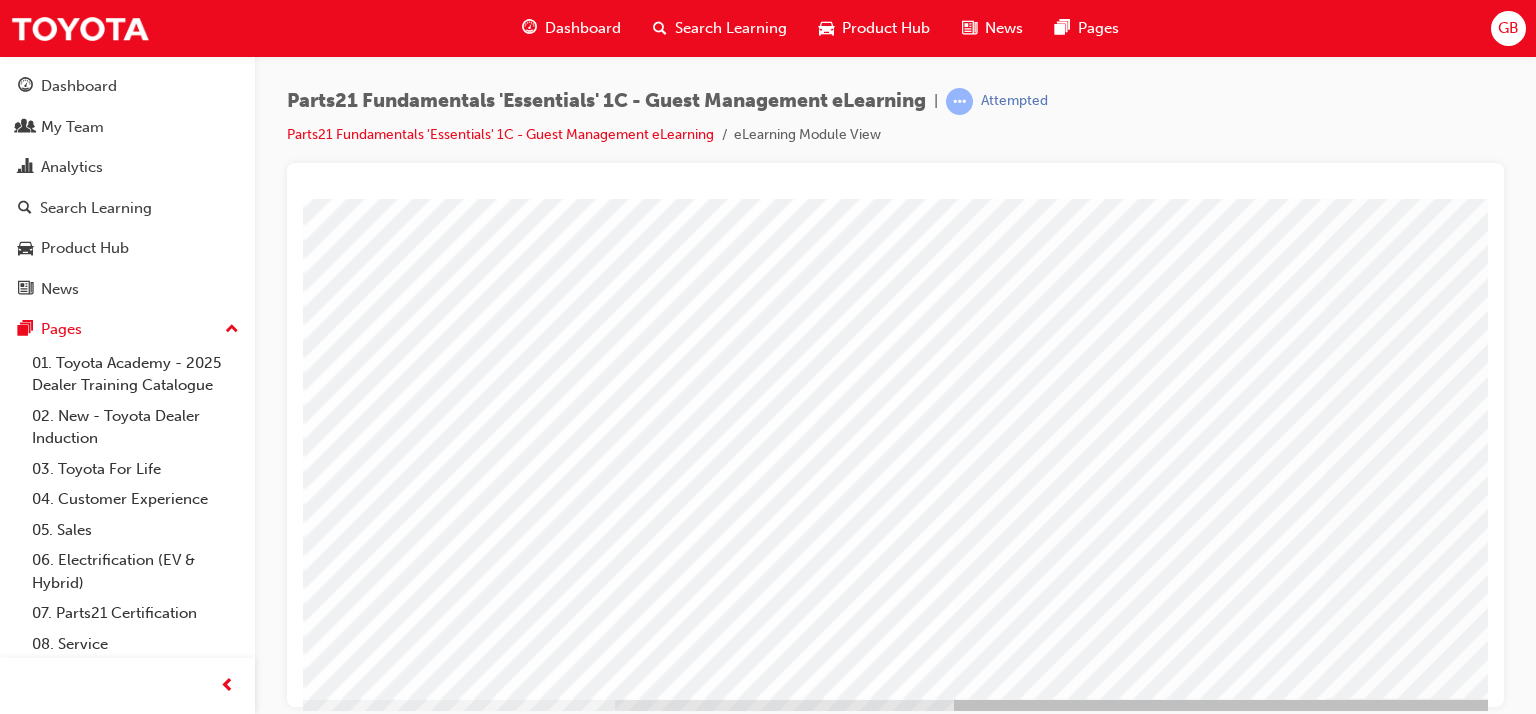 scroll, scrollTop: 253, scrollLeft: 0, axis: vertical 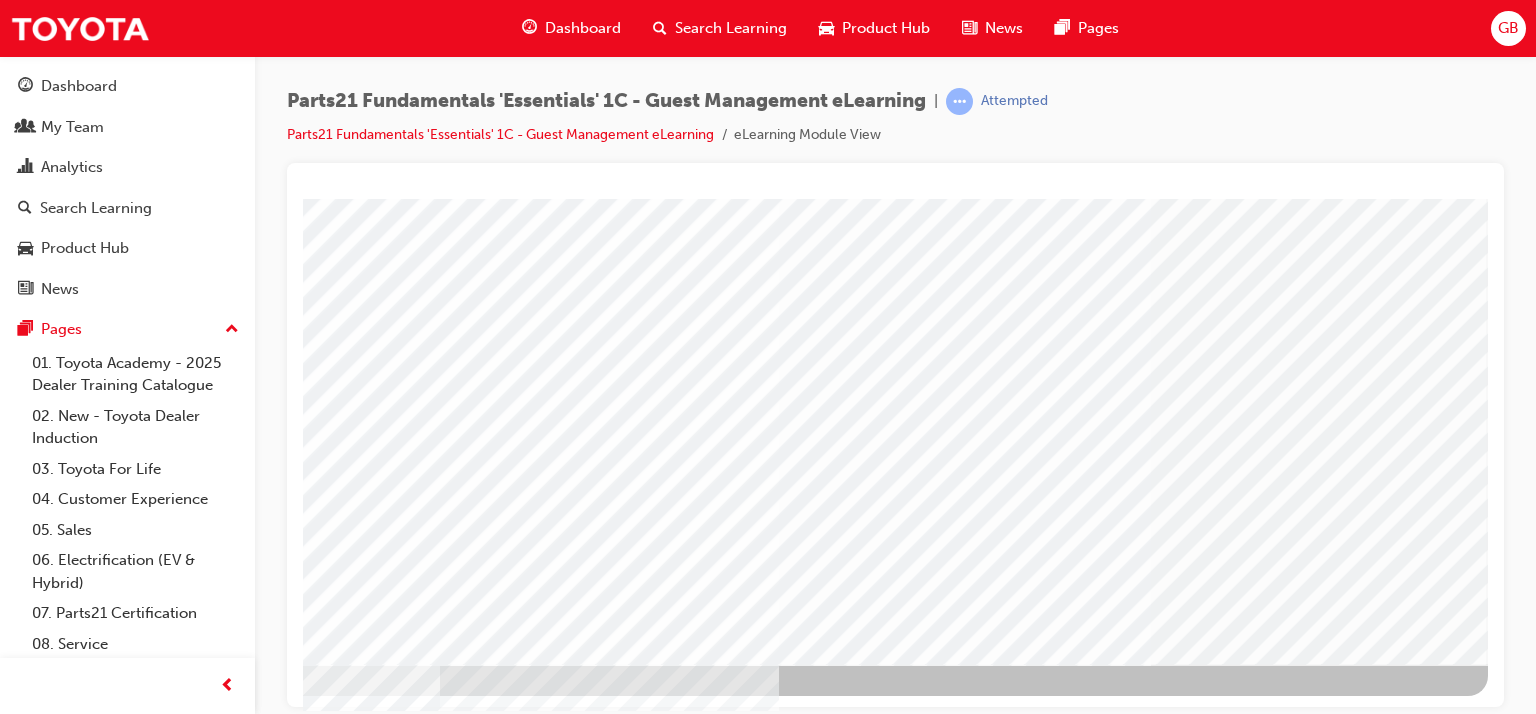 click at bounding box center (191, 4512) 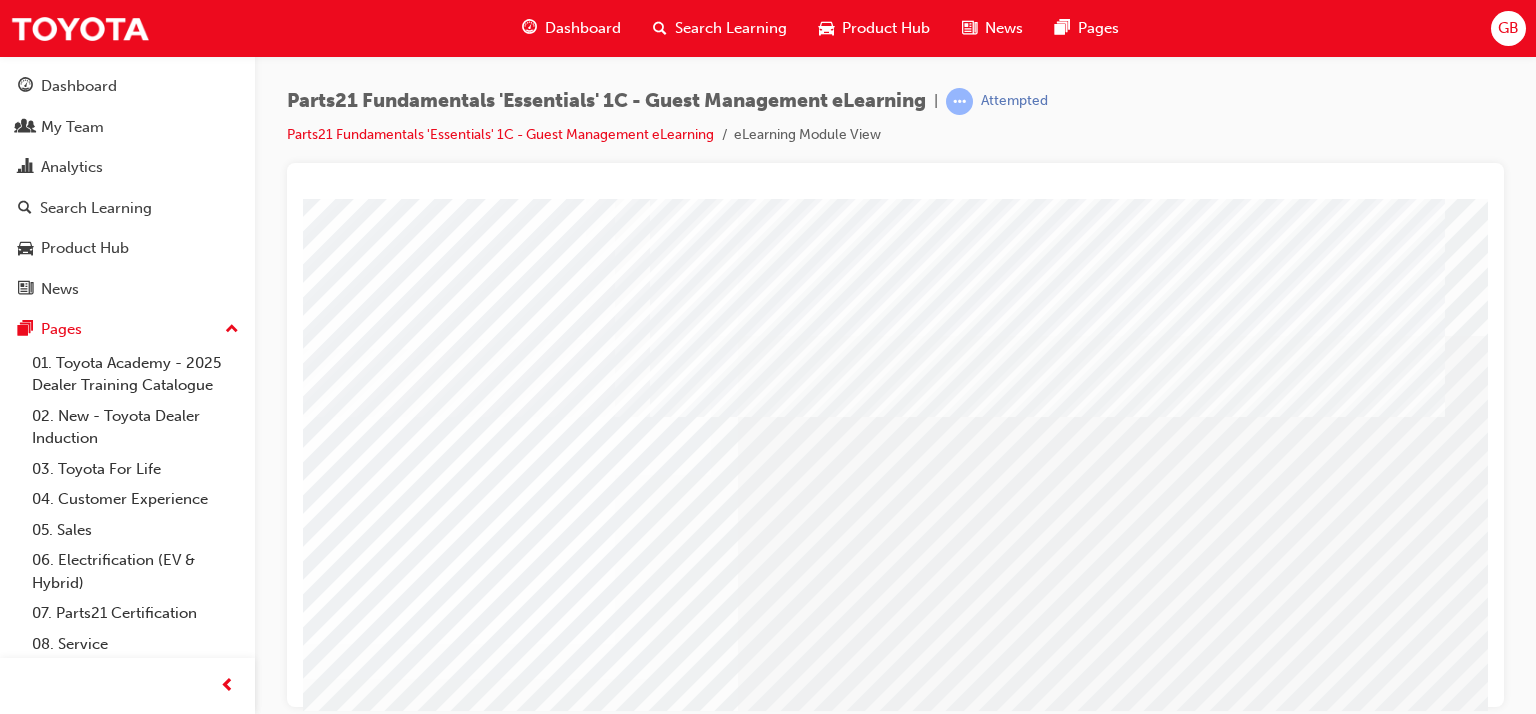 scroll, scrollTop: 0, scrollLeft: 190, axis: horizontal 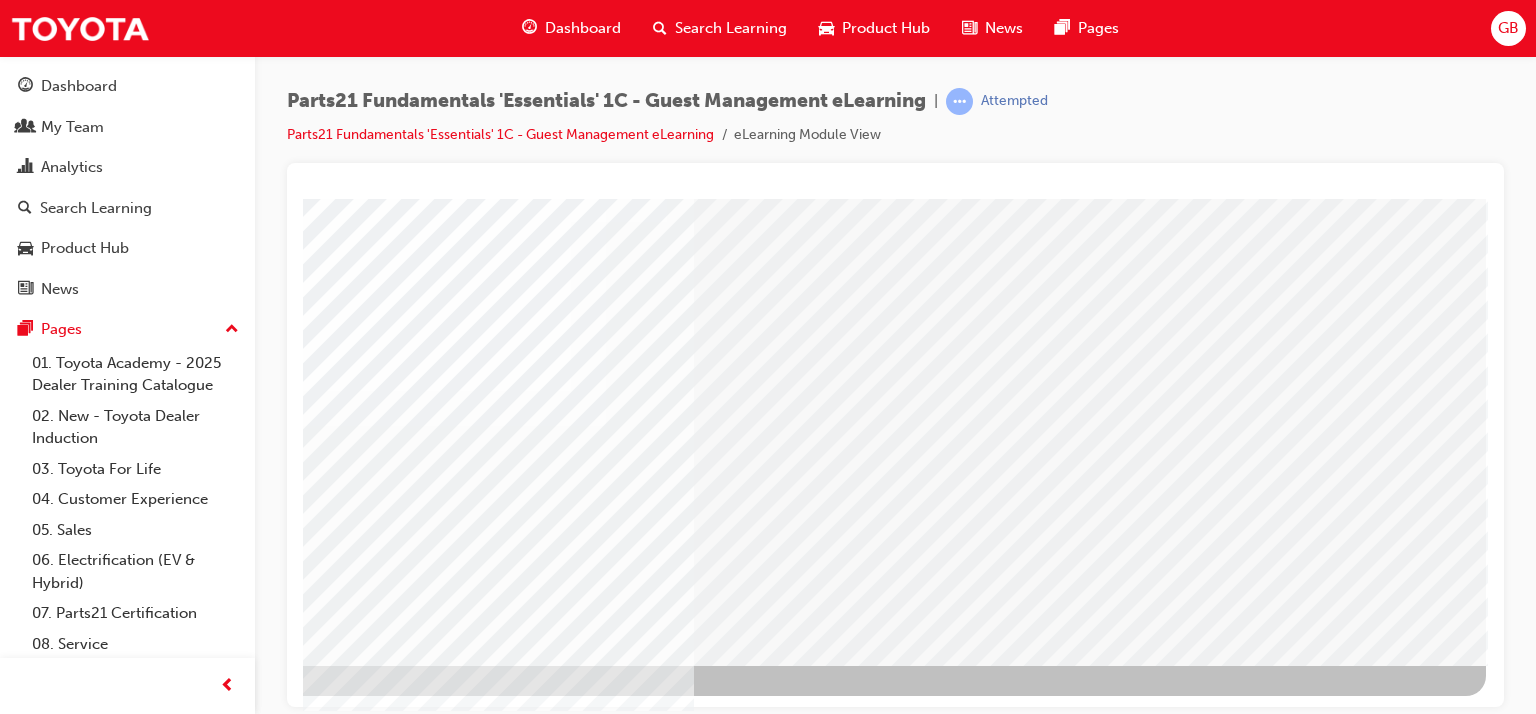 click at bounding box center [189, 2330] 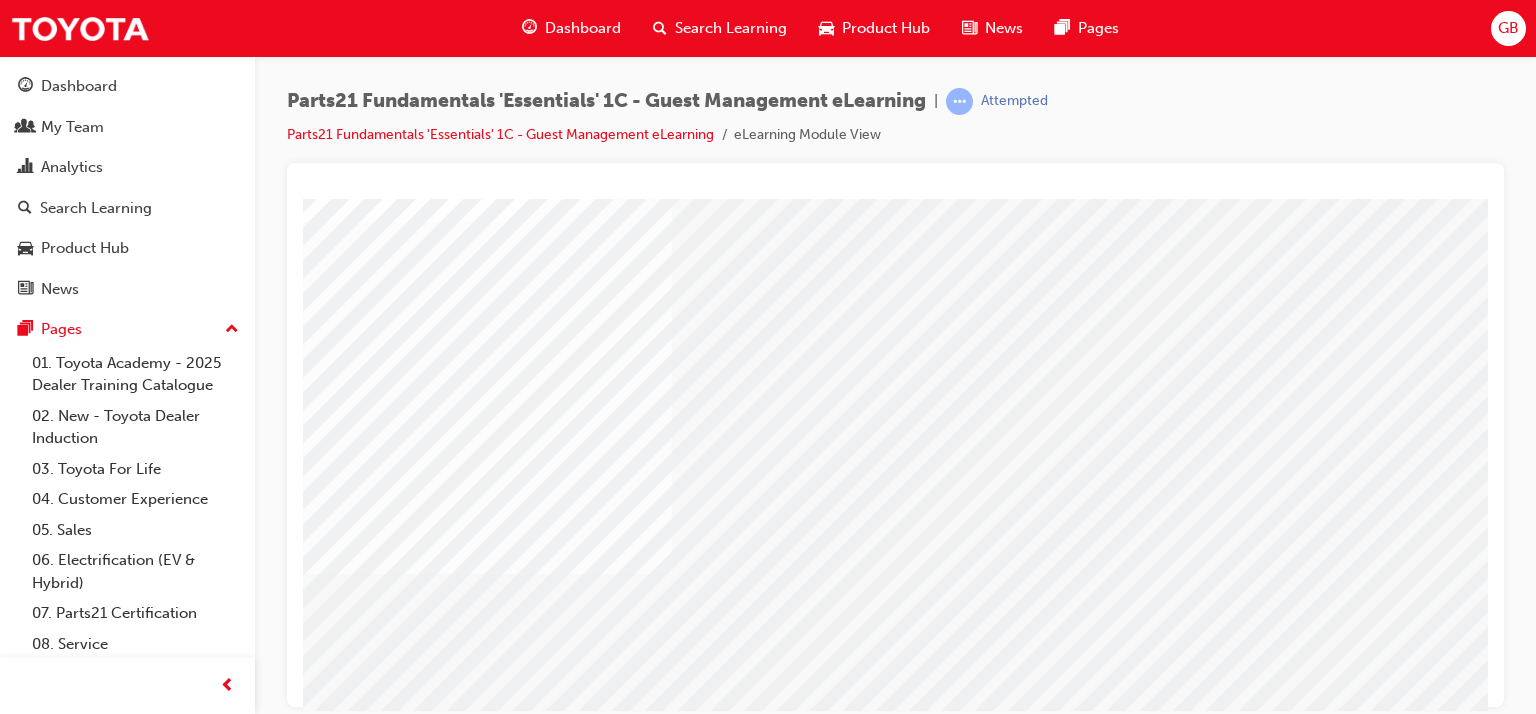 scroll, scrollTop: 200, scrollLeft: 0, axis: vertical 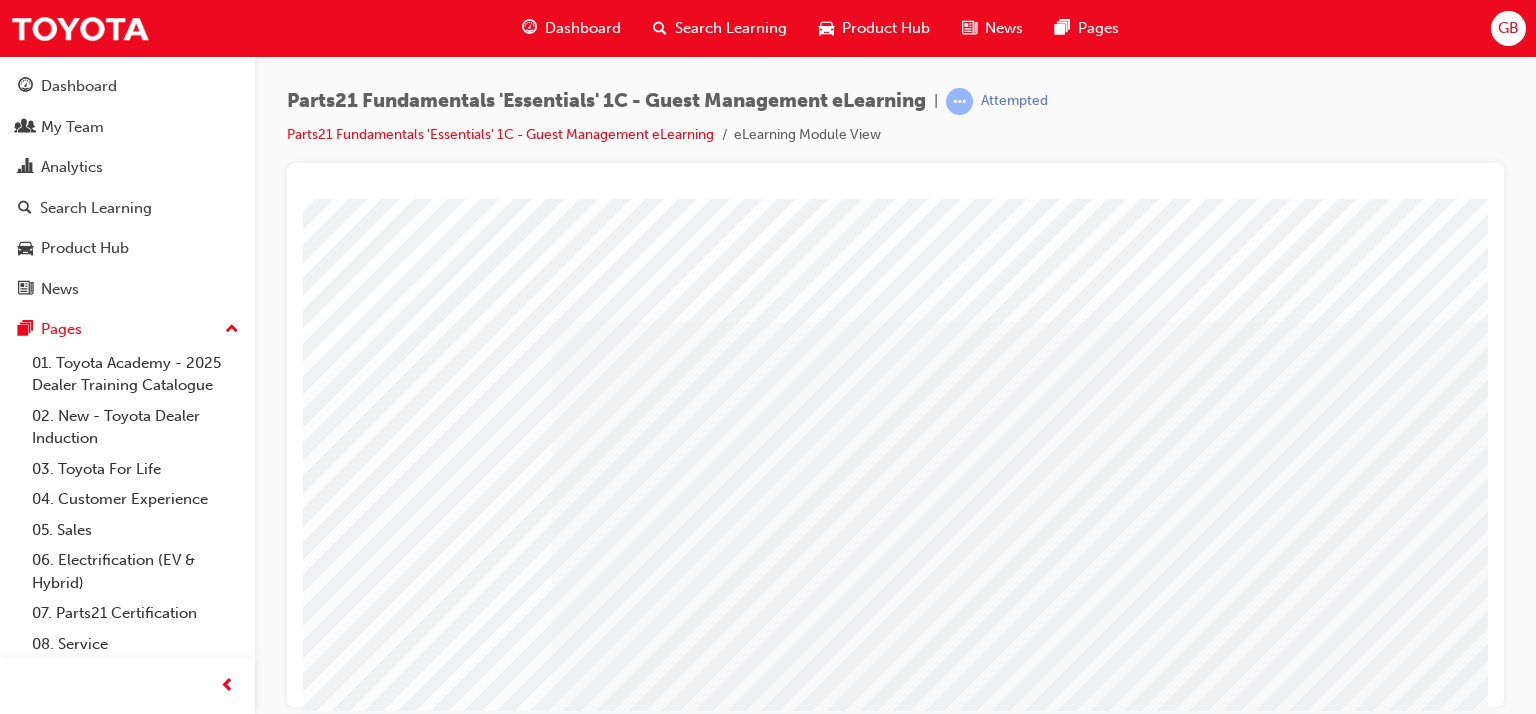 click at bounding box center [294, 2009] 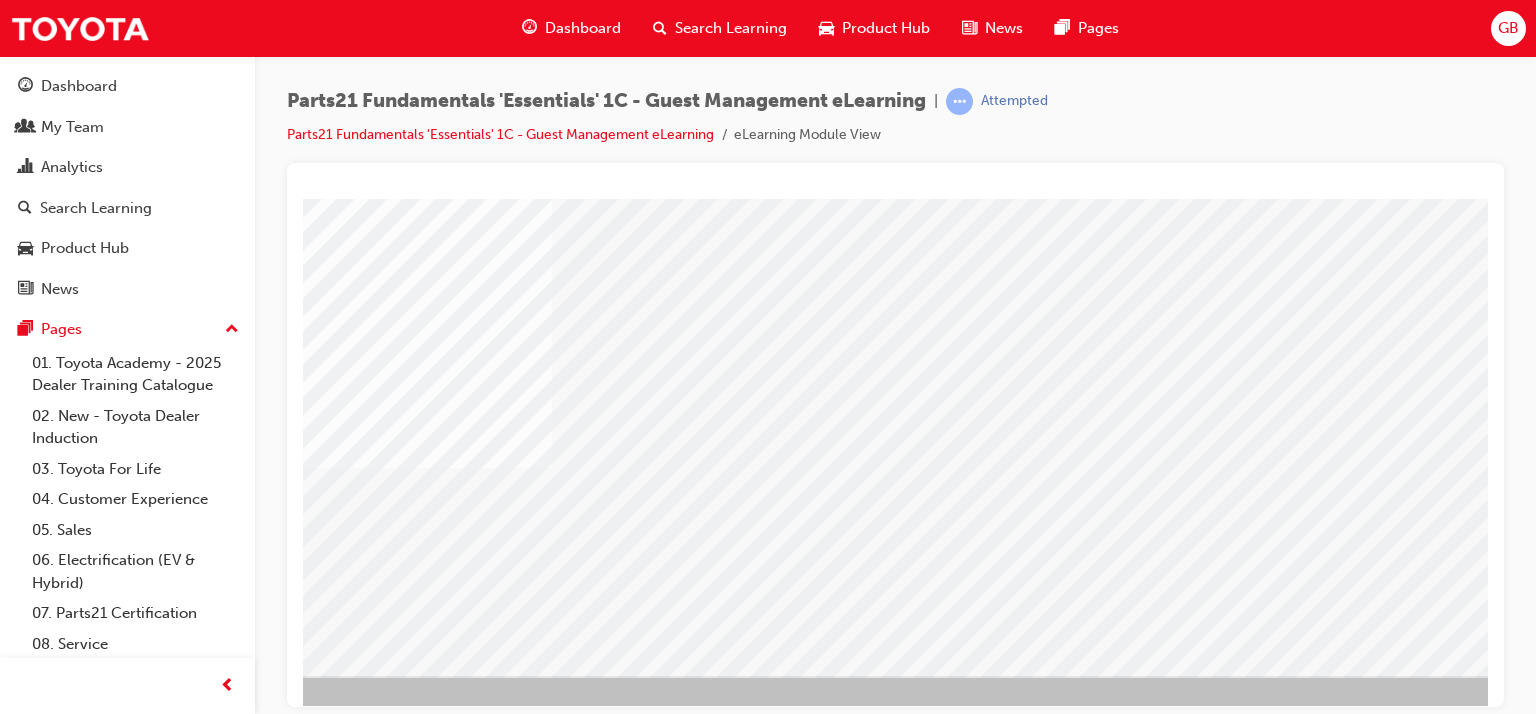scroll, scrollTop: 253, scrollLeft: 120, axis: both 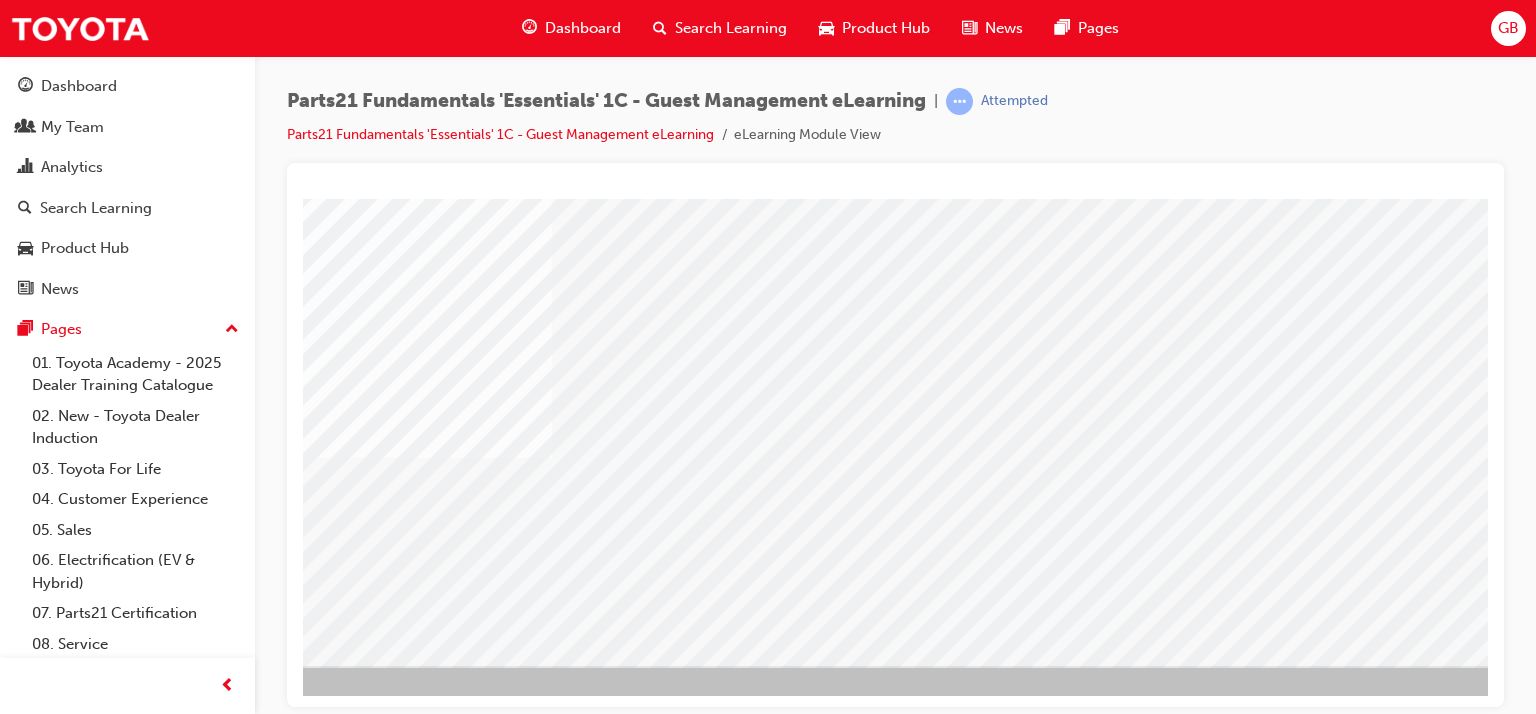 click at bounding box center [294, 2060] 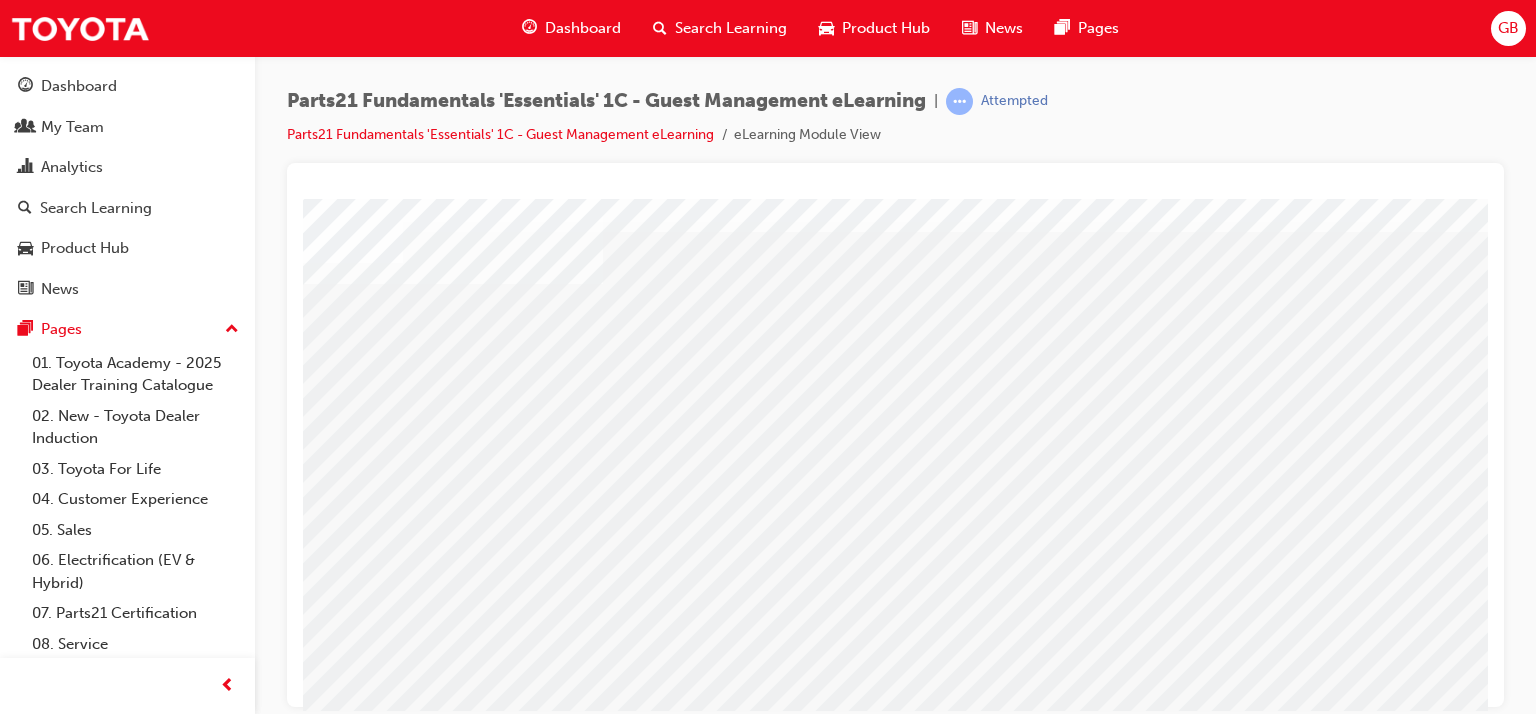 scroll, scrollTop: 100, scrollLeft: 0, axis: vertical 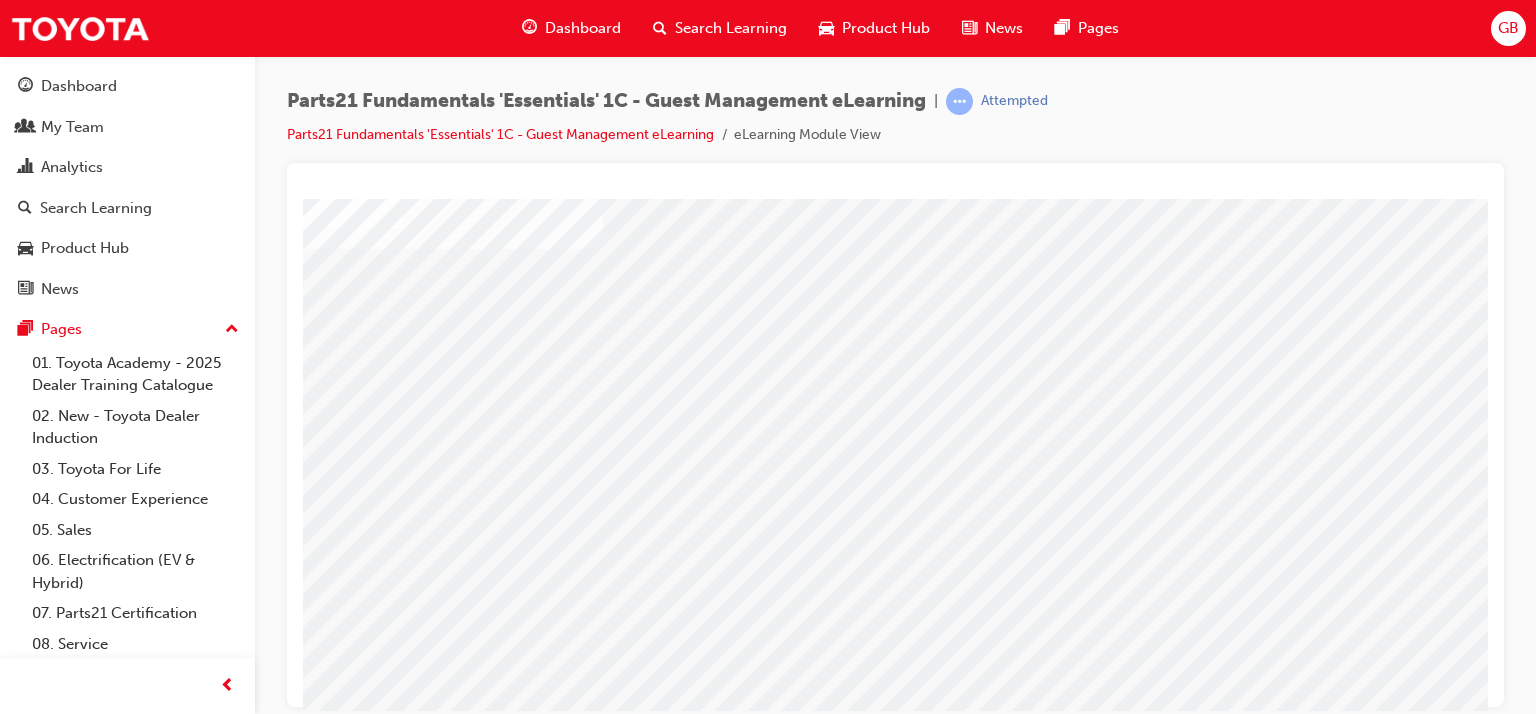click at bounding box center [349, 1935] 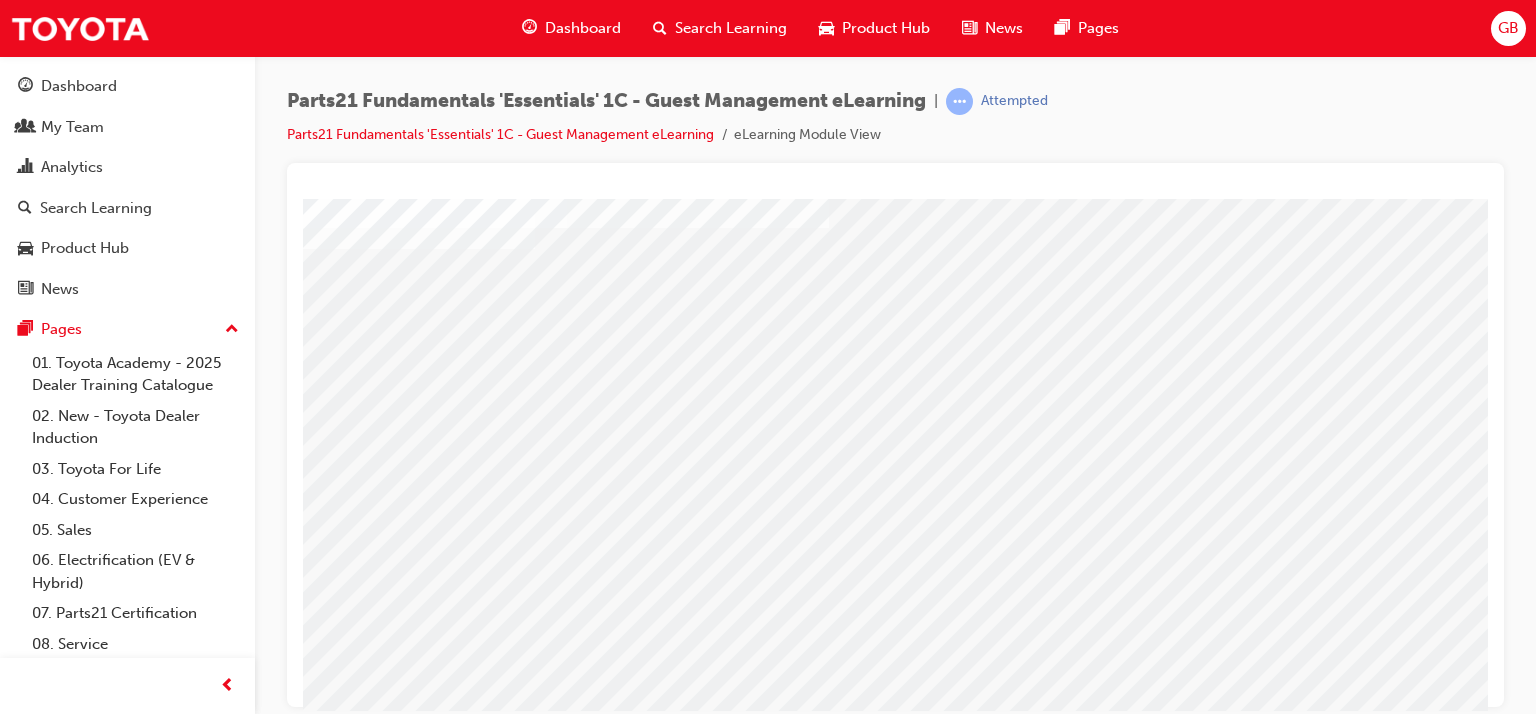 scroll, scrollTop: 100, scrollLeft: 80, axis: both 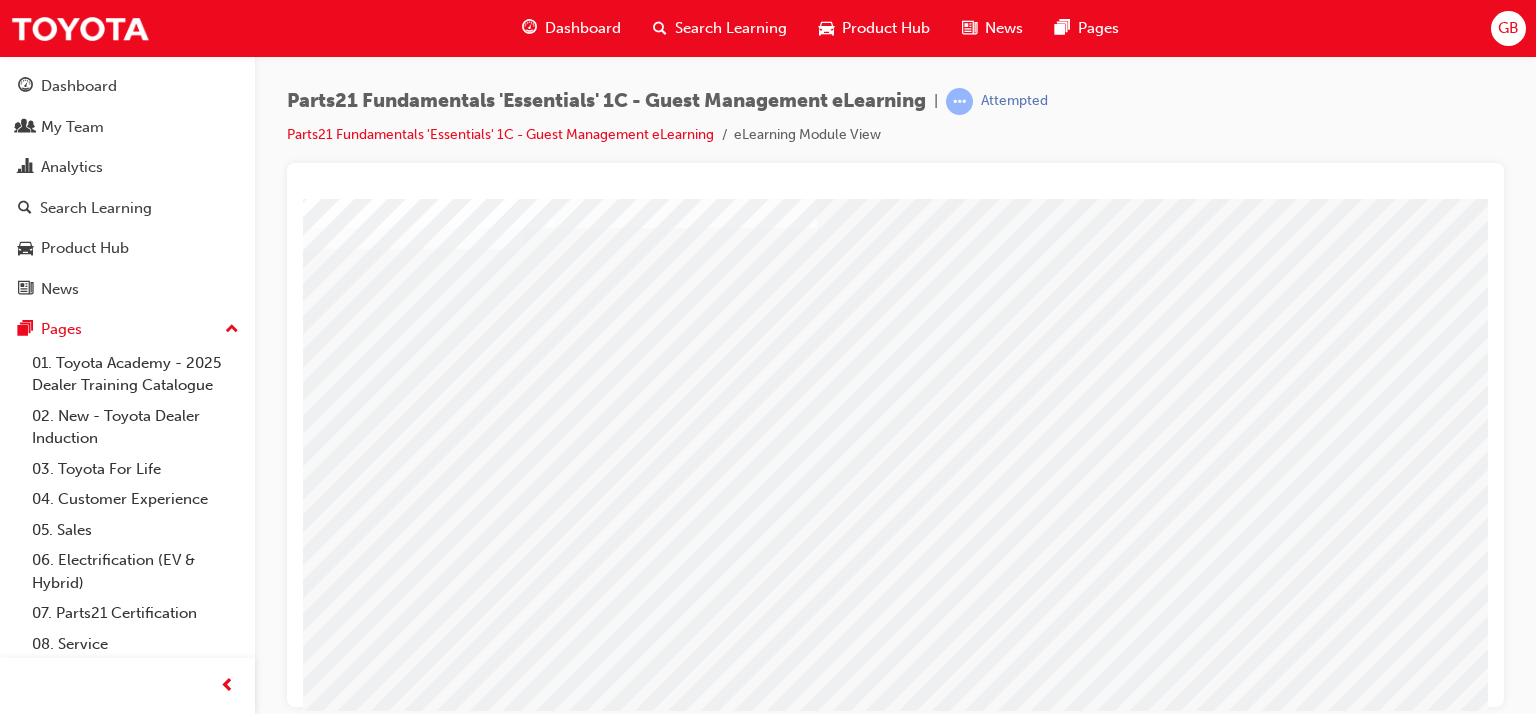 click at bounding box center (253, 3357) 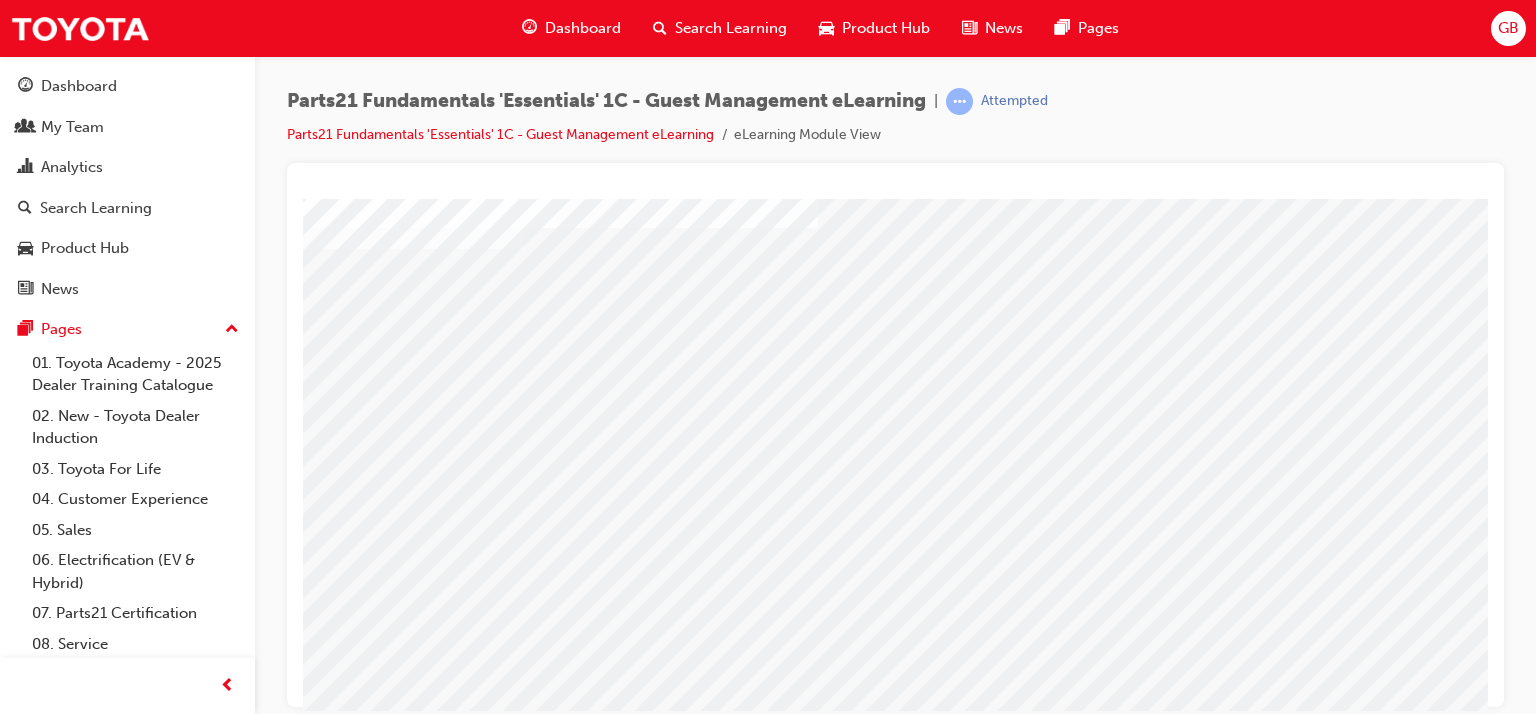 click at bounding box center (905, 1179) 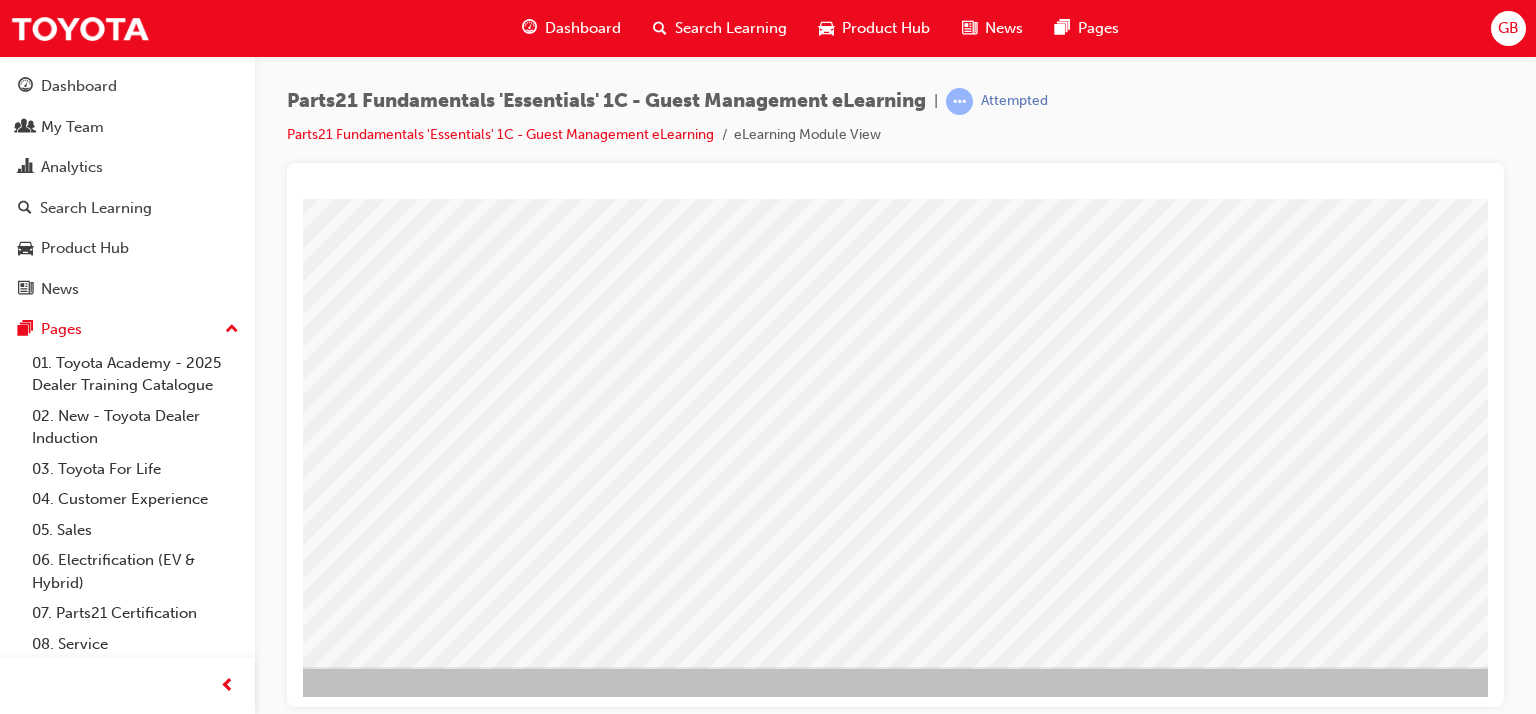 scroll, scrollTop: 253, scrollLeft: 80, axis: both 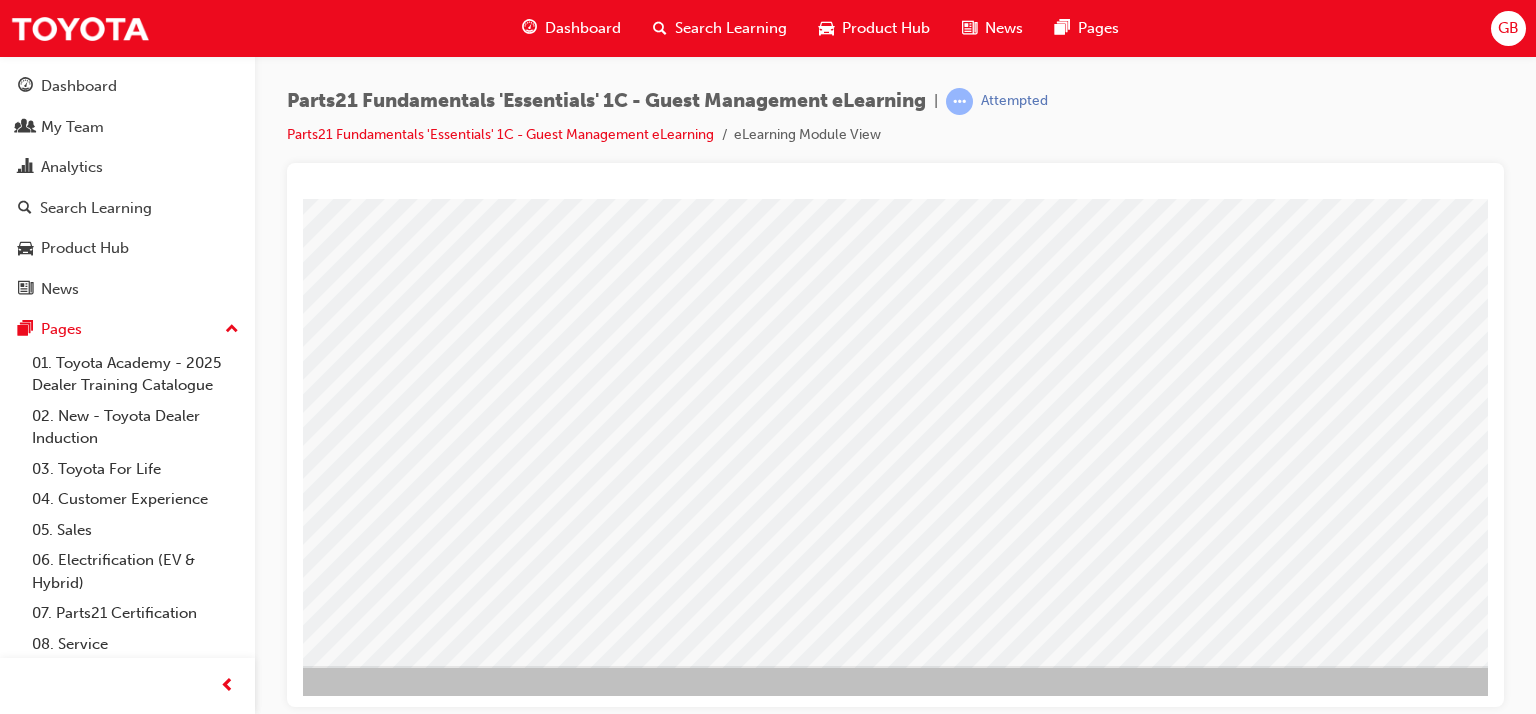 click at bounding box center [269, 2024] 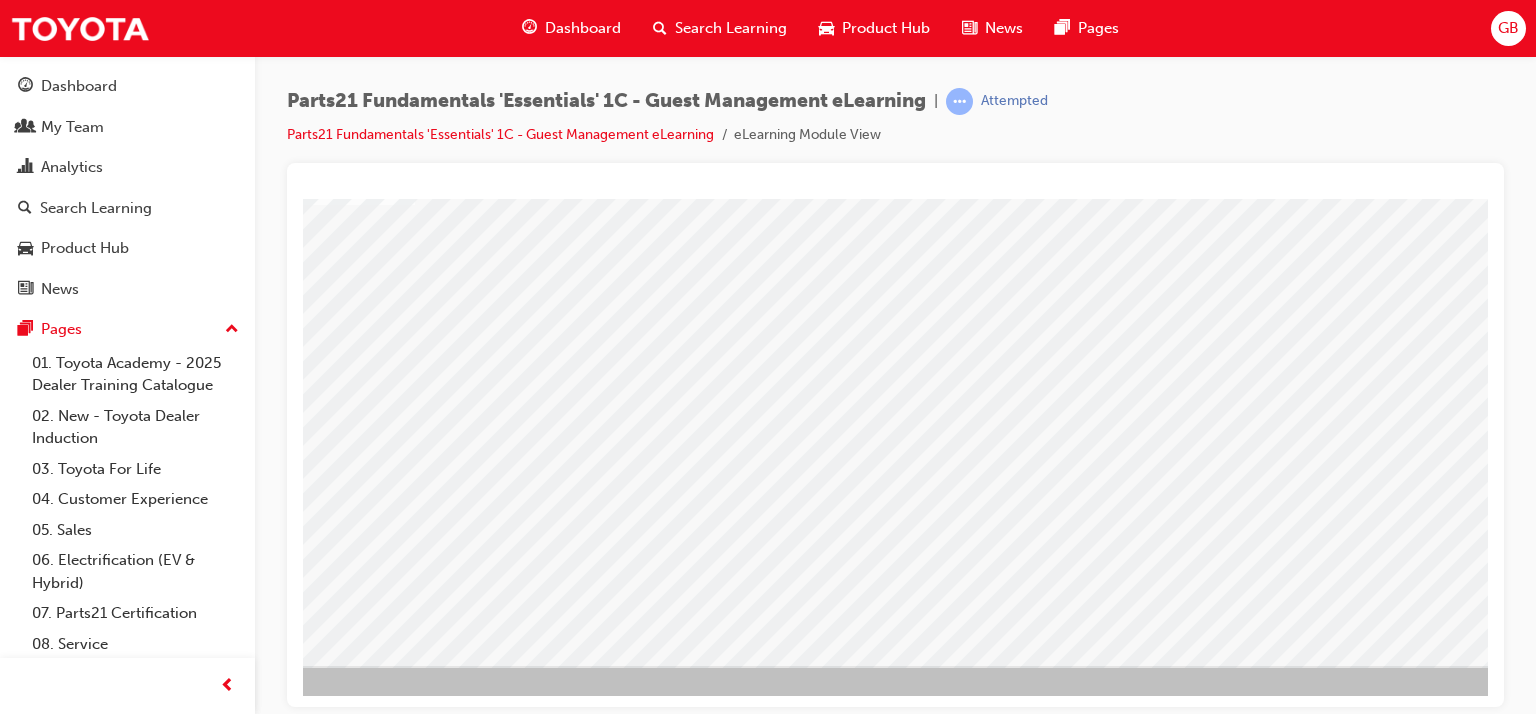 click at bounding box center [286, 1539] 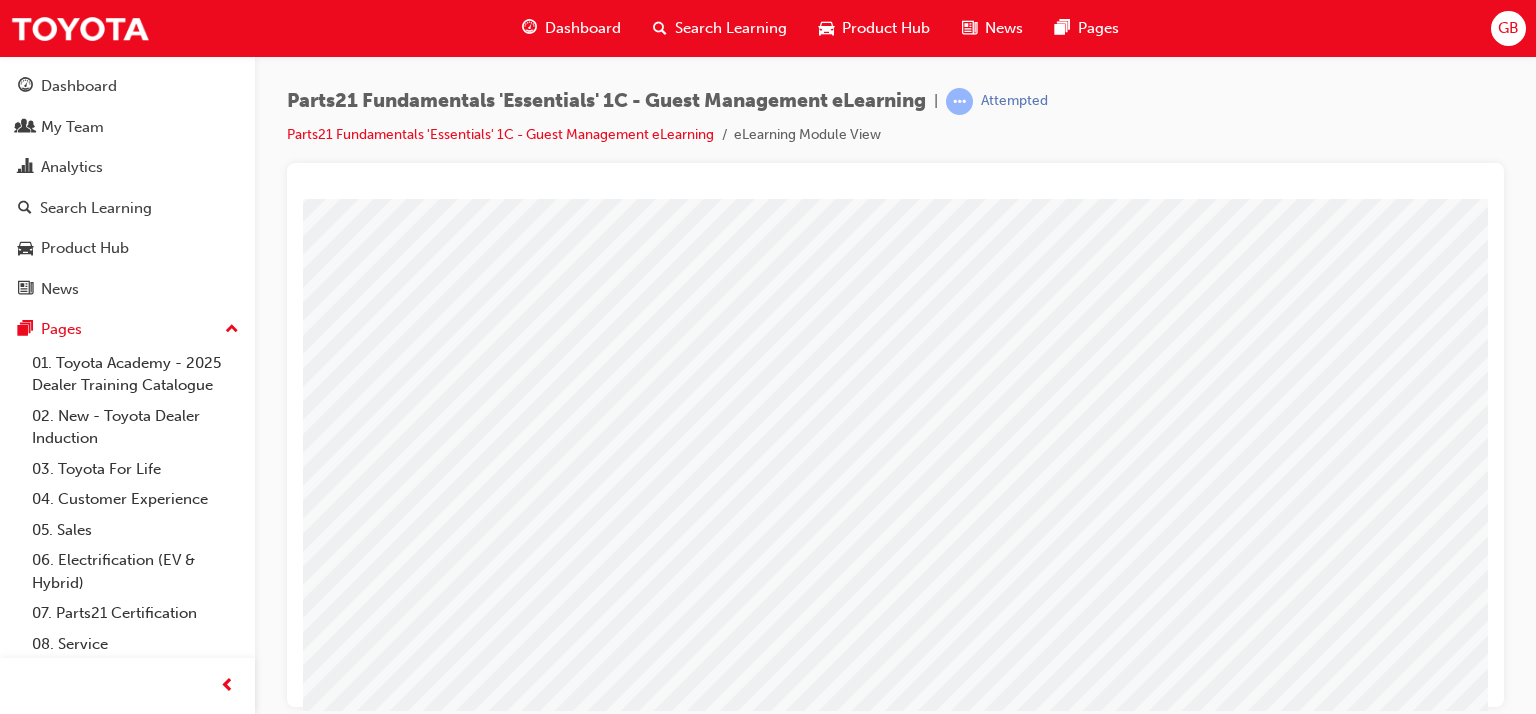 scroll, scrollTop: 53, scrollLeft: 0, axis: vertical 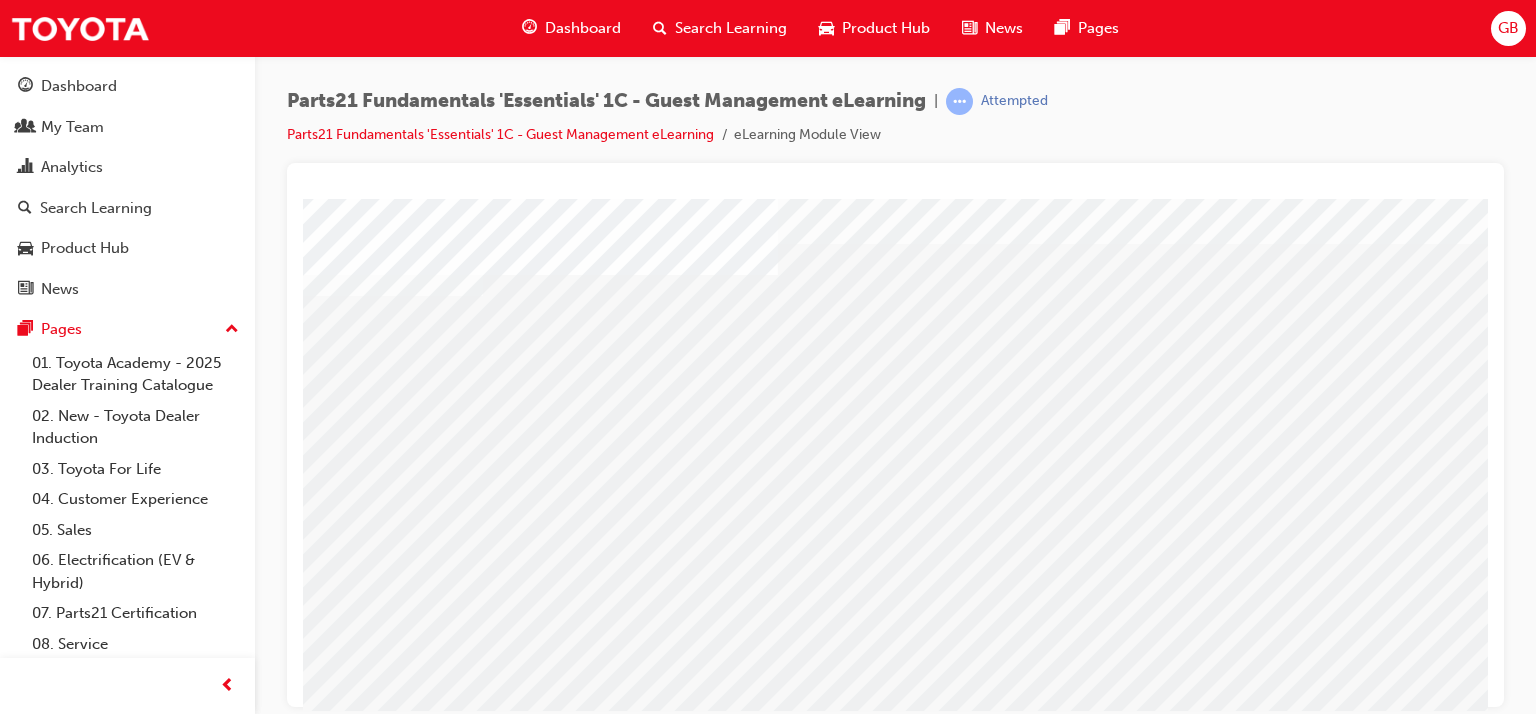 click at bounding box center [865, 1226] 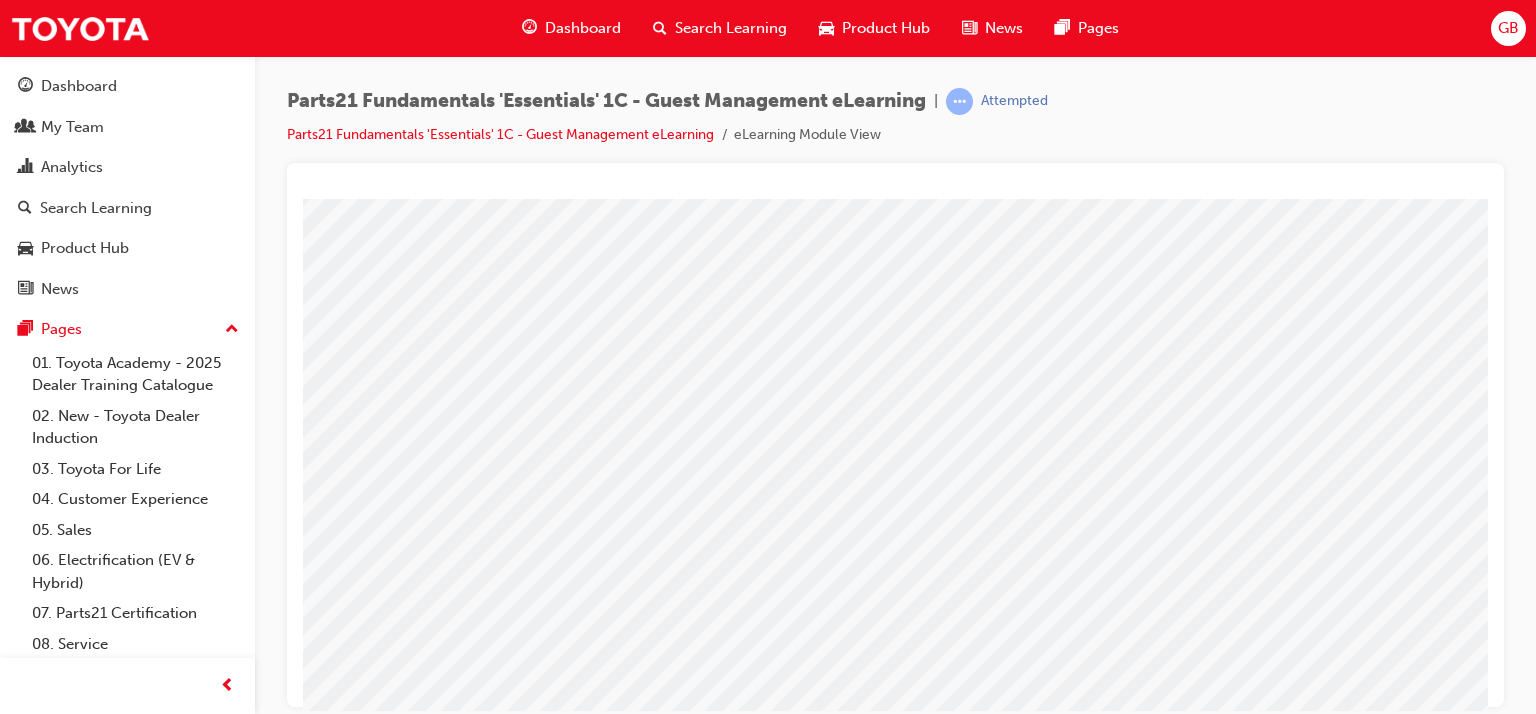 scroll, scrollTop: 253, scrollLeft: 120, axis: both 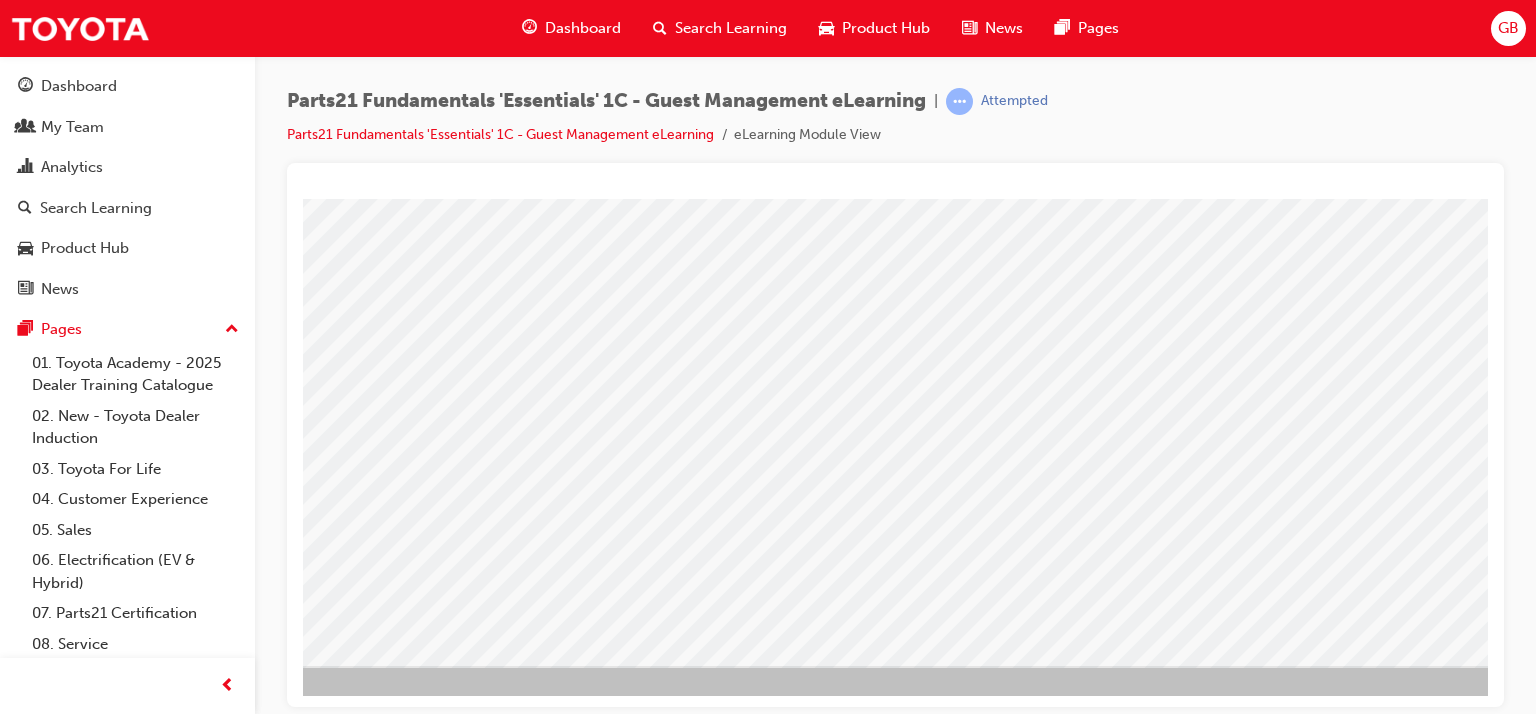 drag, startPoint x: 909, startPoint y: 400, endPoint x: 899, endPoint y: 256, distance: 144.3468 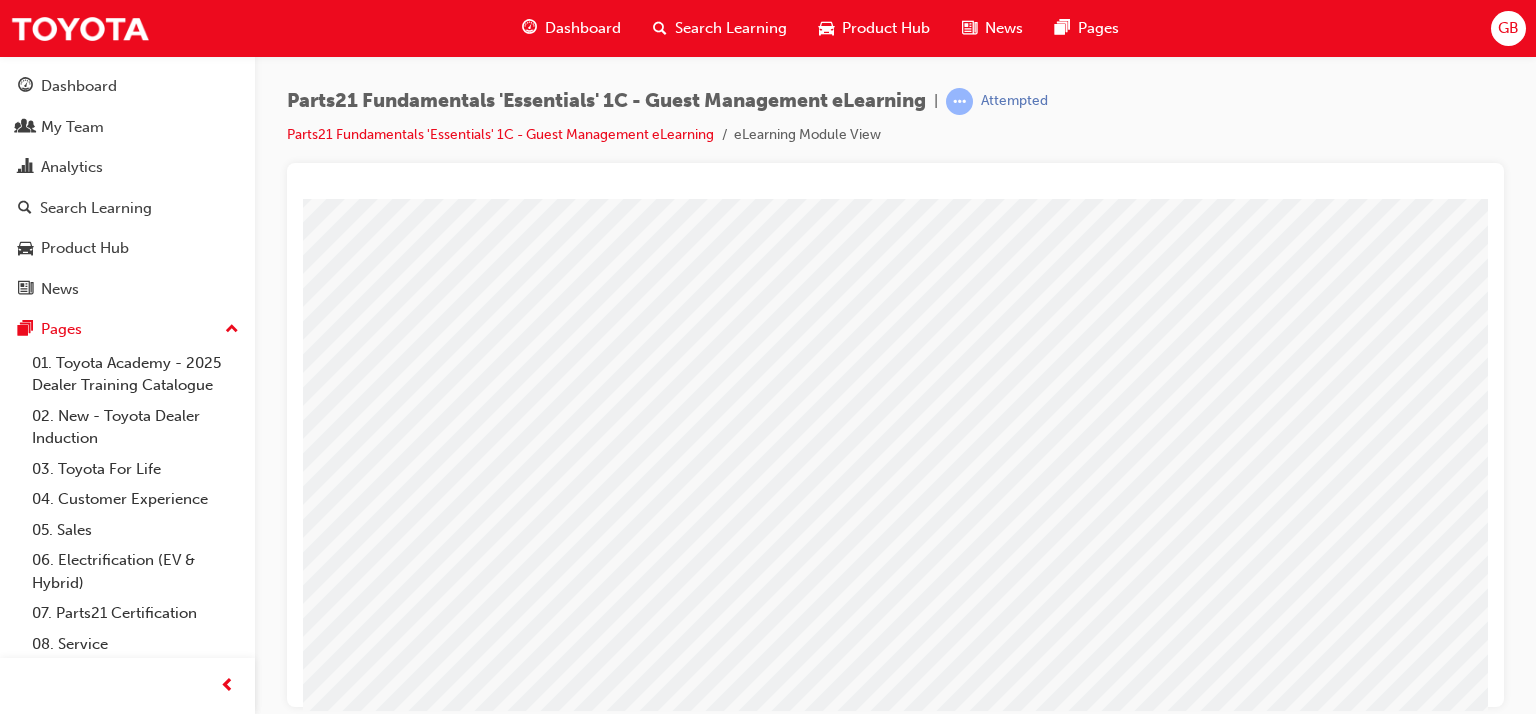 scroll, scrollTop: 0, scrollLeft: 120, axis: horizontal 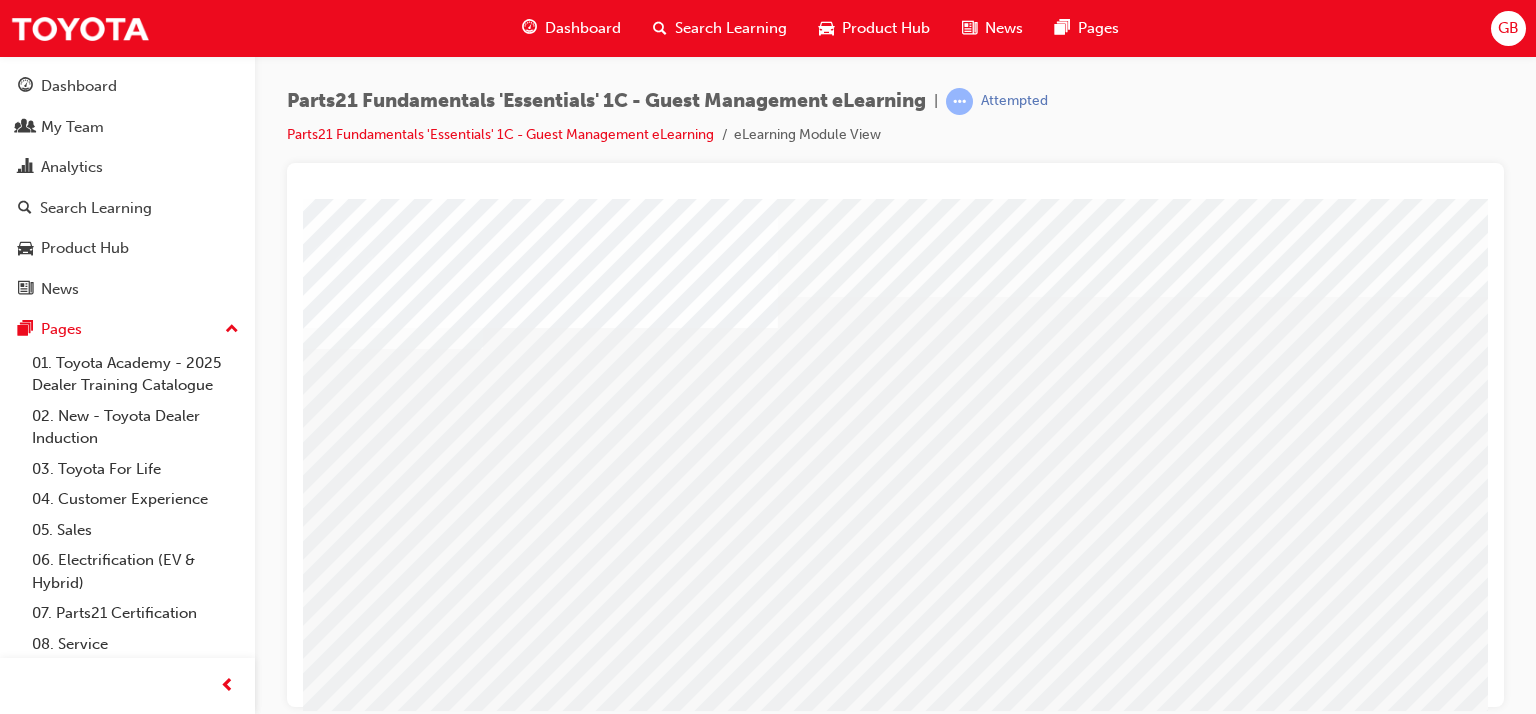 click at bounding box center (275, 1947) 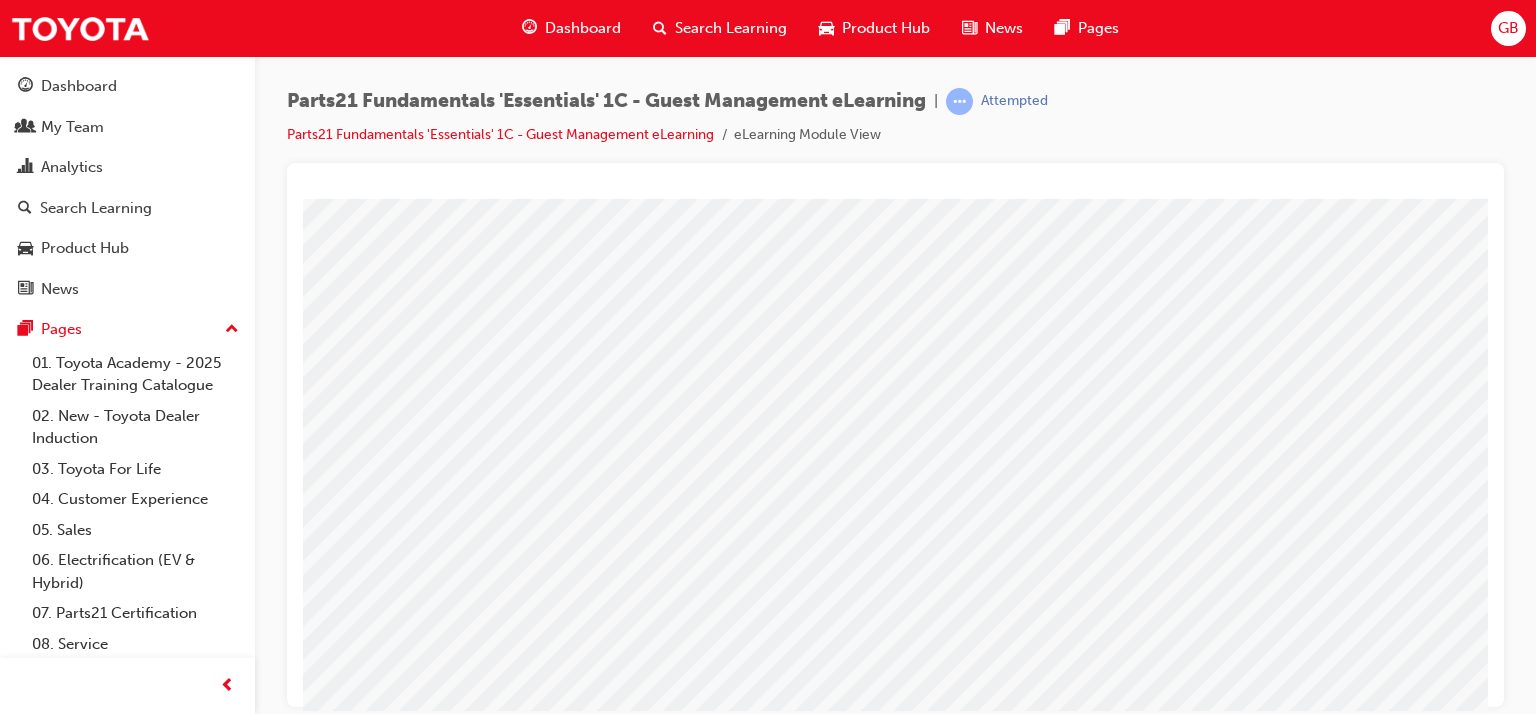 scroll, scrollTop: 253, scrollLeft: 120, axis: both 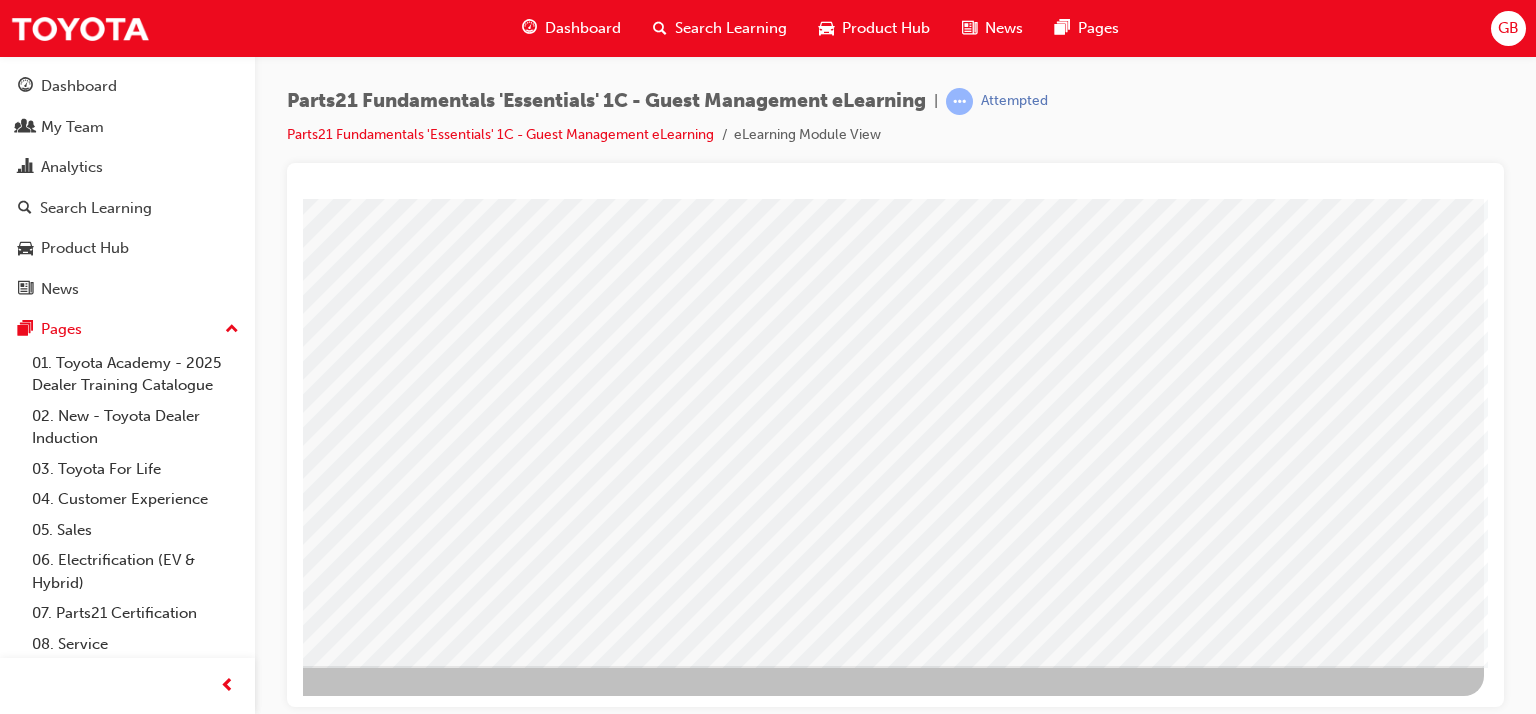 click at bounding box center [187, 1539] 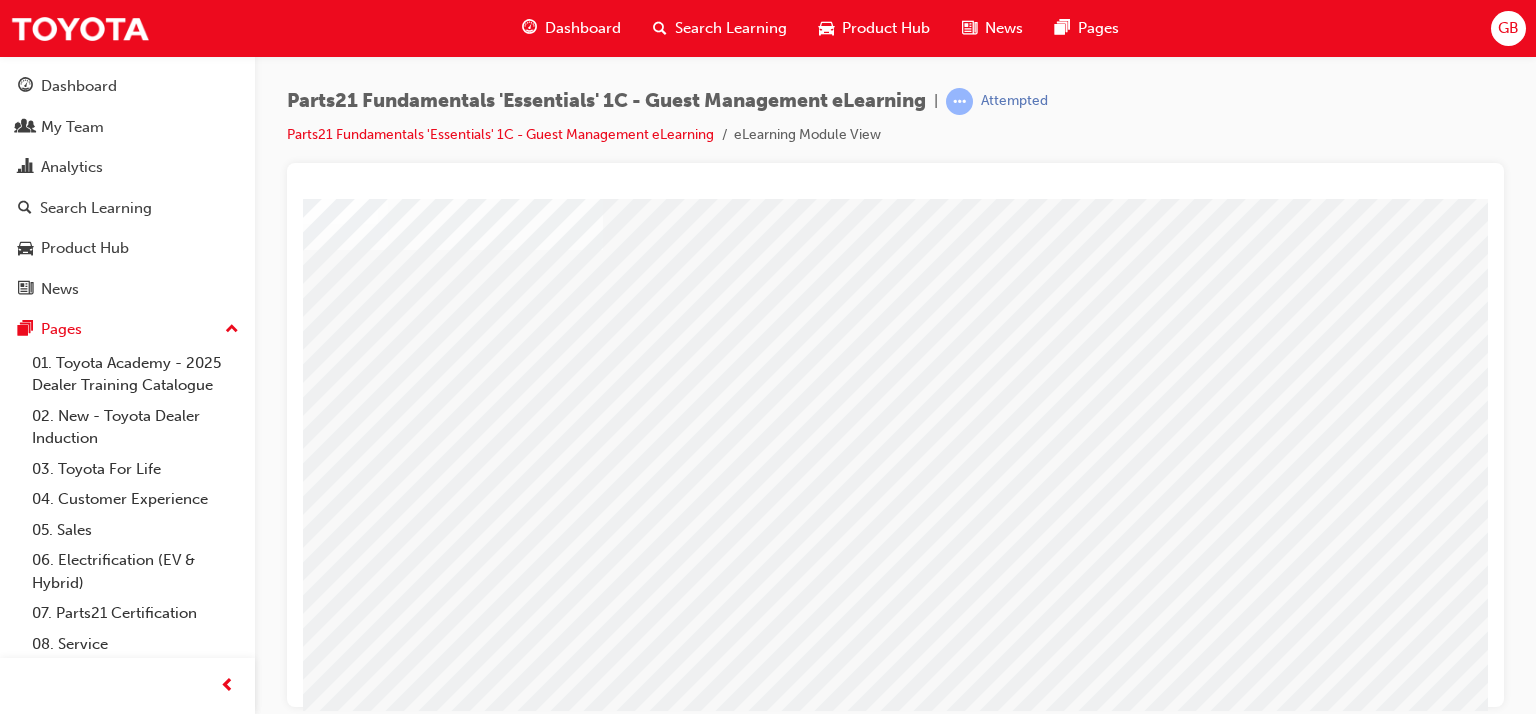 scroll, scrollTop: 100, scrollLeft: 0, axis: vertical 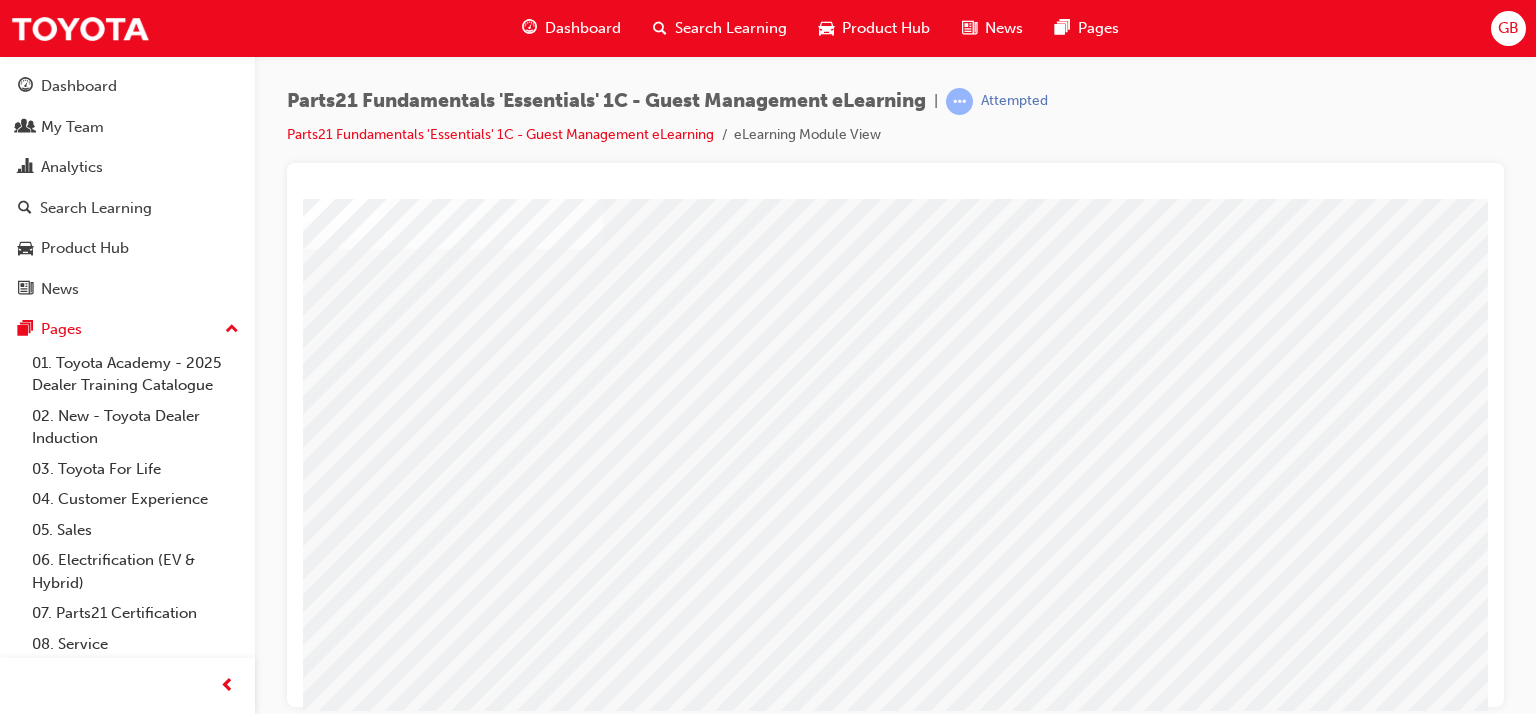click at bounding box center [345, 2646] 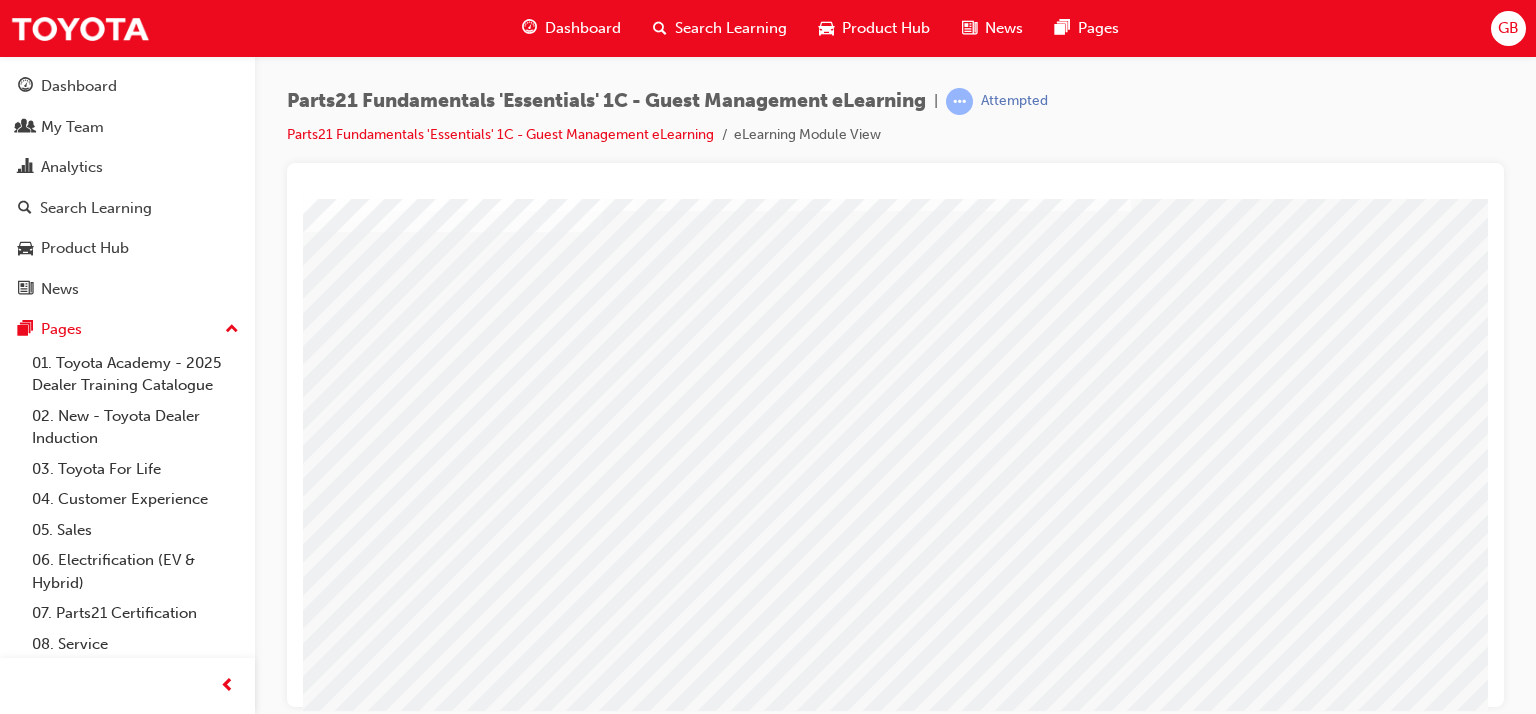 scroll, scrollTop: 53, scrollLeft: 0, axis: vertical 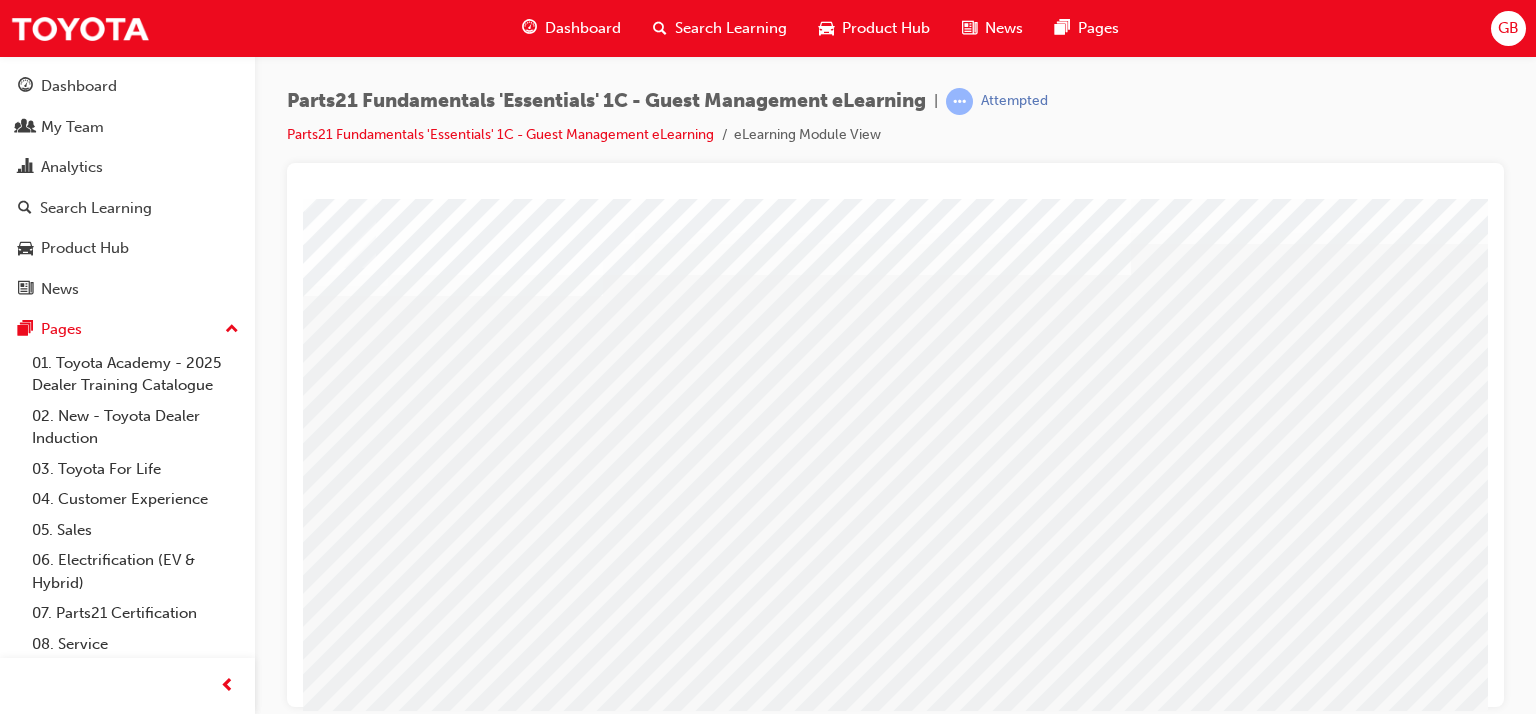 click at bounding box center [340, 2949] 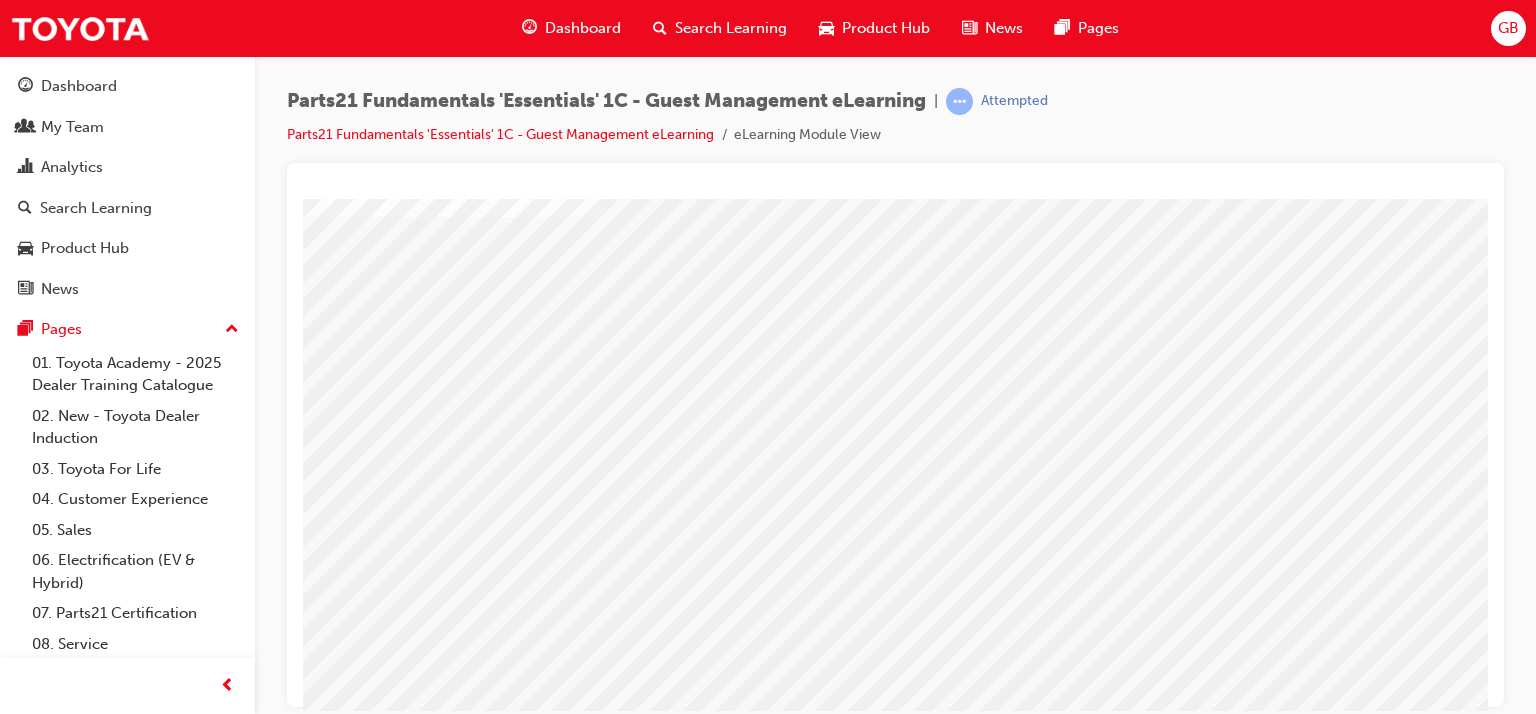 scroll, scrollTop: 253, scrollLeft: 0, axis: vertical 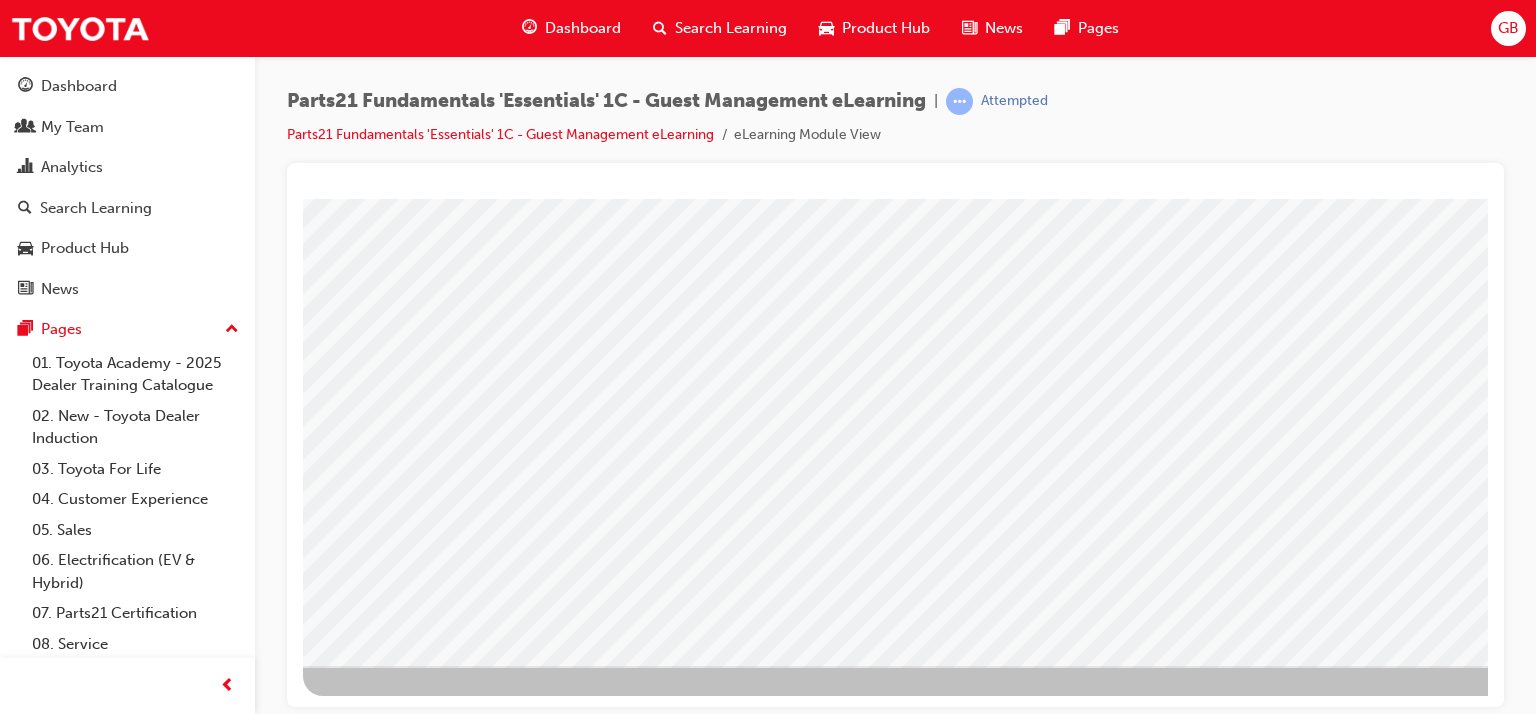 click at bounding box center [340, 2625] 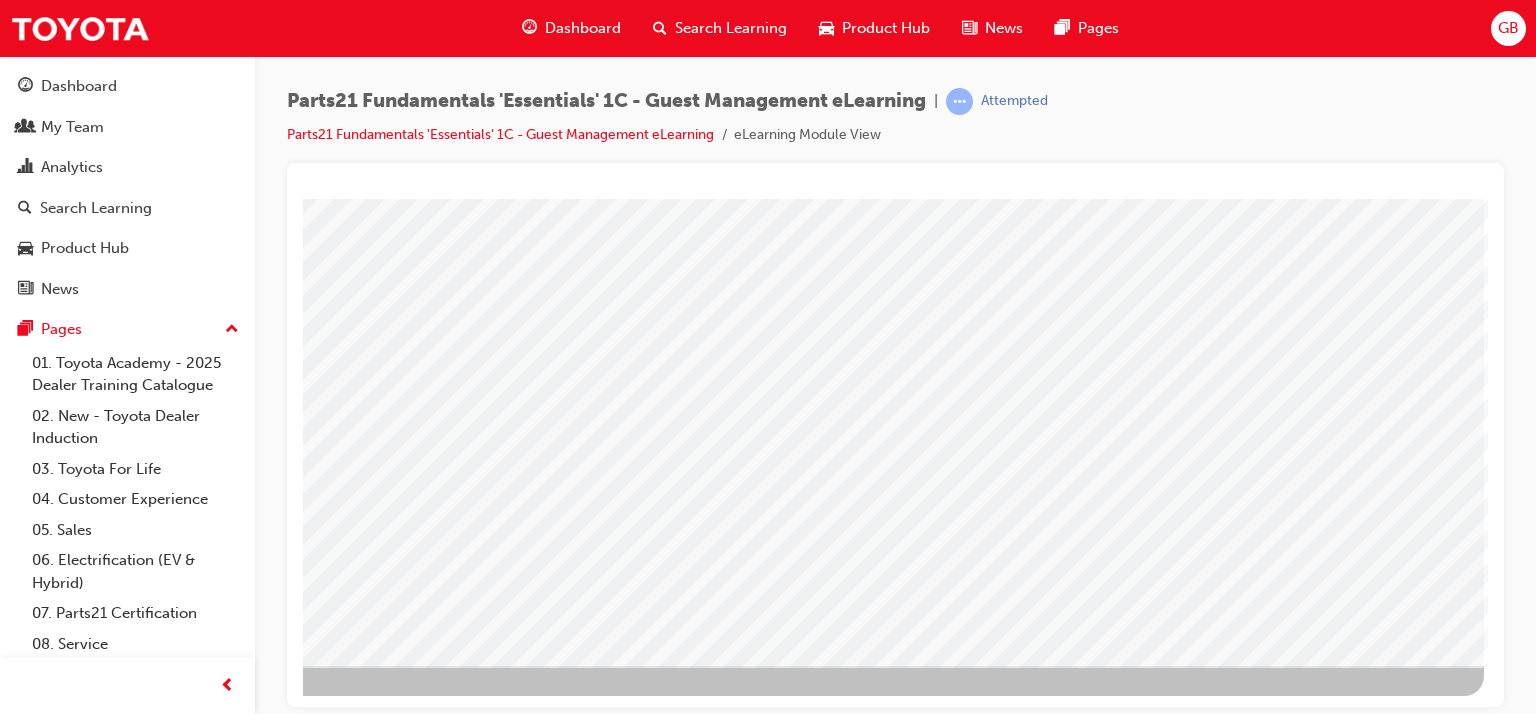 click at bounding box center (187, 1539) 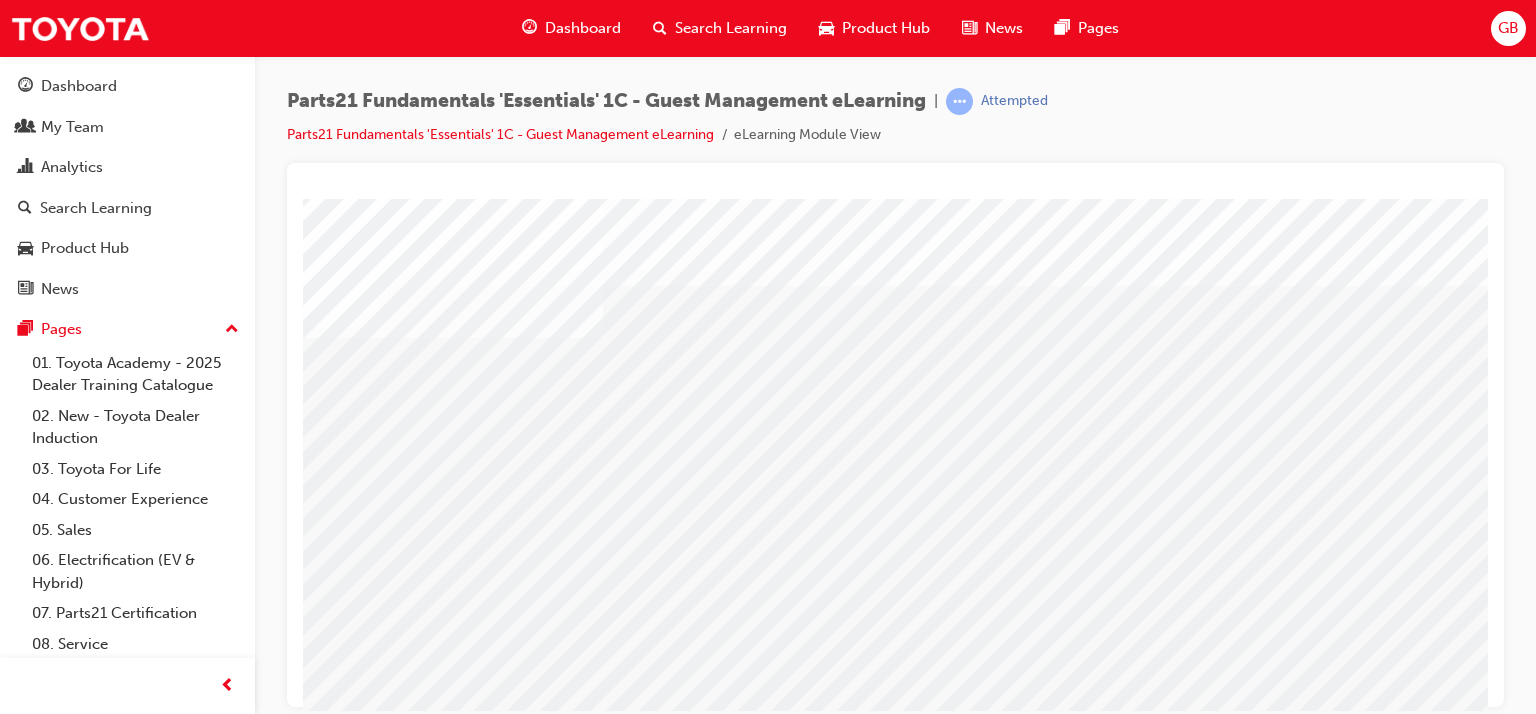 scroll, scrollTop: 0, scrollLeft: 0, axis: both 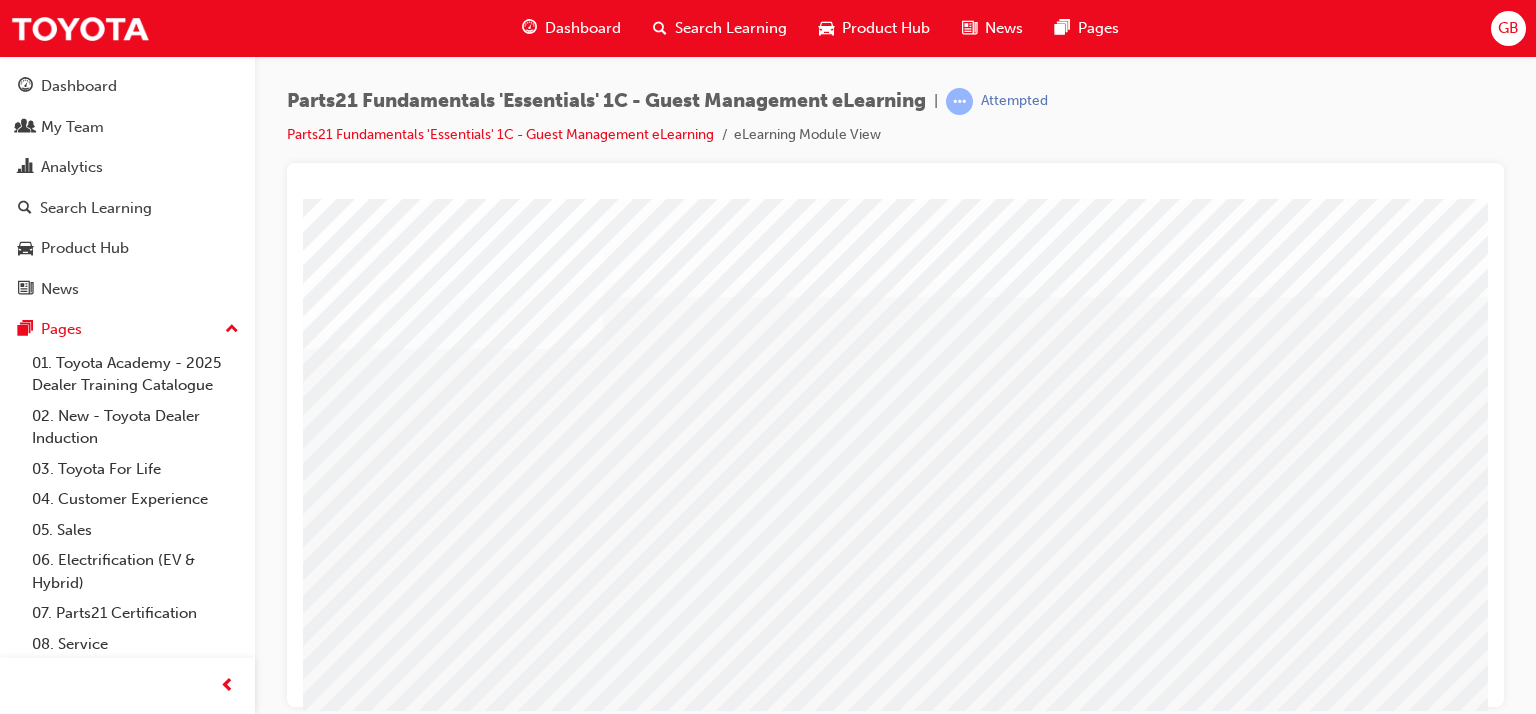 click at bounding box center [345, 2742] 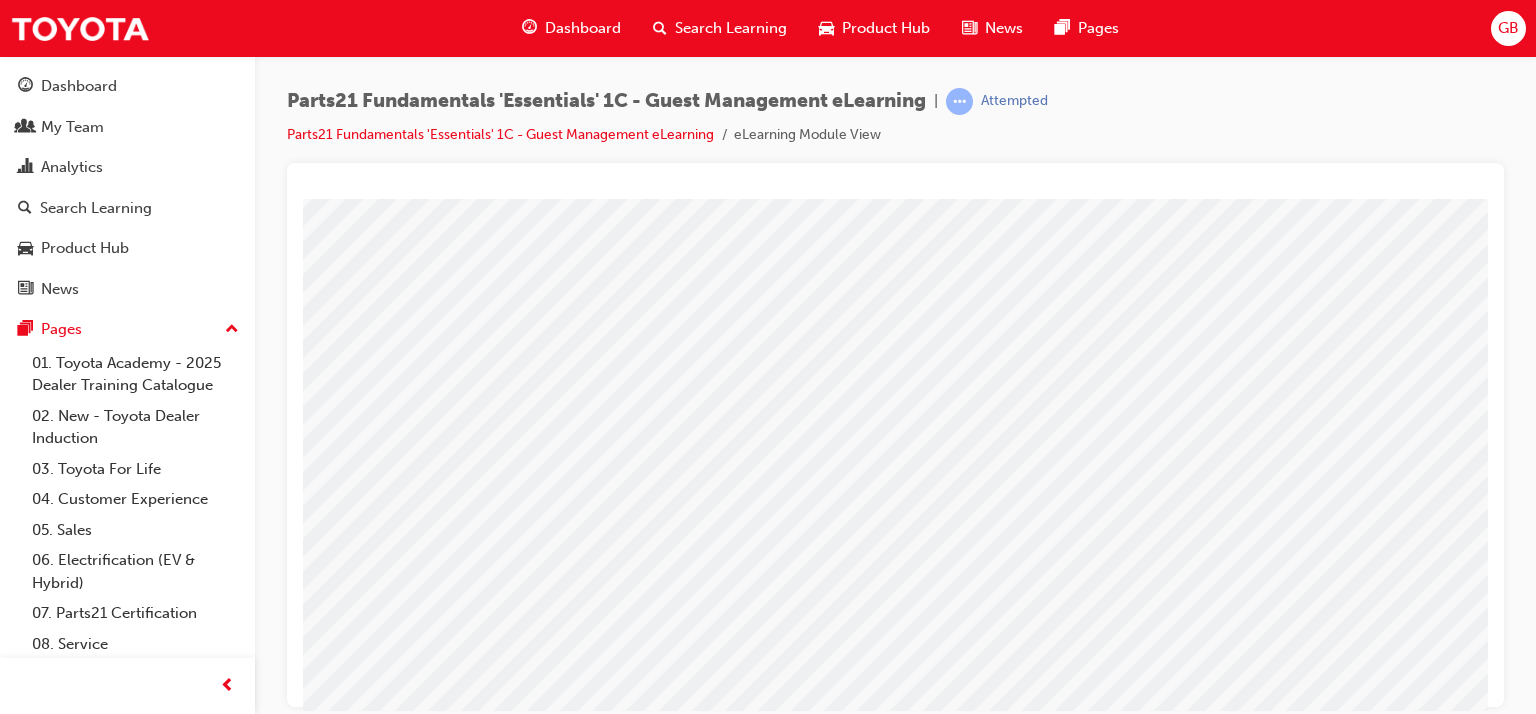 scroll, scrollTop: 200, scrollLeft: 0, axis: vertical 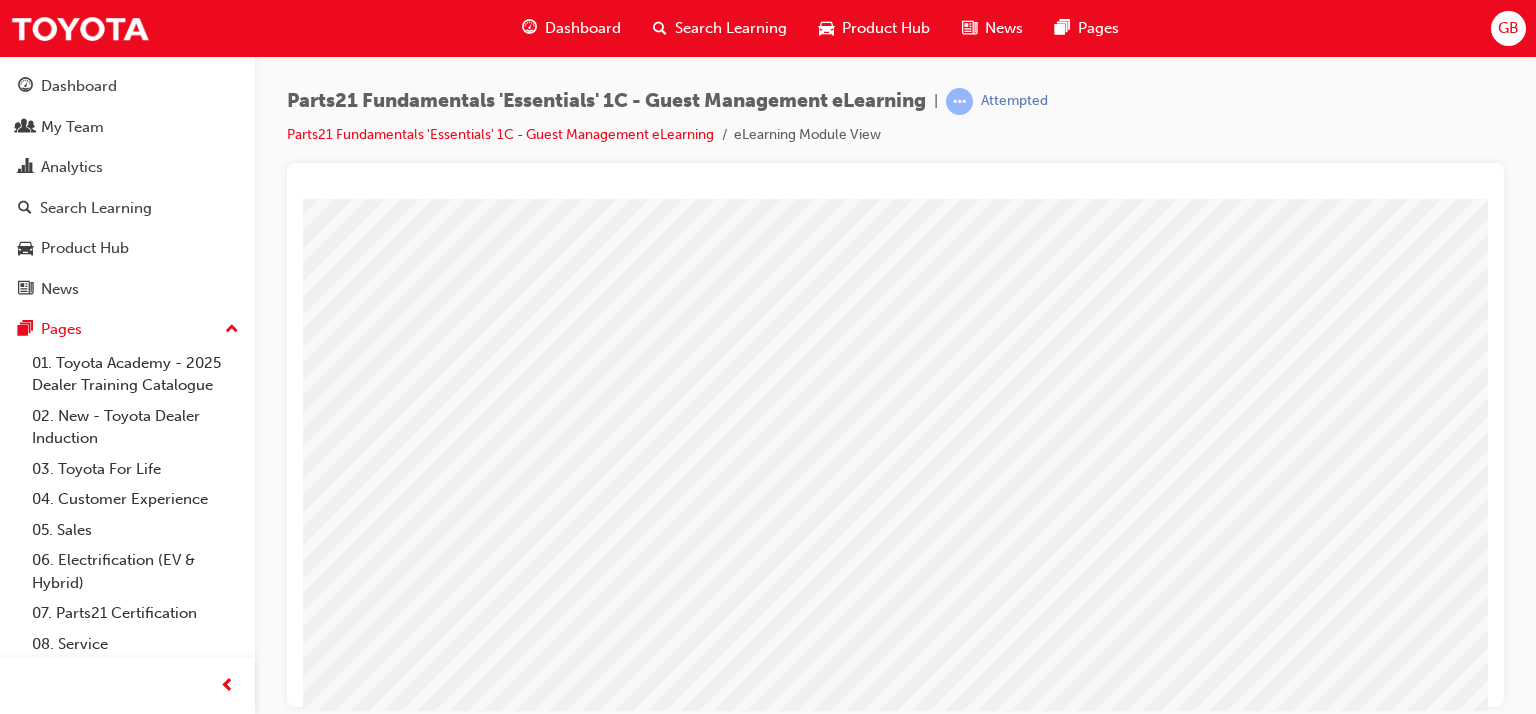 click at bounding box center (342, 2896) 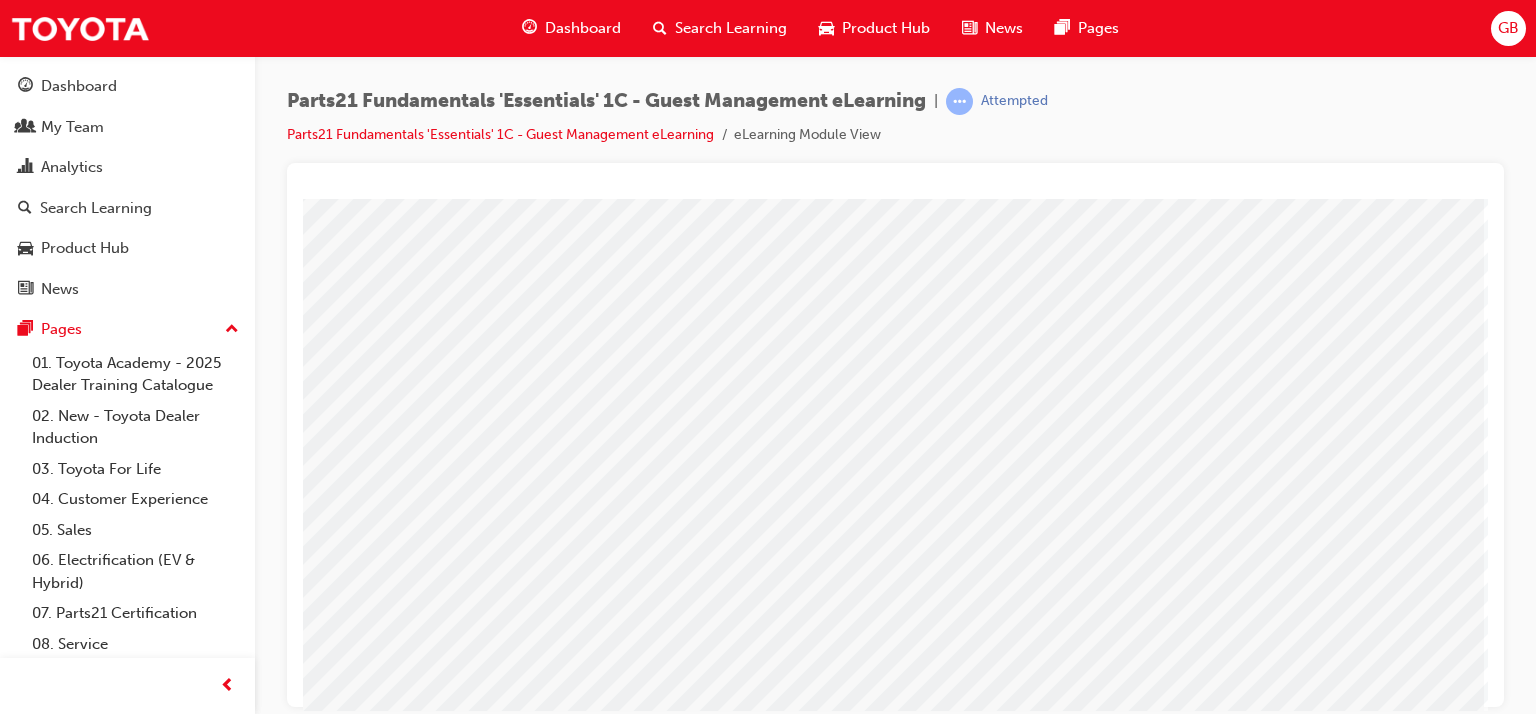 click at bounding box center [187, 1592] 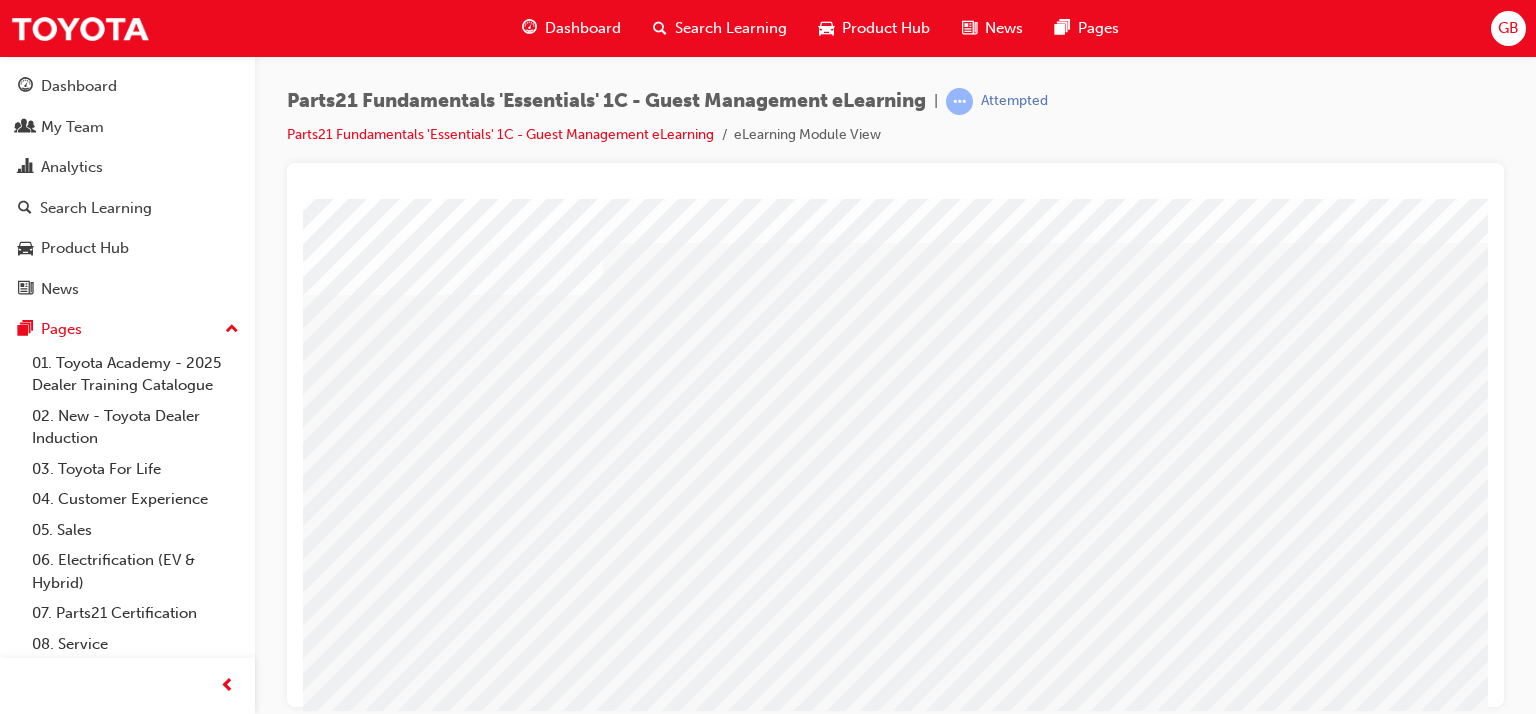 scroll, scrollTop: 100, scrollLeft: 0, axis: vertical 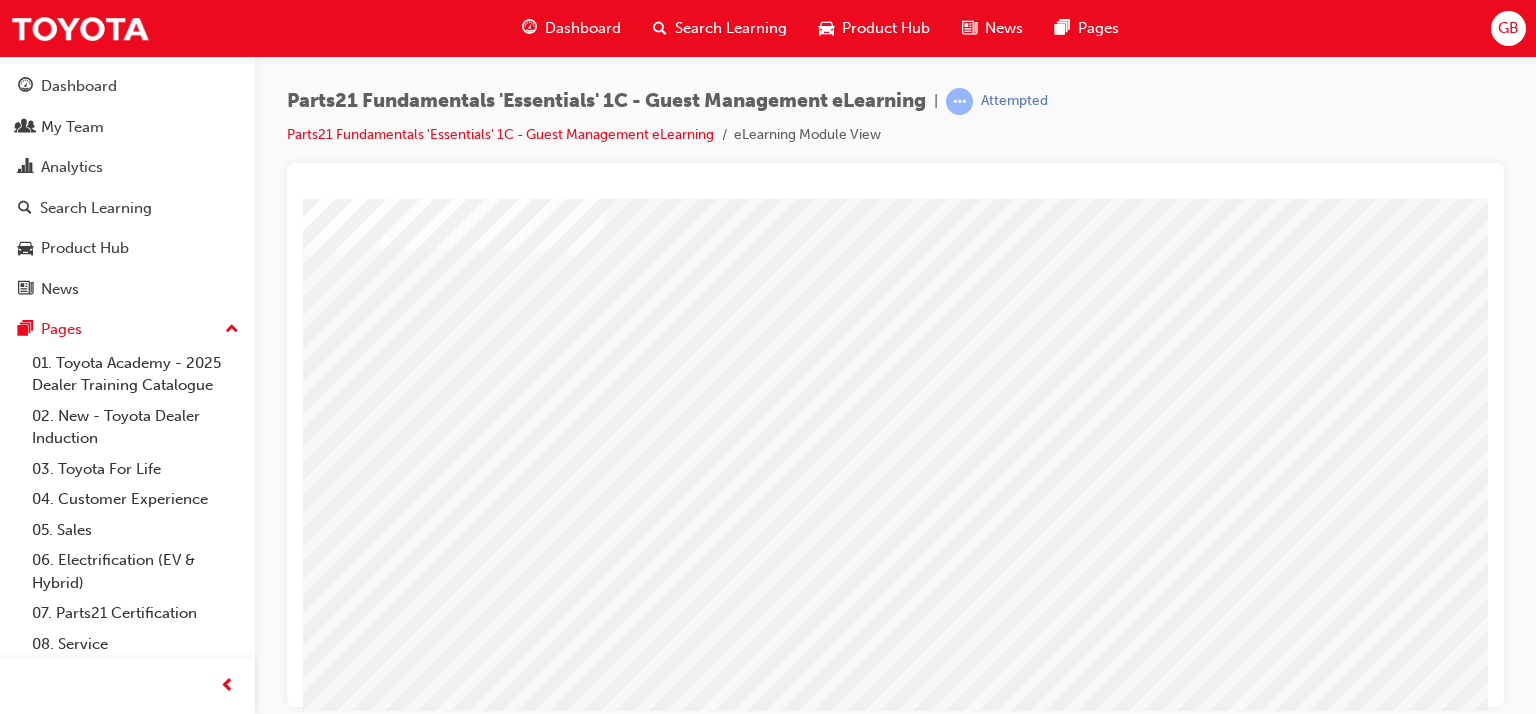 click at bounding box center [342, 3478] 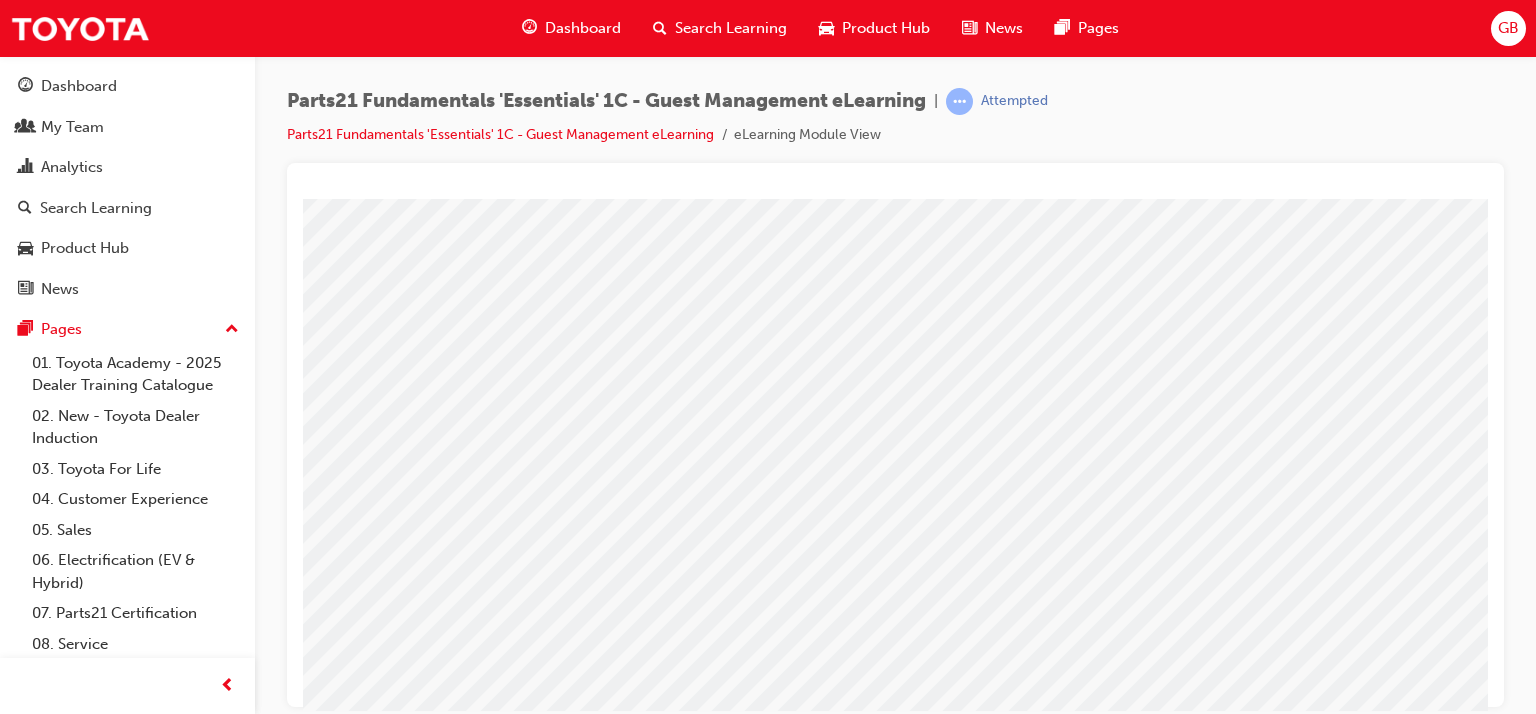 scroll, scrollTop: 153, scrollLeft: 0, axis: vertical 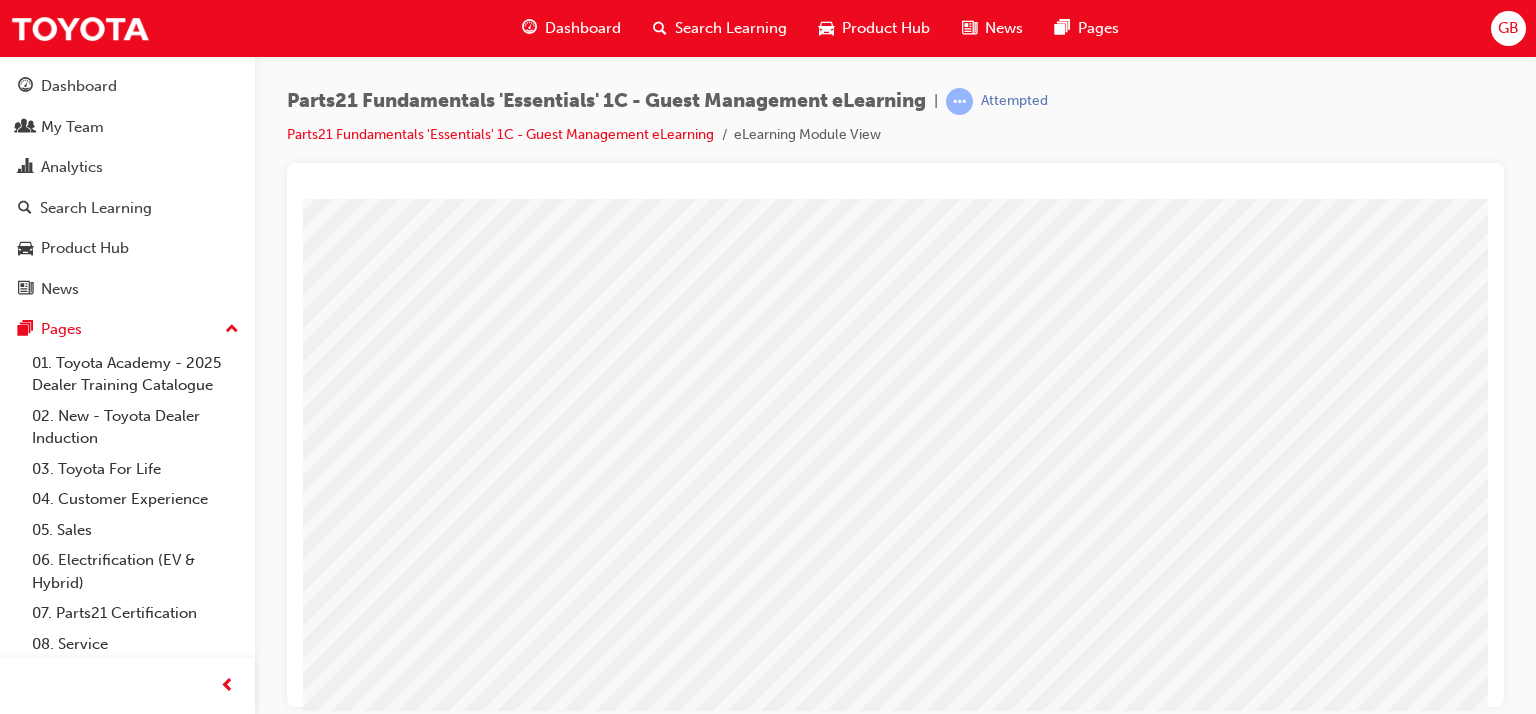 click at bounding box center (340, 3327) 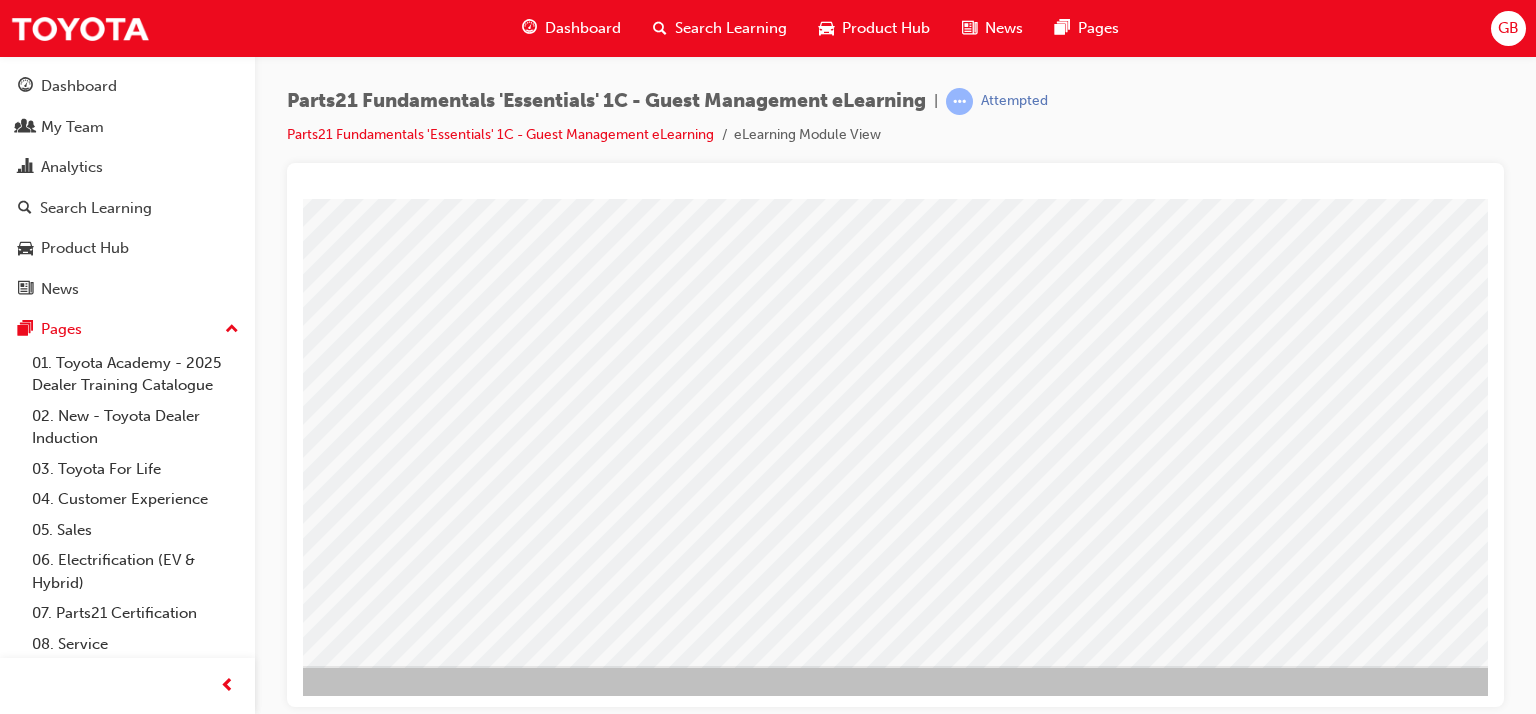 scroll, scrollTop: 253, scrollLeft: 190, axis: both 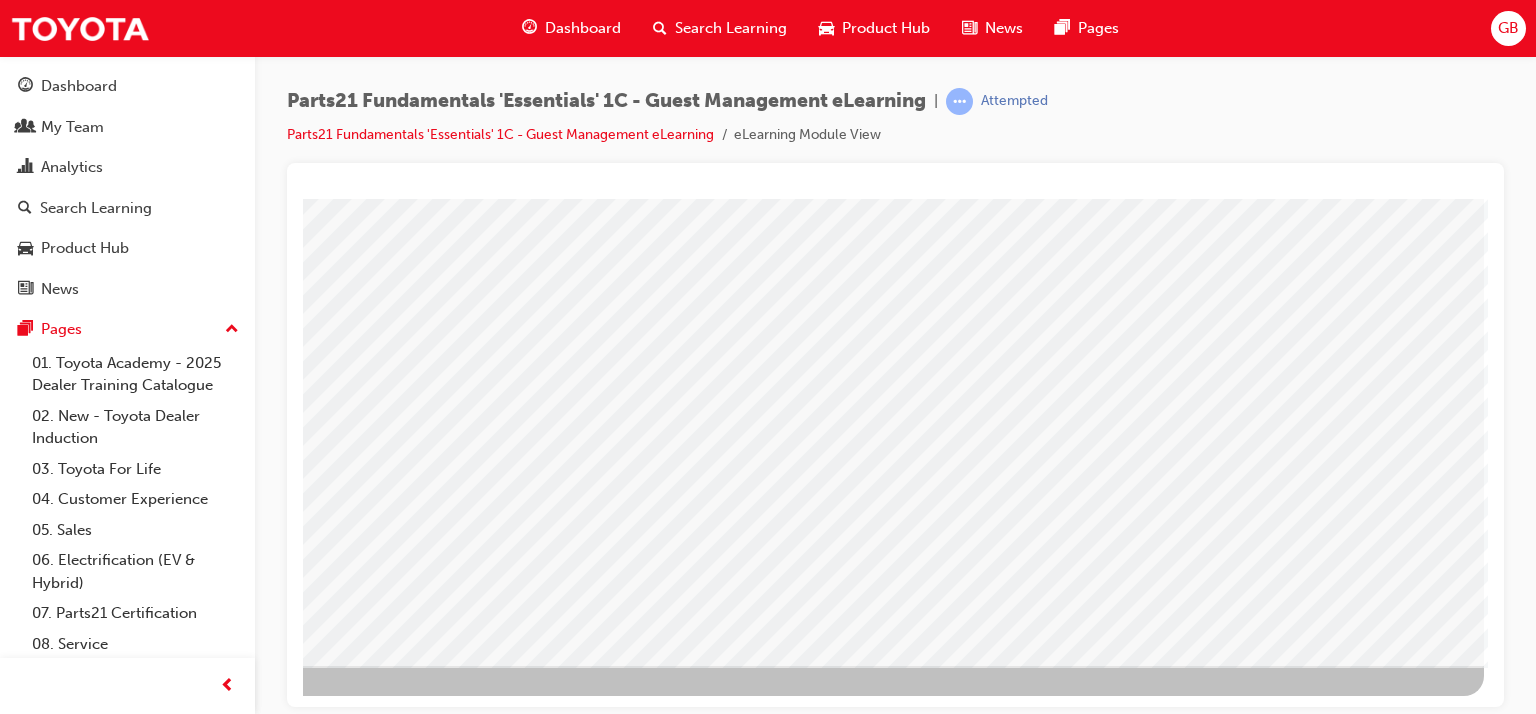 click at bounding box center (187, 1539) 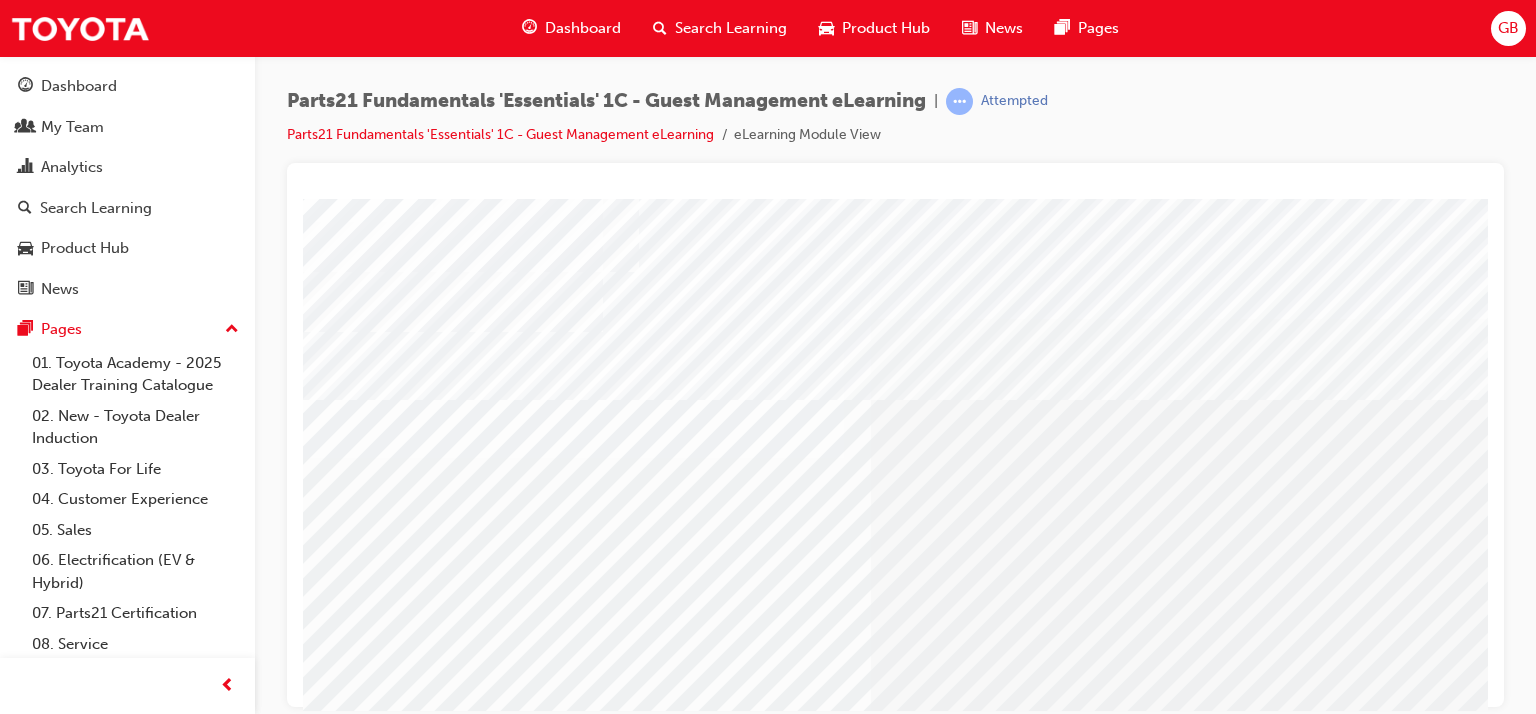 scroll, scrollTop: 0, scrollLeft: 0, axis: both 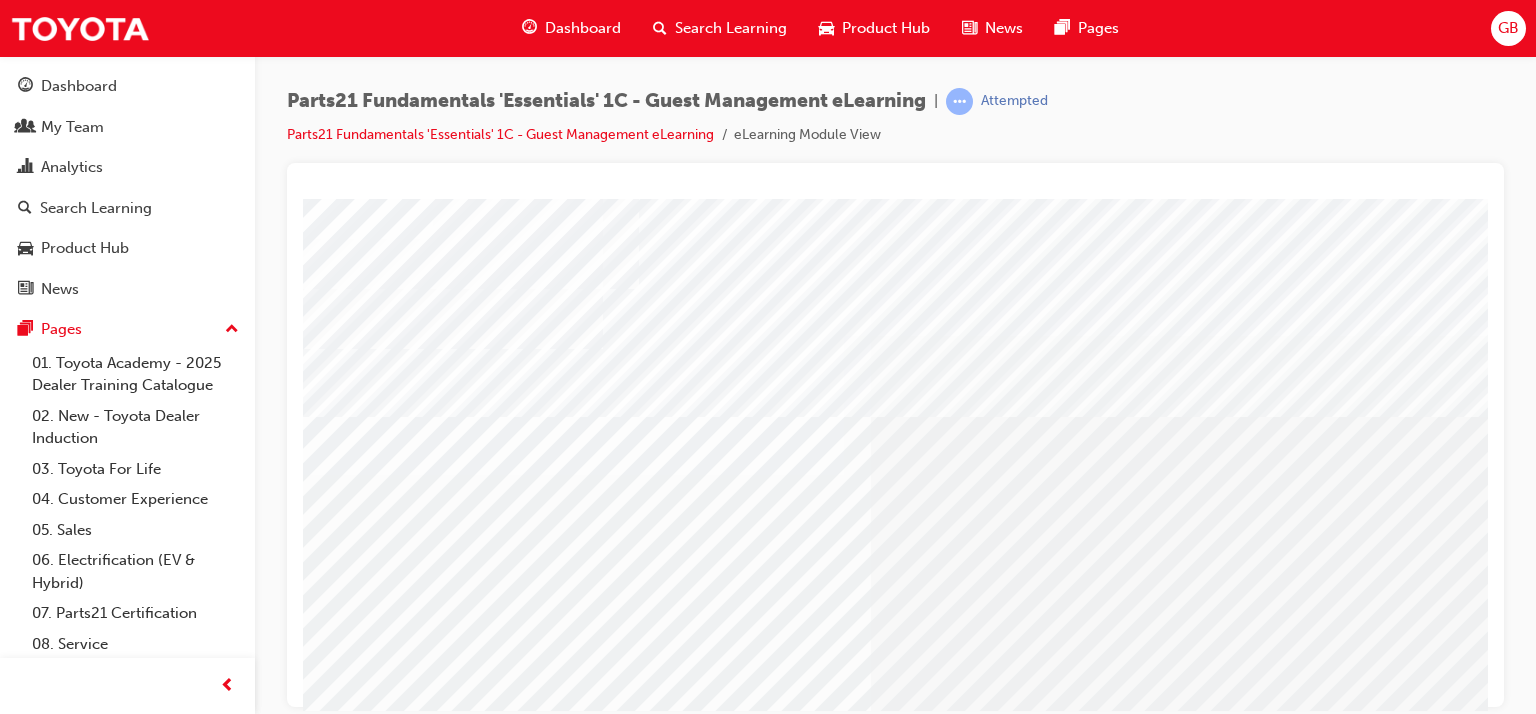 click at bounding box center [453, 3385] 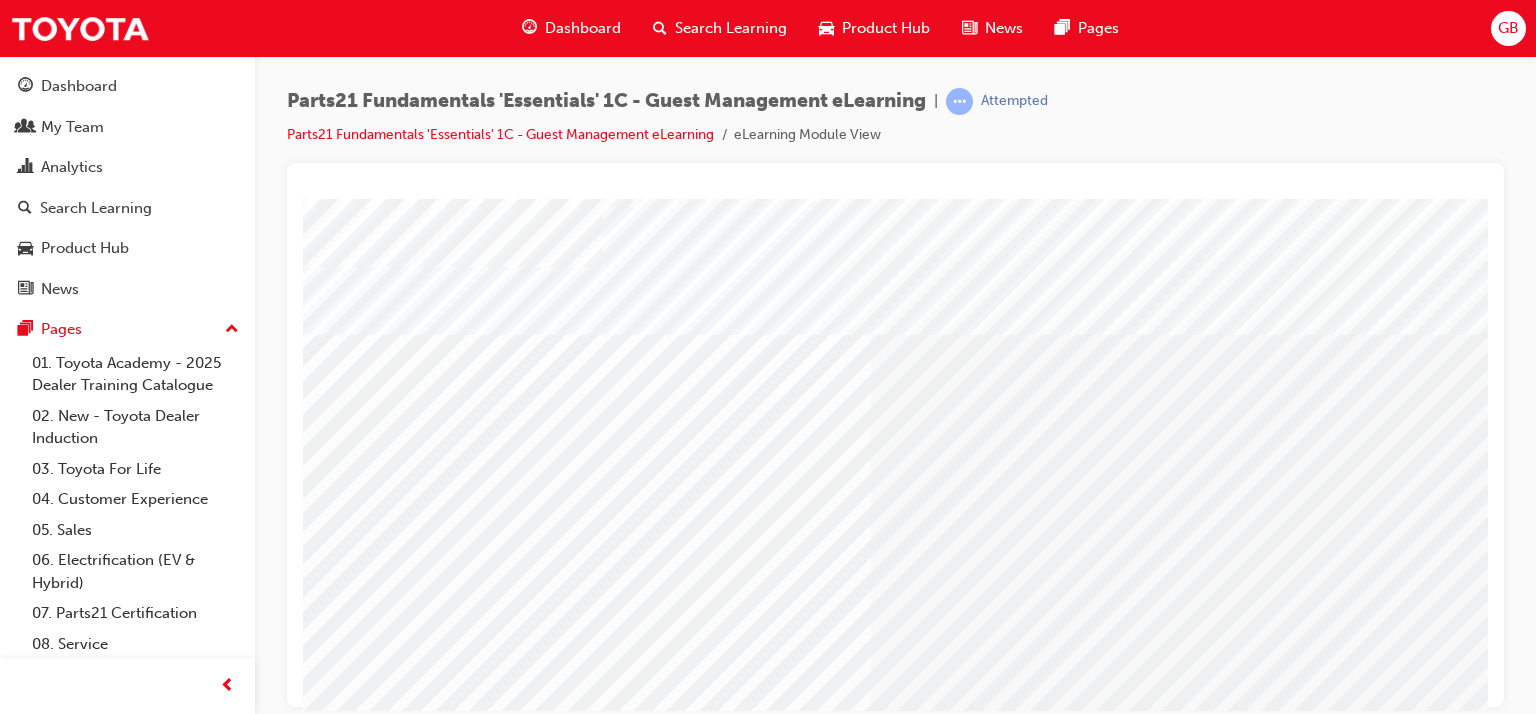 scroll, scrollTop: 253, scrollLeft: 0, axis: vertical 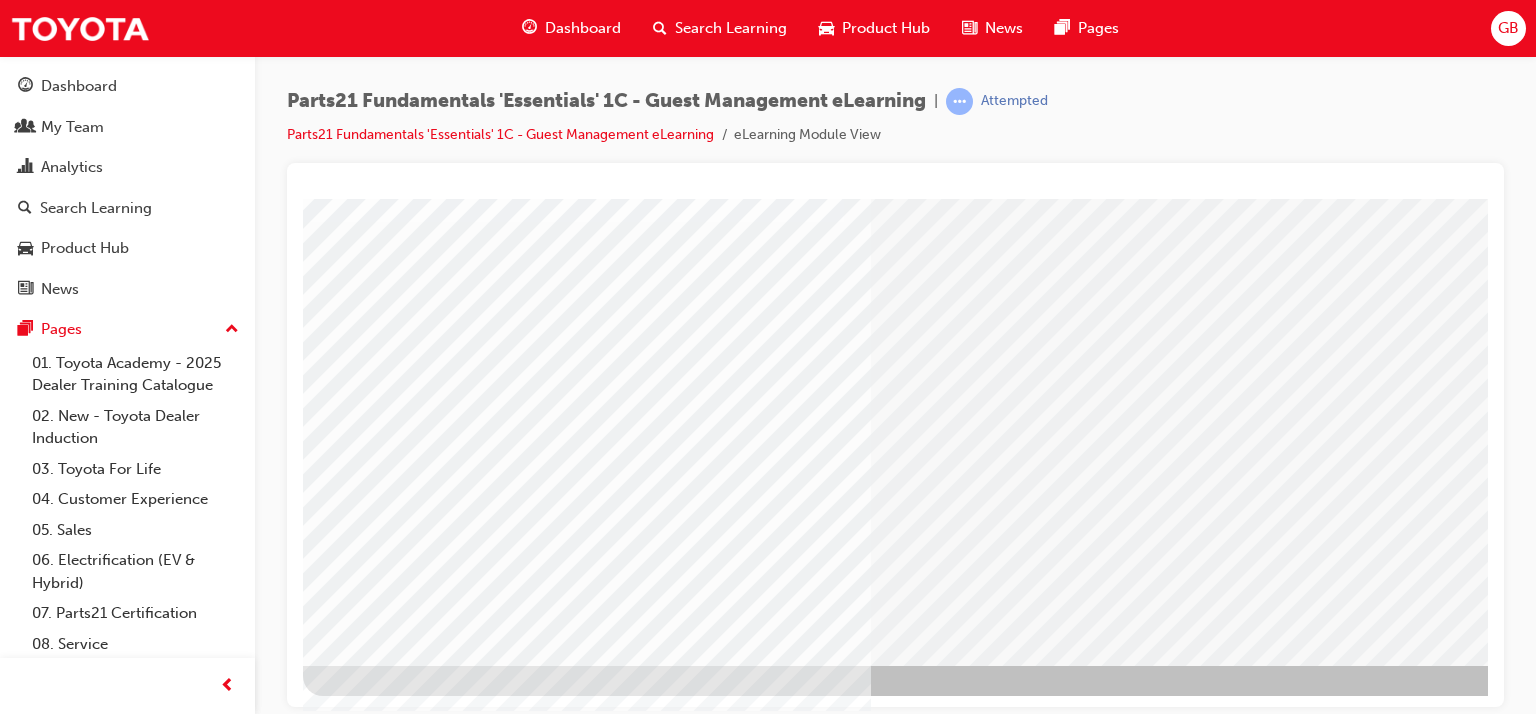 click at bounding box center (518, 3044) 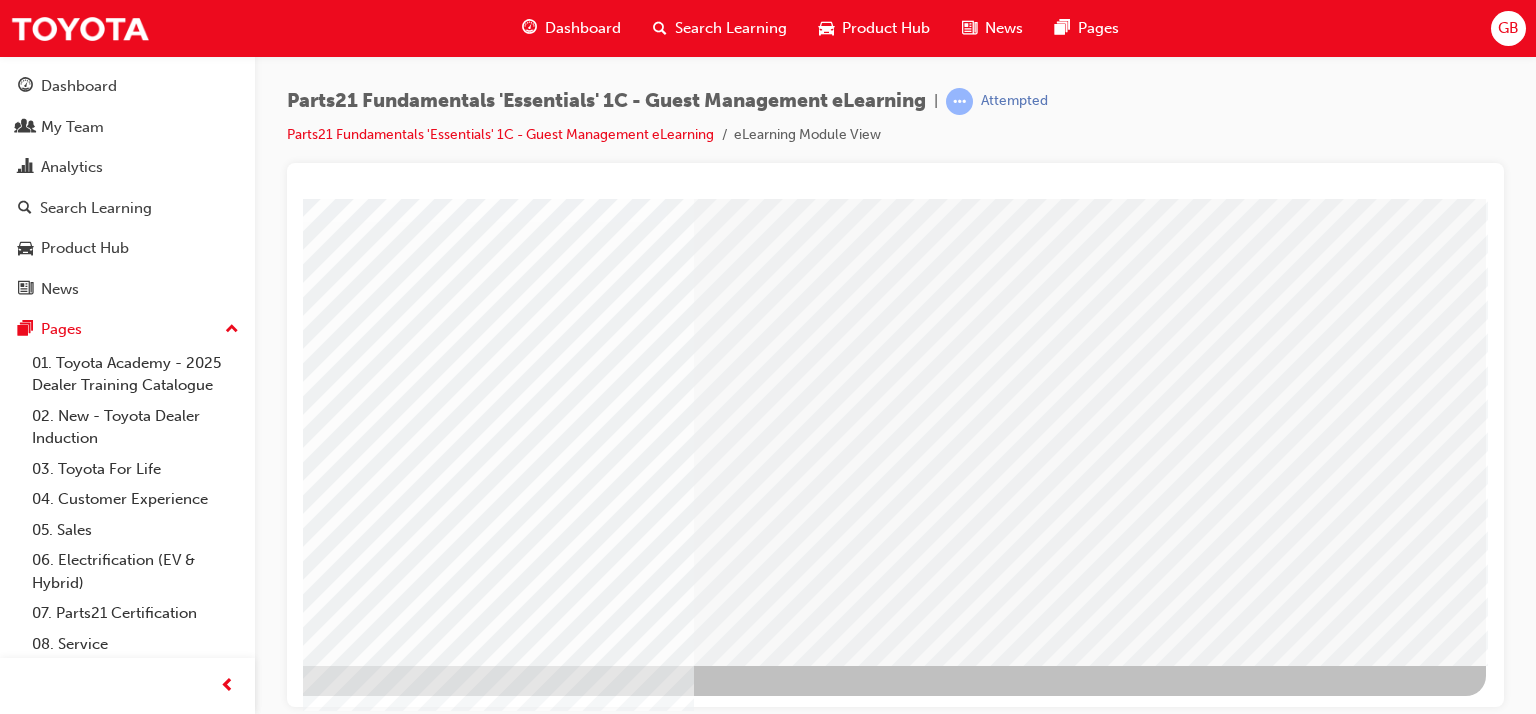 click at bounding box center [189, 2330] 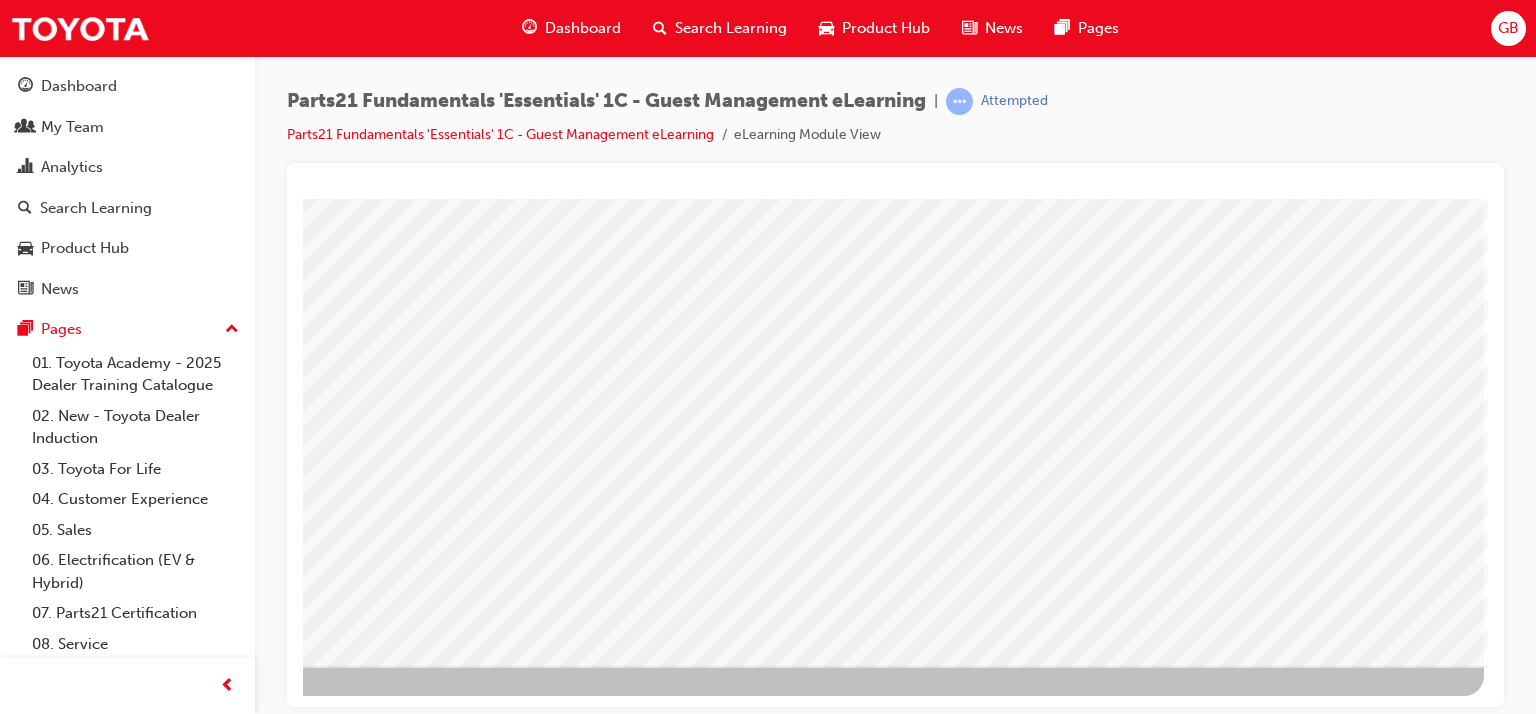 scroll, scrollTop: 0, scrollLeft: 0, axis: both 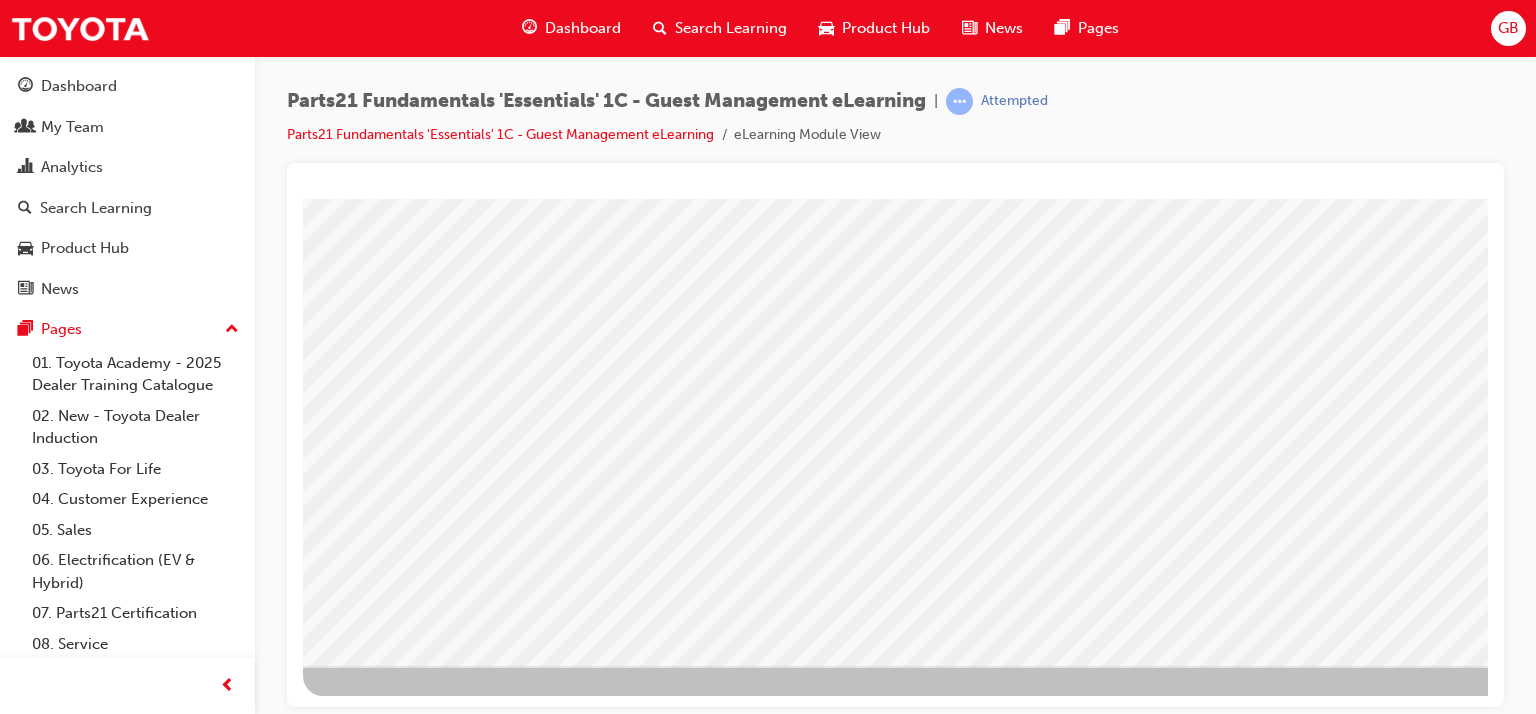 click at bounding box center [414, 2212] 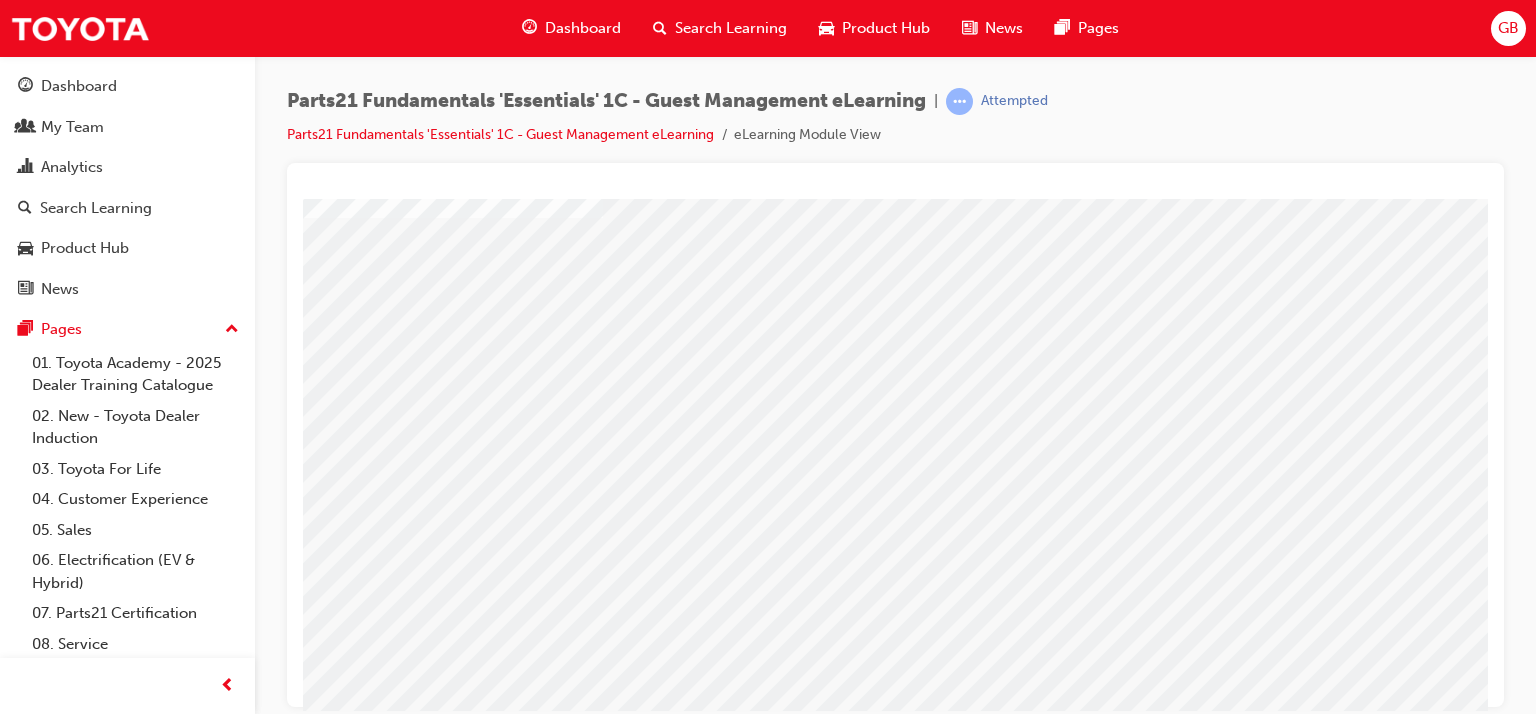 scroll, scrollTop: 253, scrollLeft: 0, axis: vertical 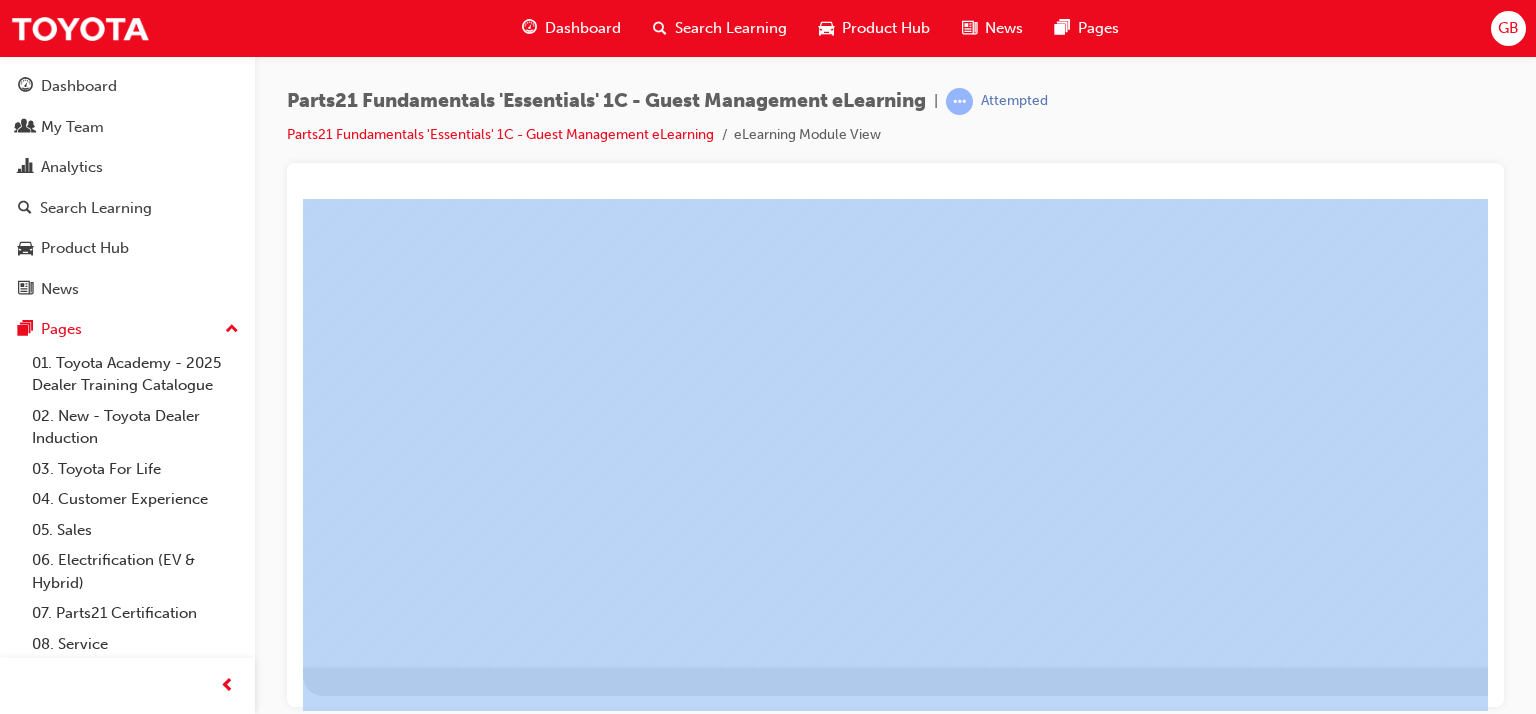 drag, startPoint x: 1747, startPoint y: 907, endPoint x: 1444, endPoint y: 707, distance: 363.05508 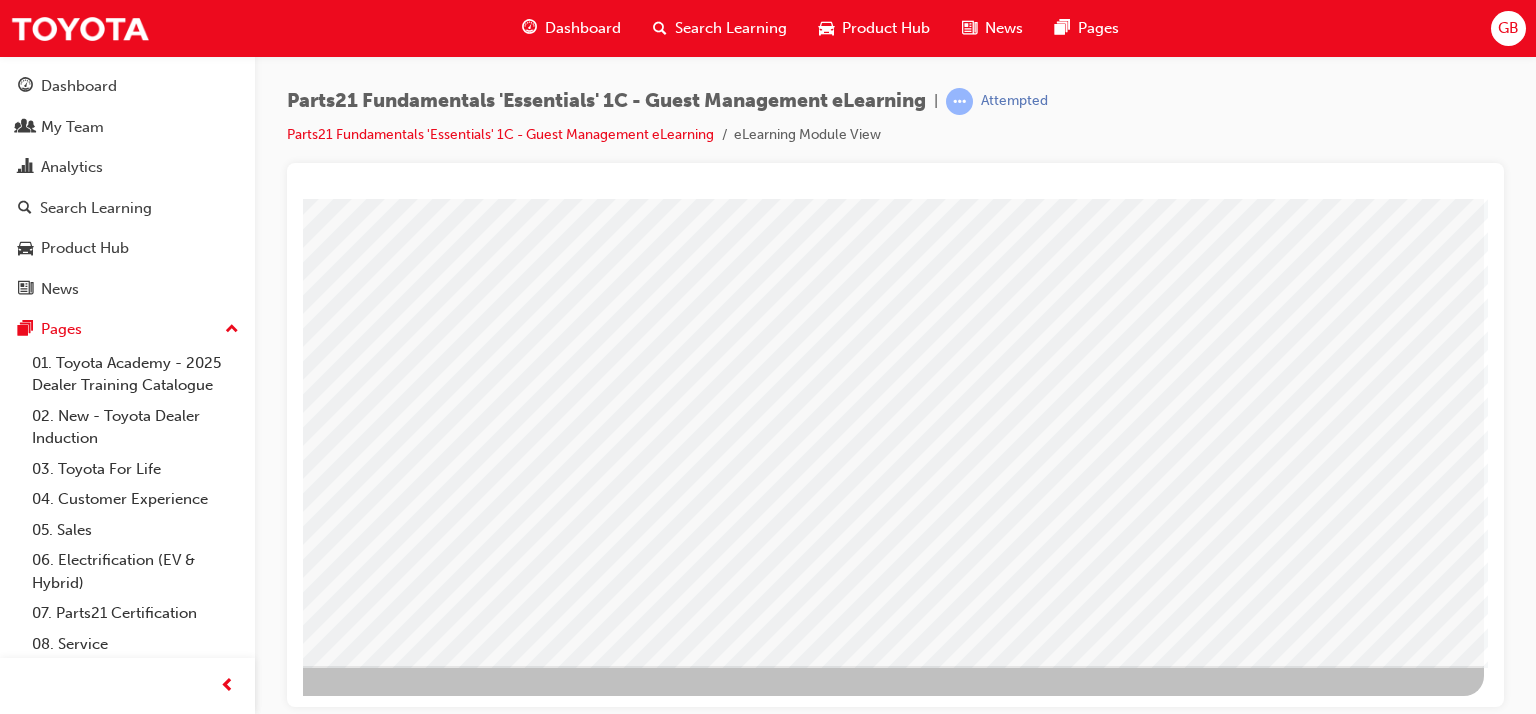 click at bounding box center [187, 1662] 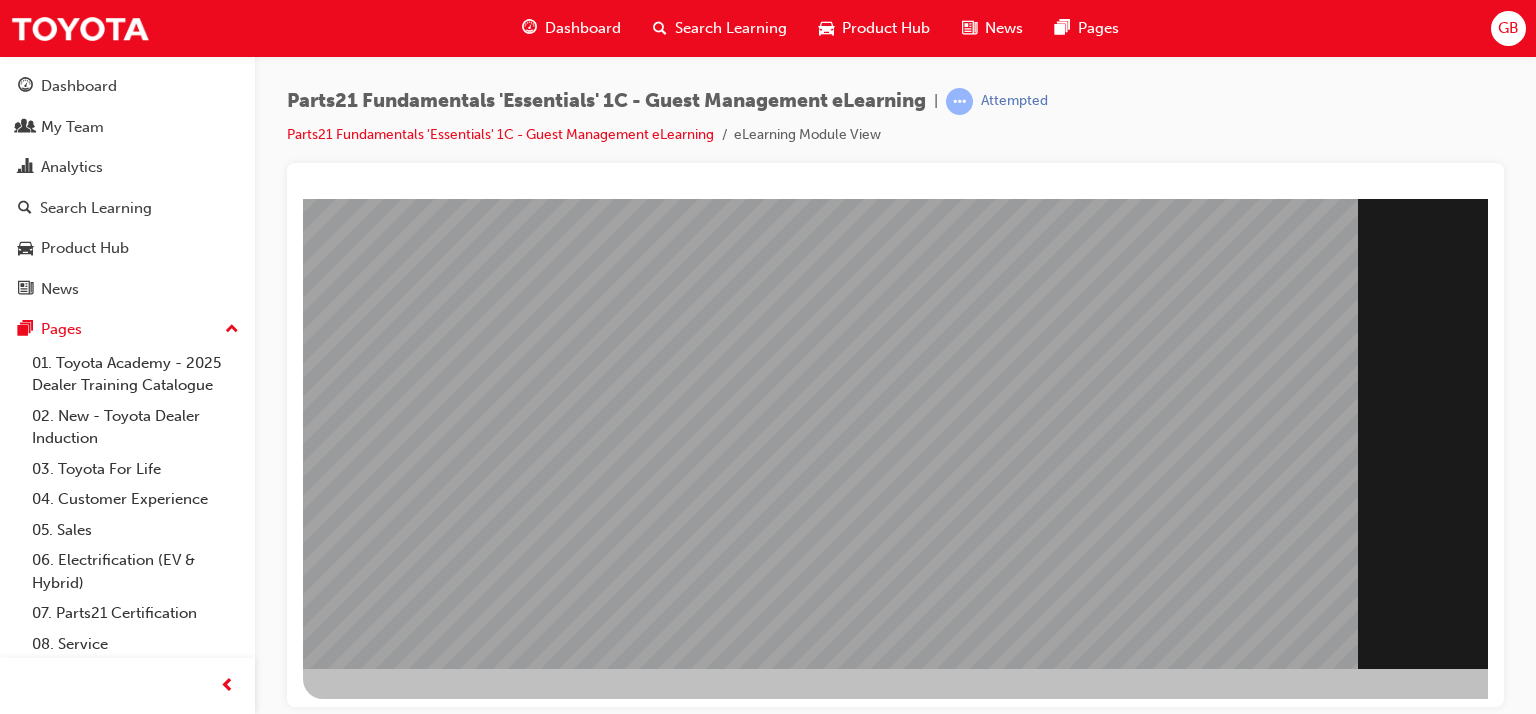 scroll, scrollTop: 253, scrollLeft: 0, axis: vertical 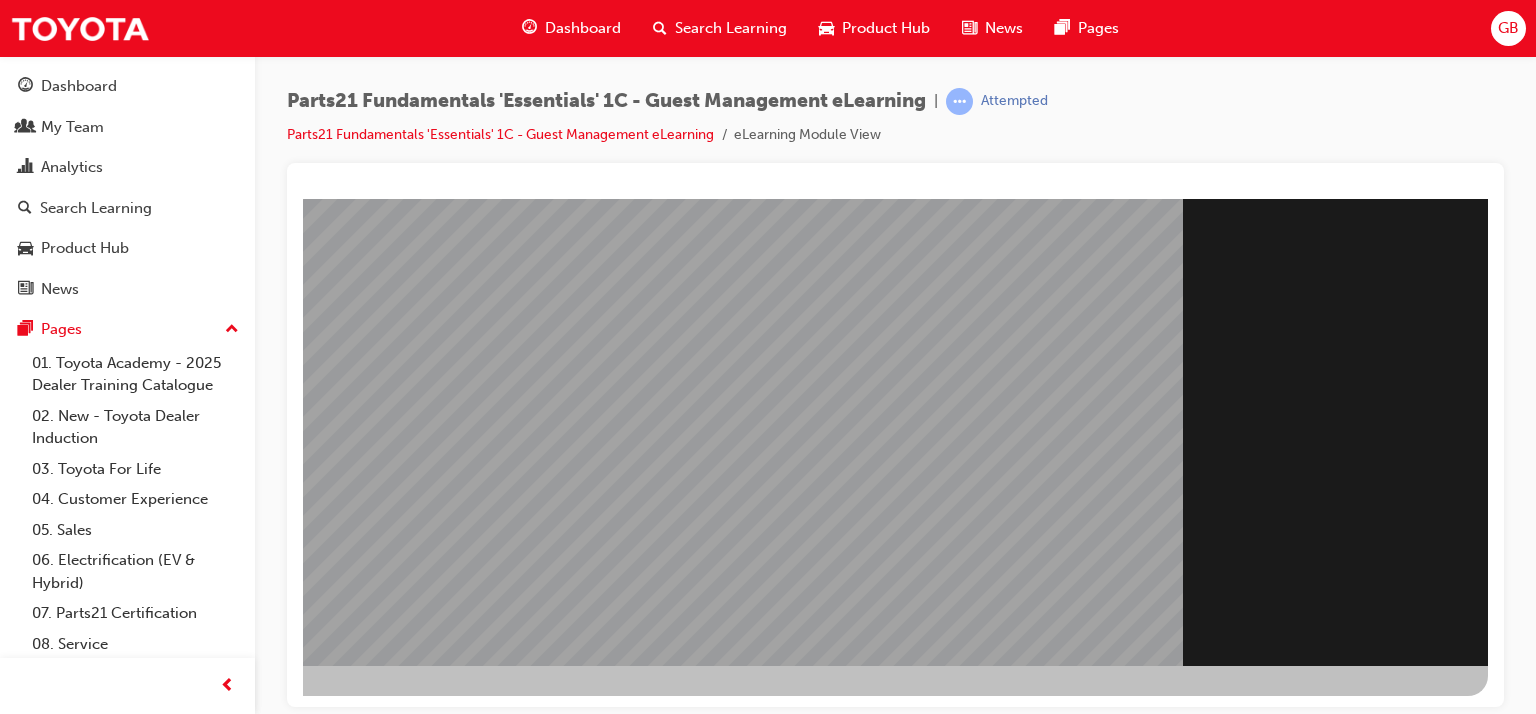 click at bounding box center [191, 1577] 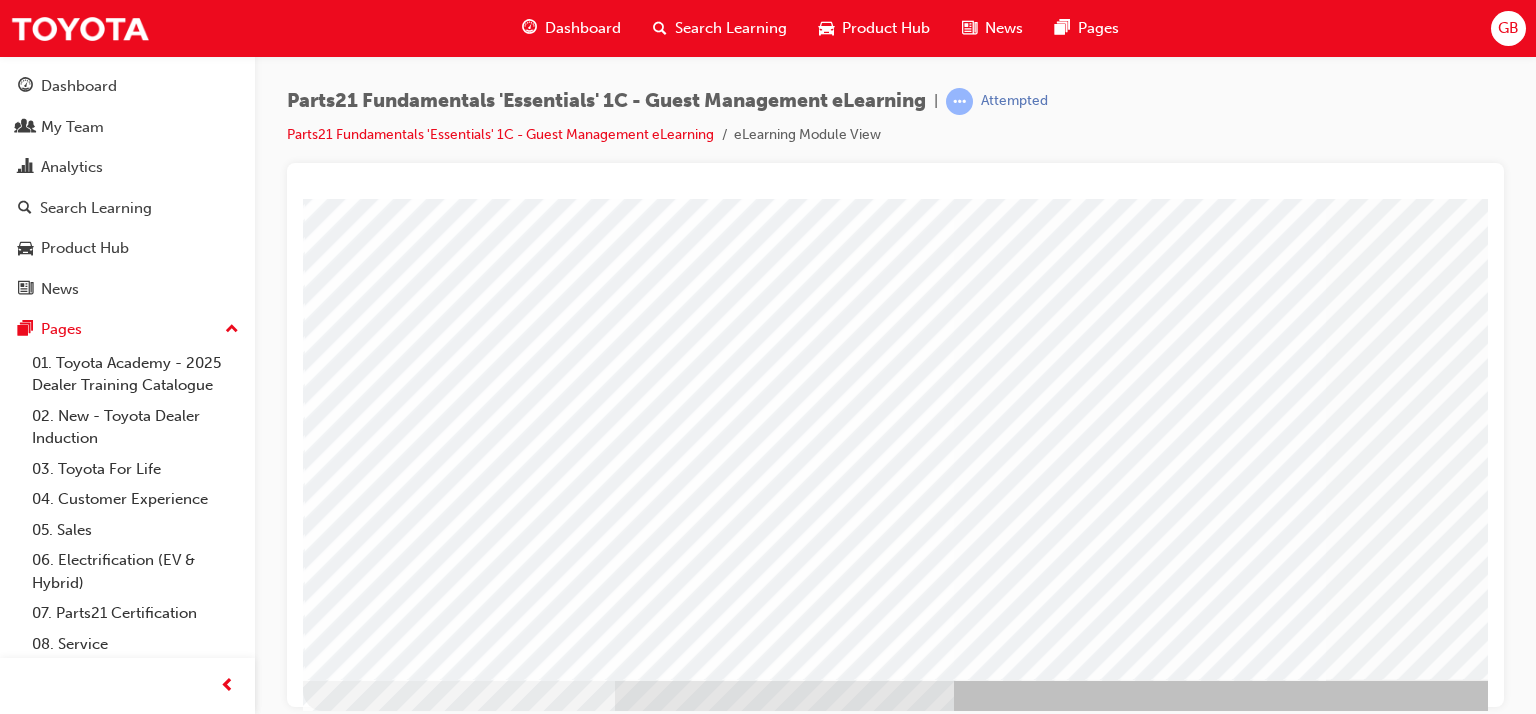 scroll, scrollTop: 253, scrollLeft: 0, axis: vertical 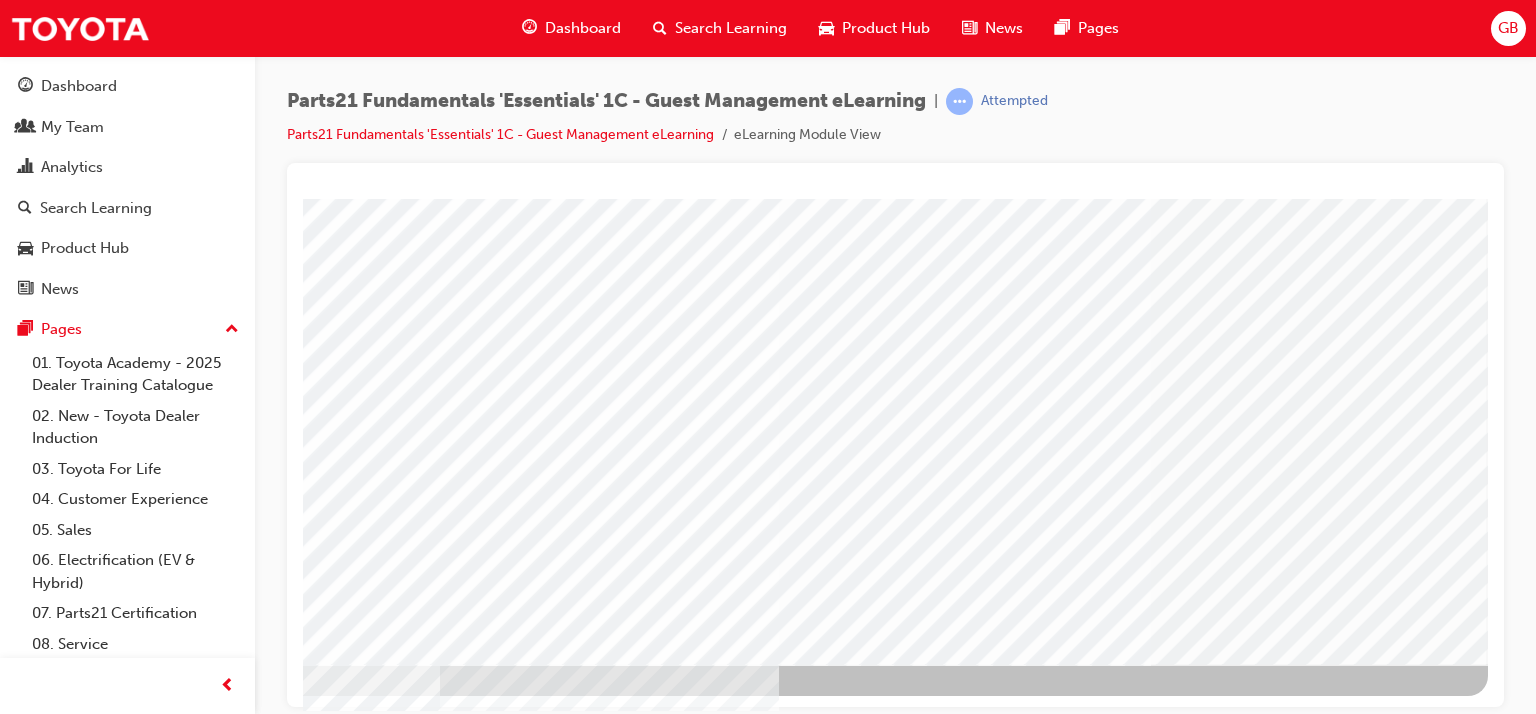 click at bounding box center [191, 4512] 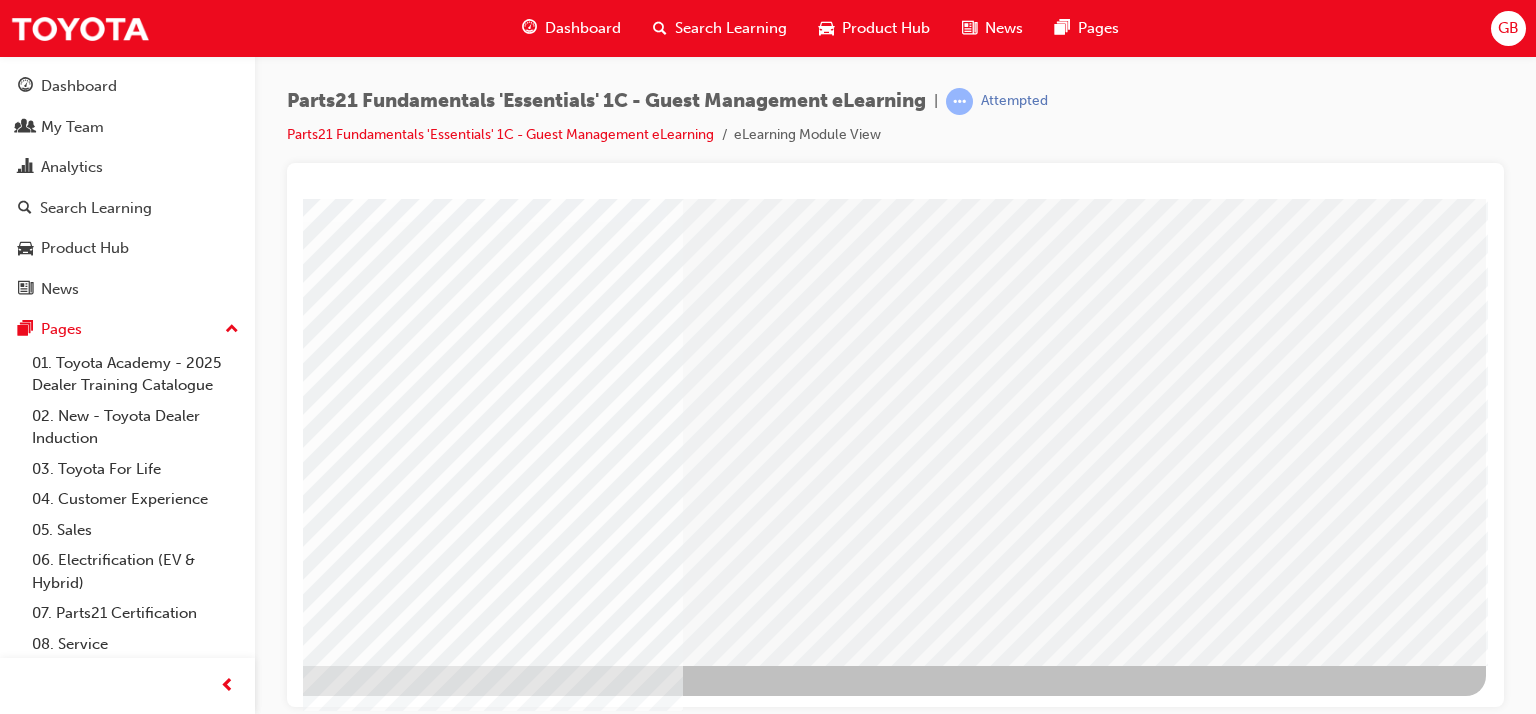 scroll, scrollTop: 0, scrollLeft: 0, axis: both 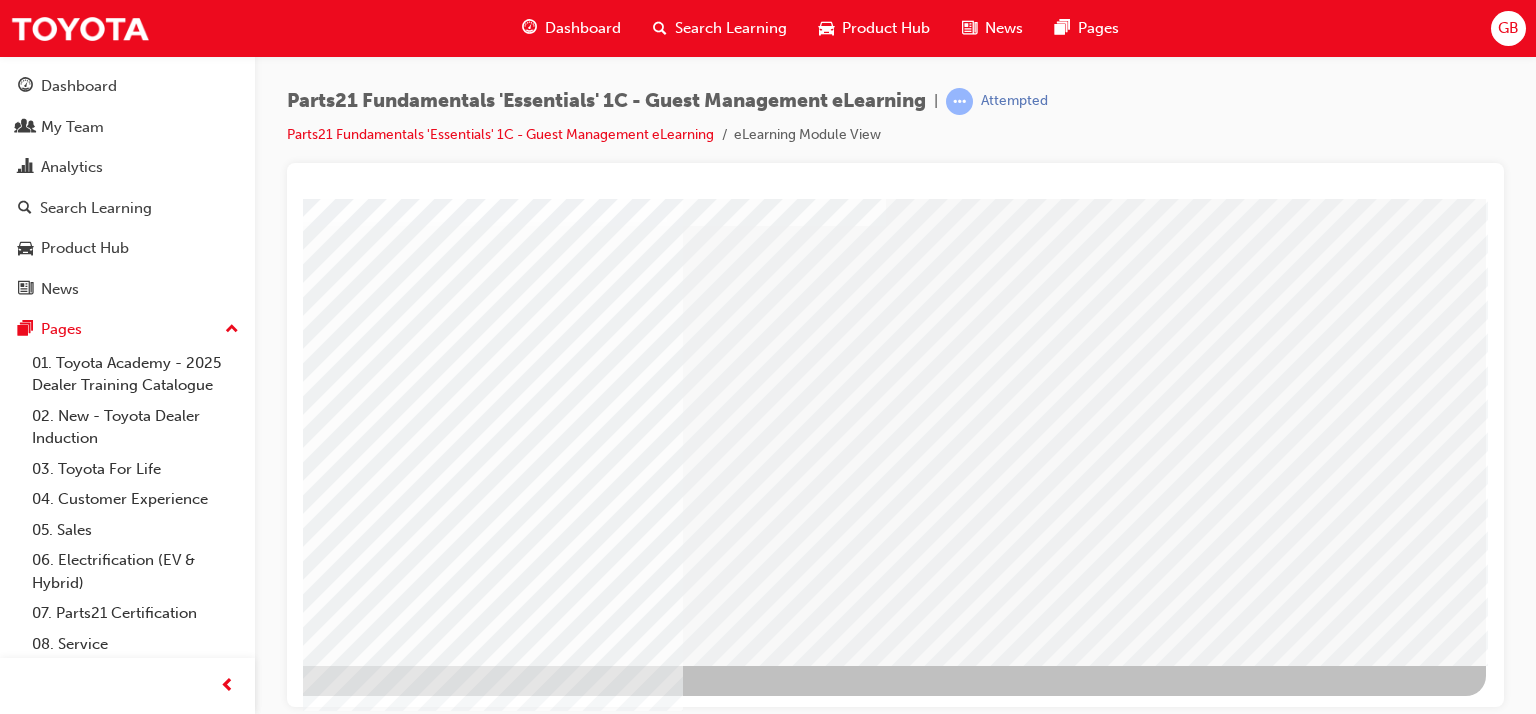 click at bounding box center (189, 2308) 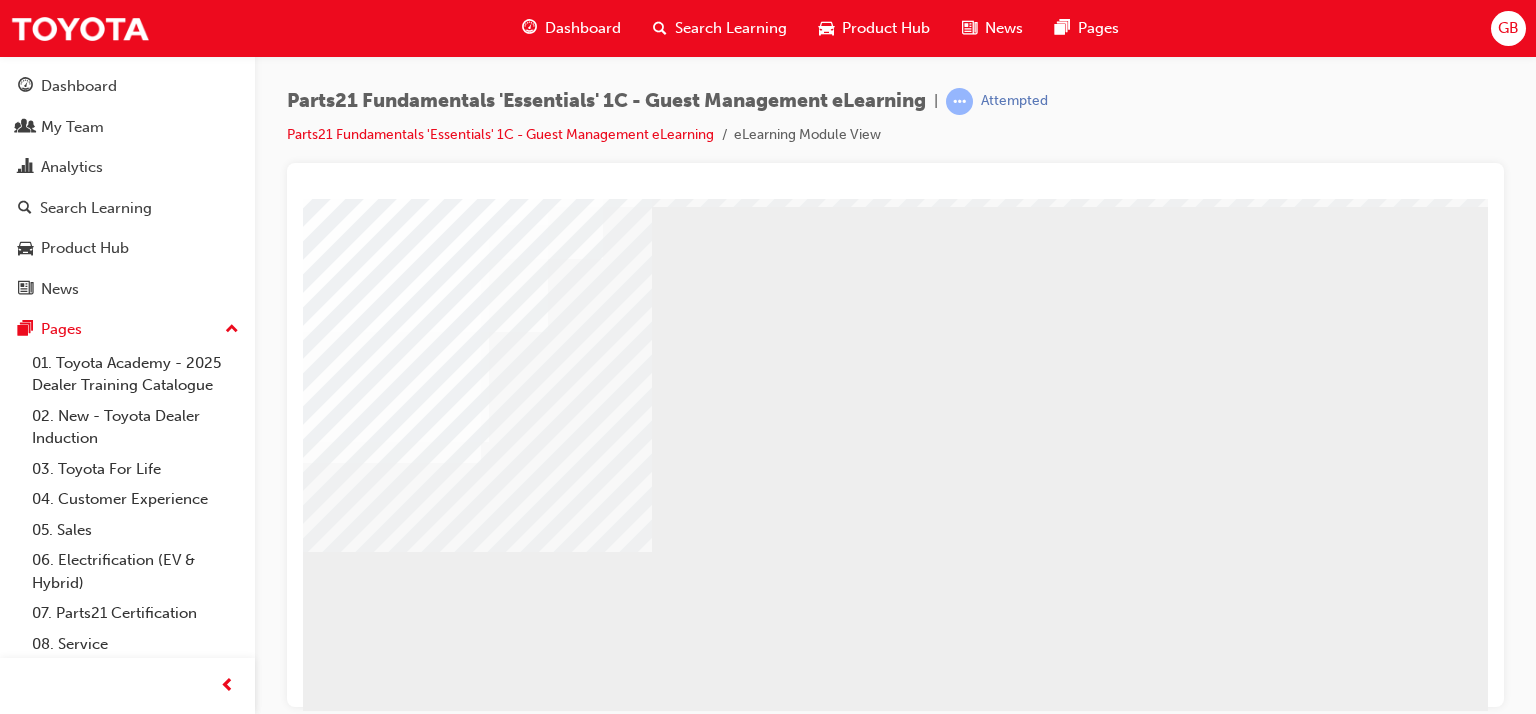scroll, scrollTop: 0, scrollLeft: 0, axis: both 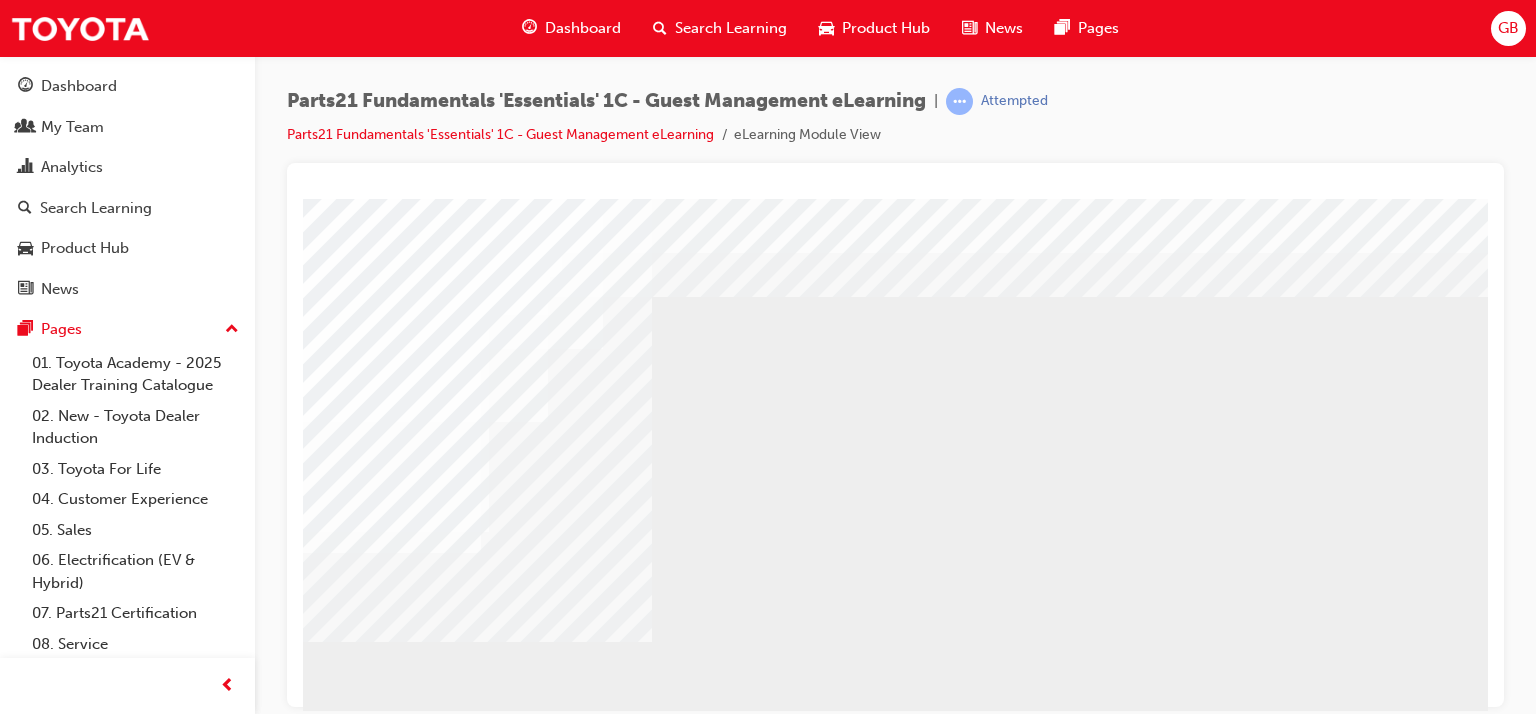 click at bounding box center [316, 2608] 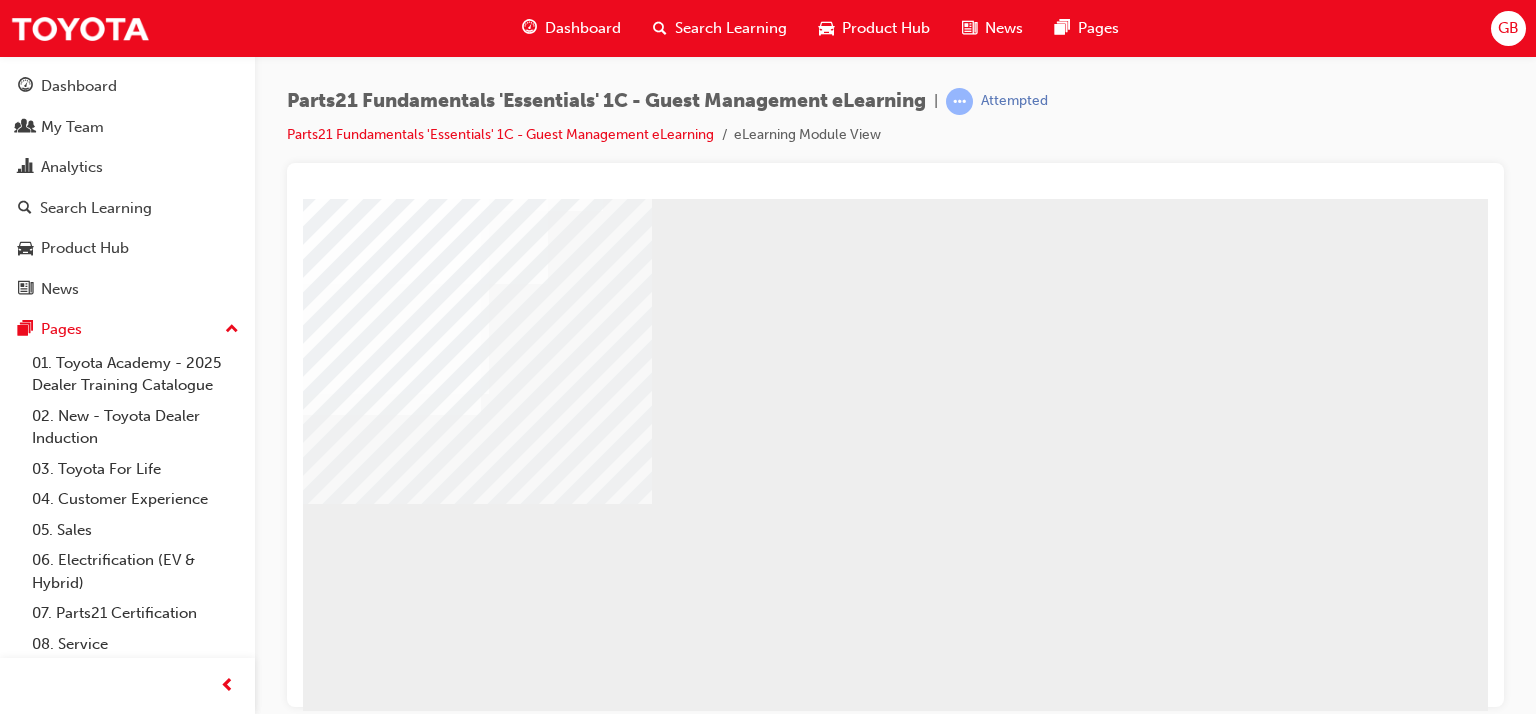 scroll, scrollTop: 253, scrollLeft: 0, axis: vertical 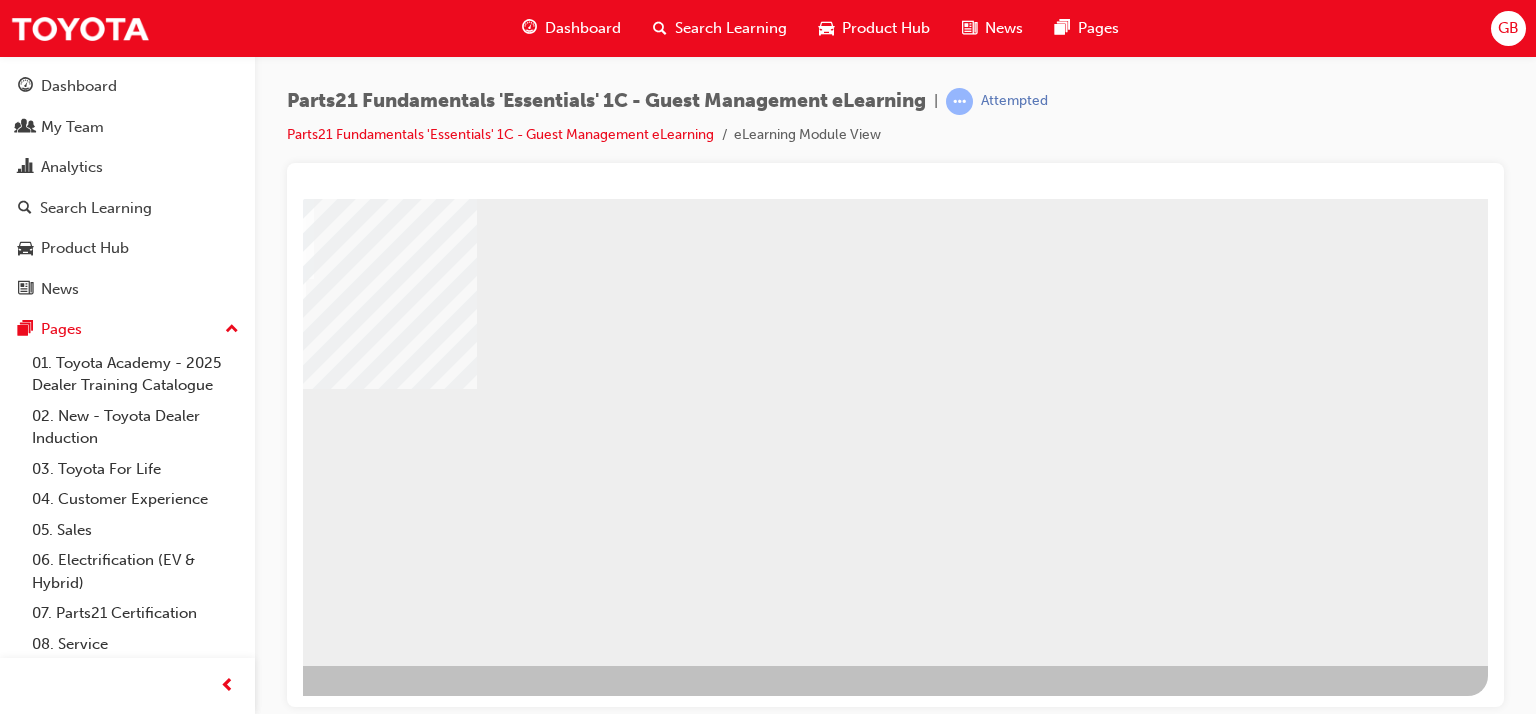 click at bounding box center [191, 871] 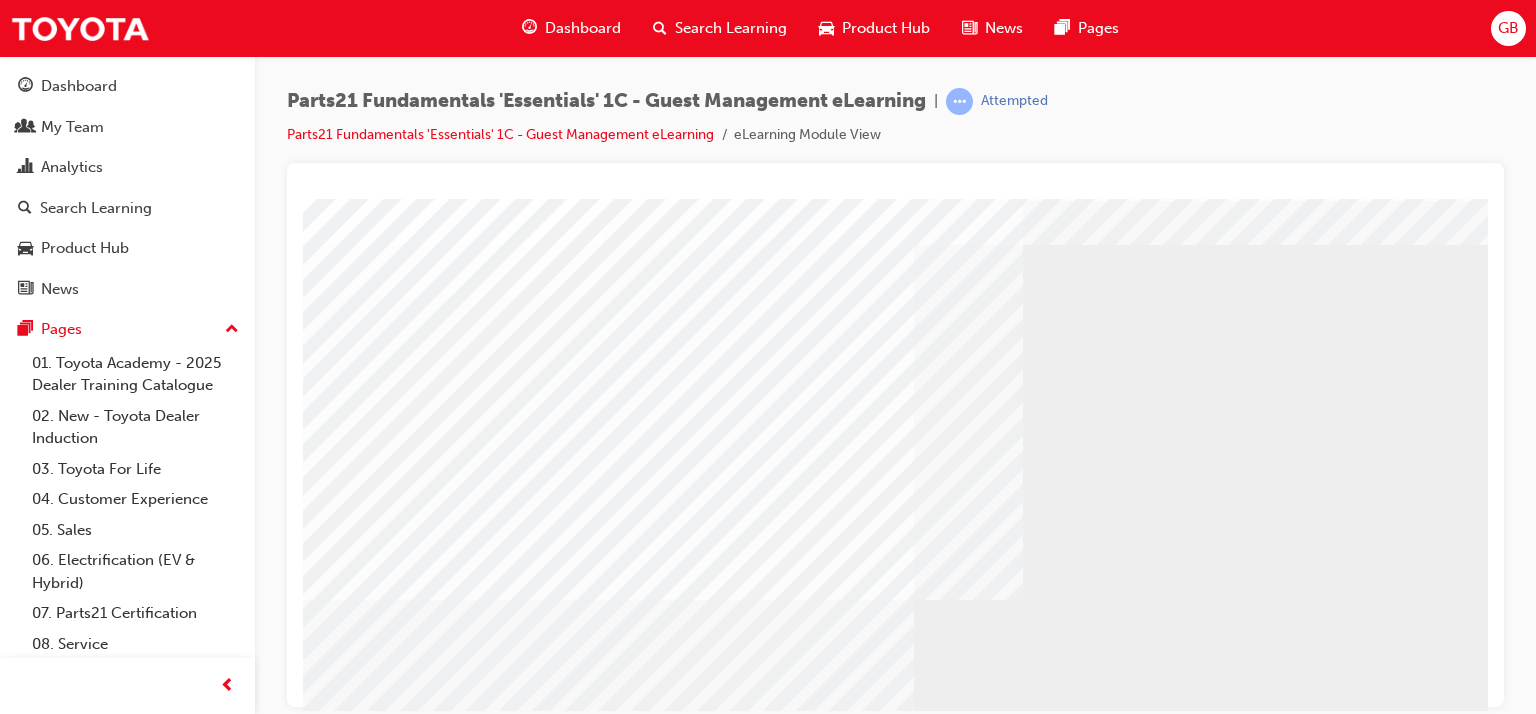 scroll, scrollTop: 100, scrollLeft: 0, axis: vertical 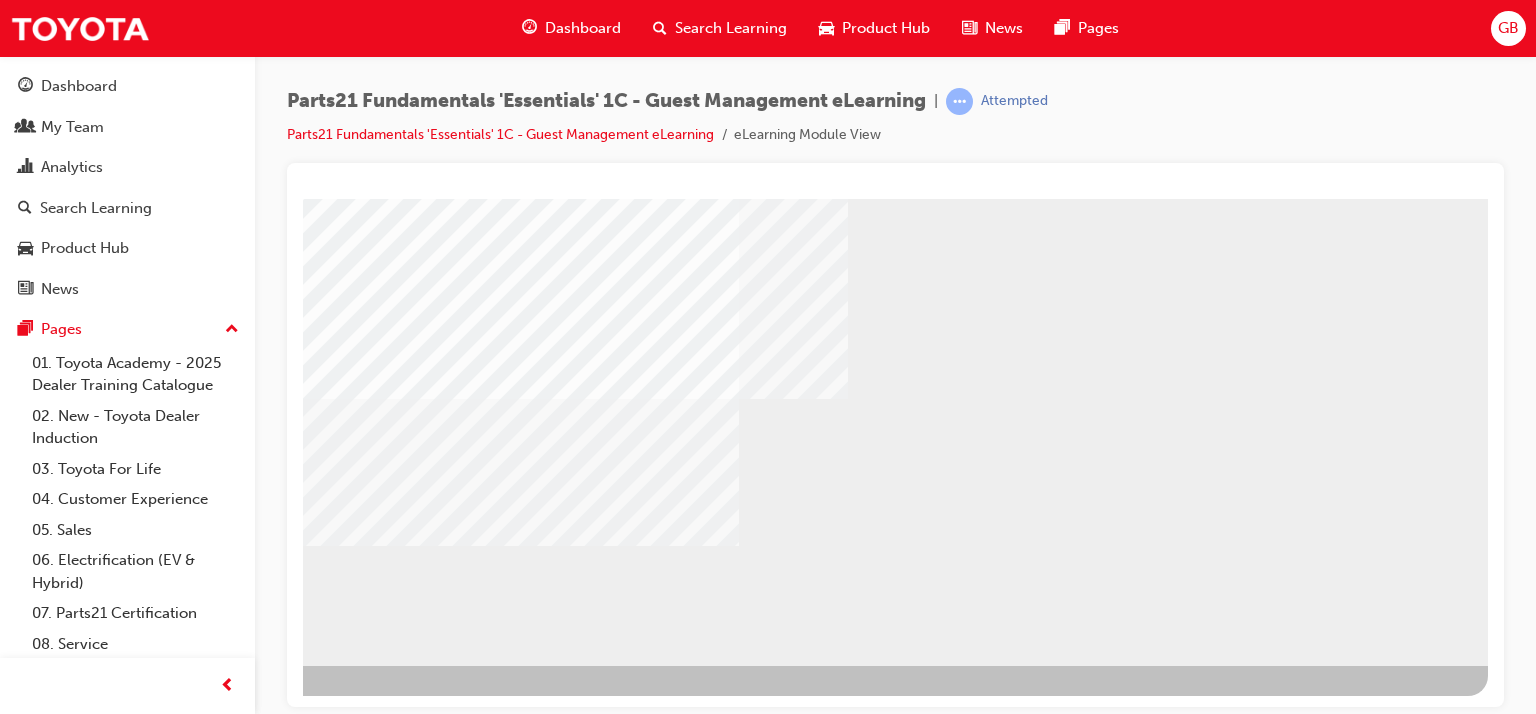 click at bounding box center (433, 1734) 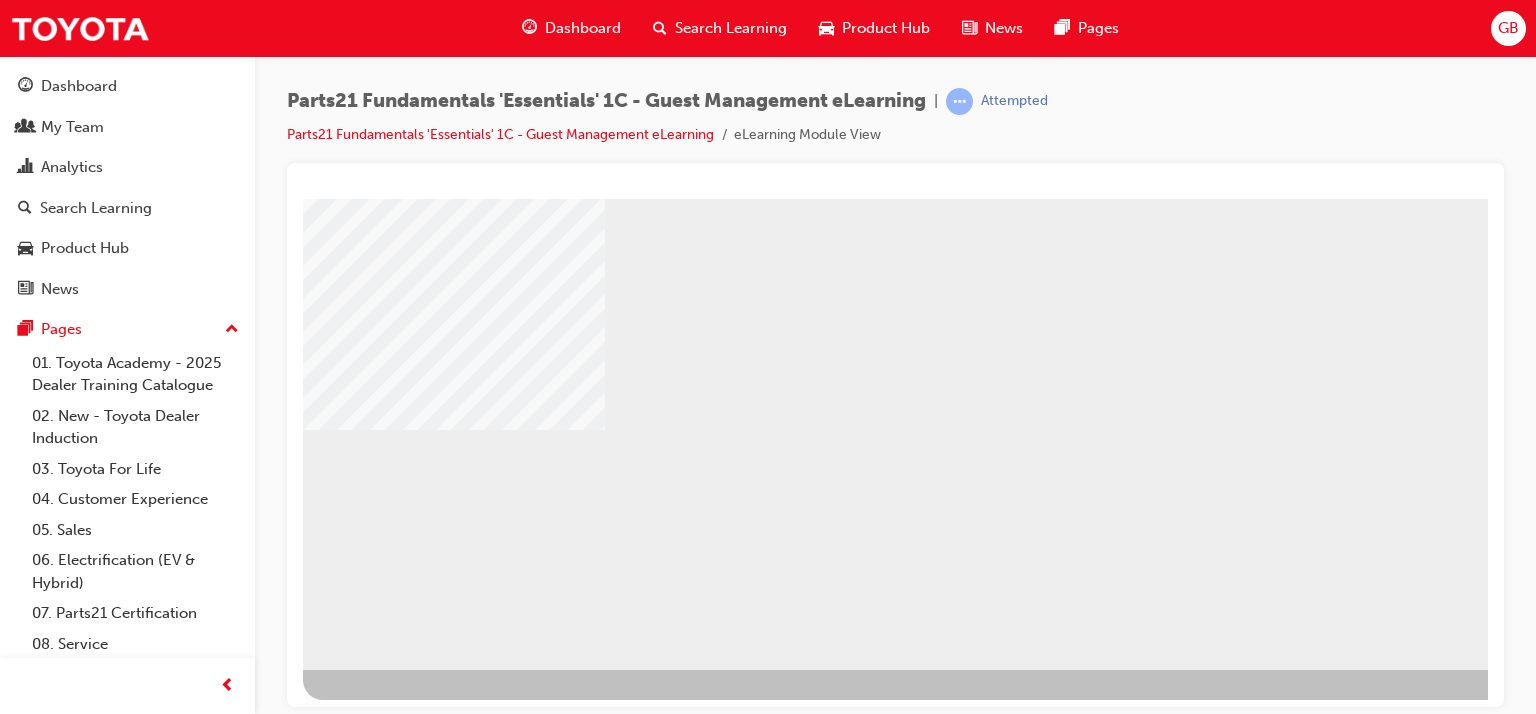 scroll, scrollTop: 253, scrollLeft: 0, axis: vertical 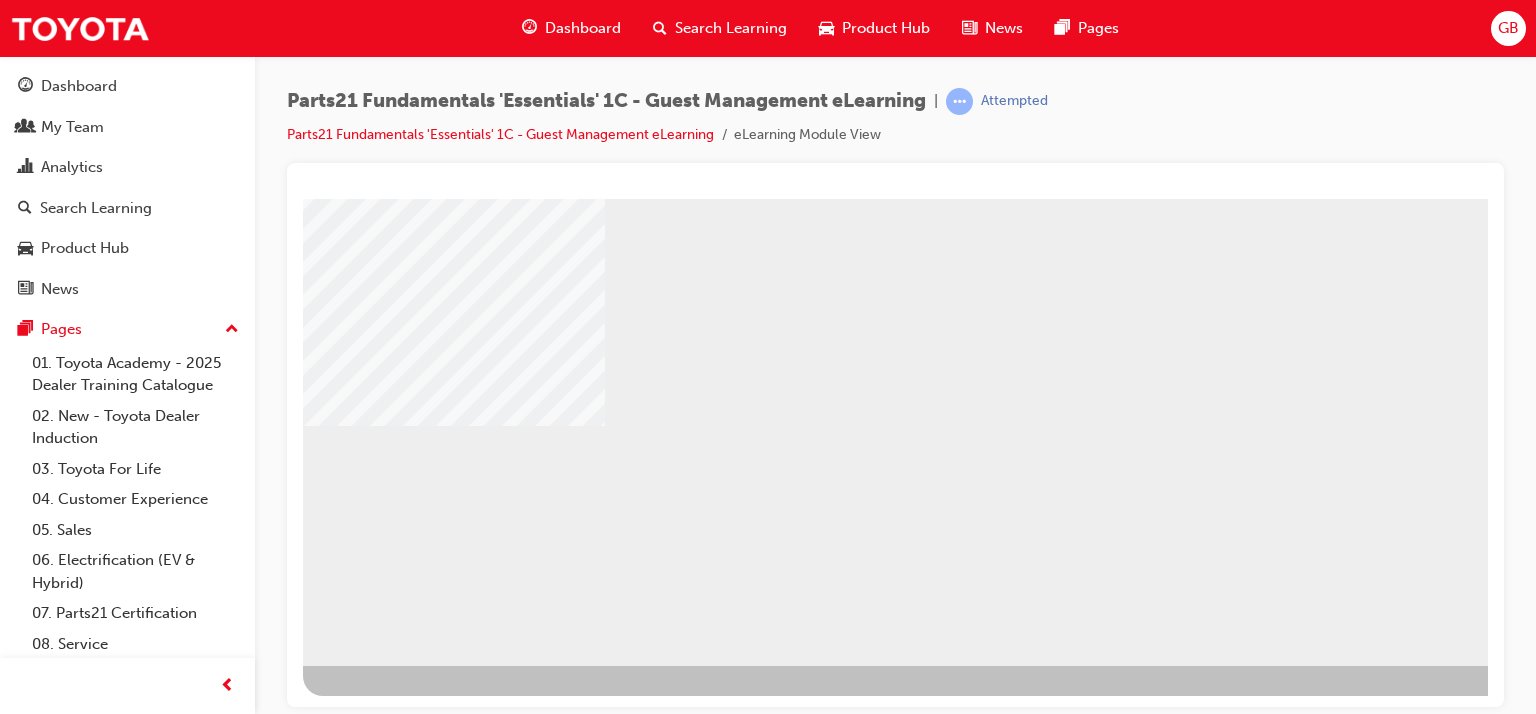 click at bounding box center [316, 1640] 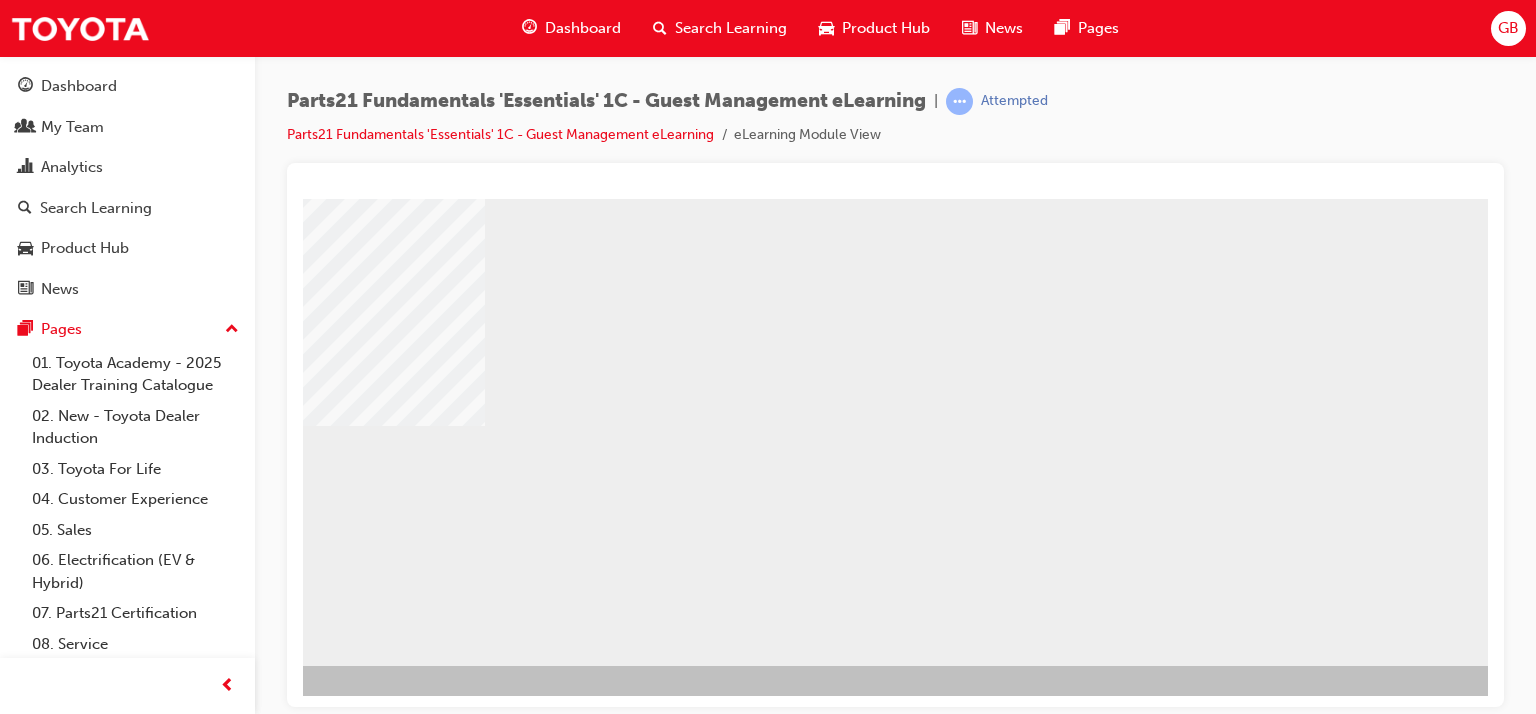 scroll, scrollTop: 253, scrollLeft: 190, axis: both 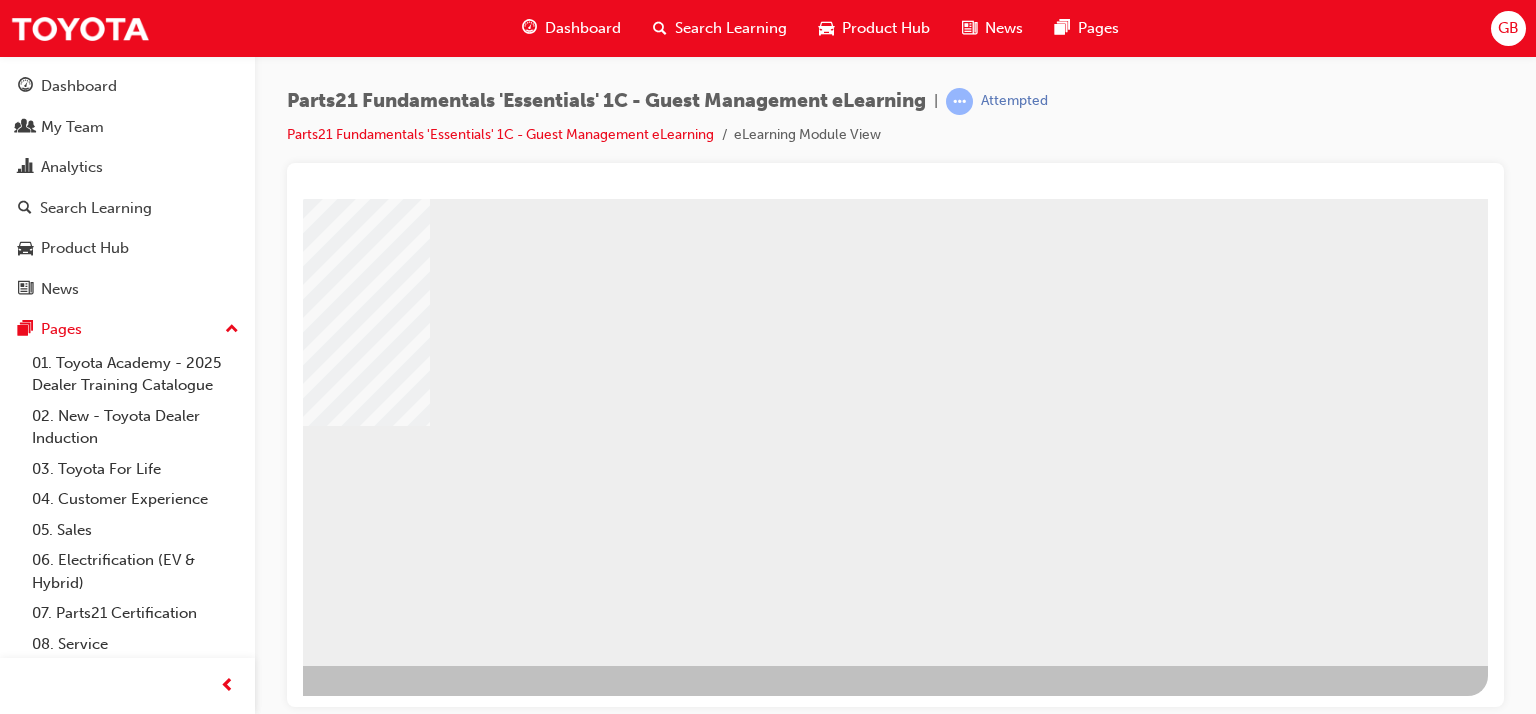click at bounding box center (191, 871) 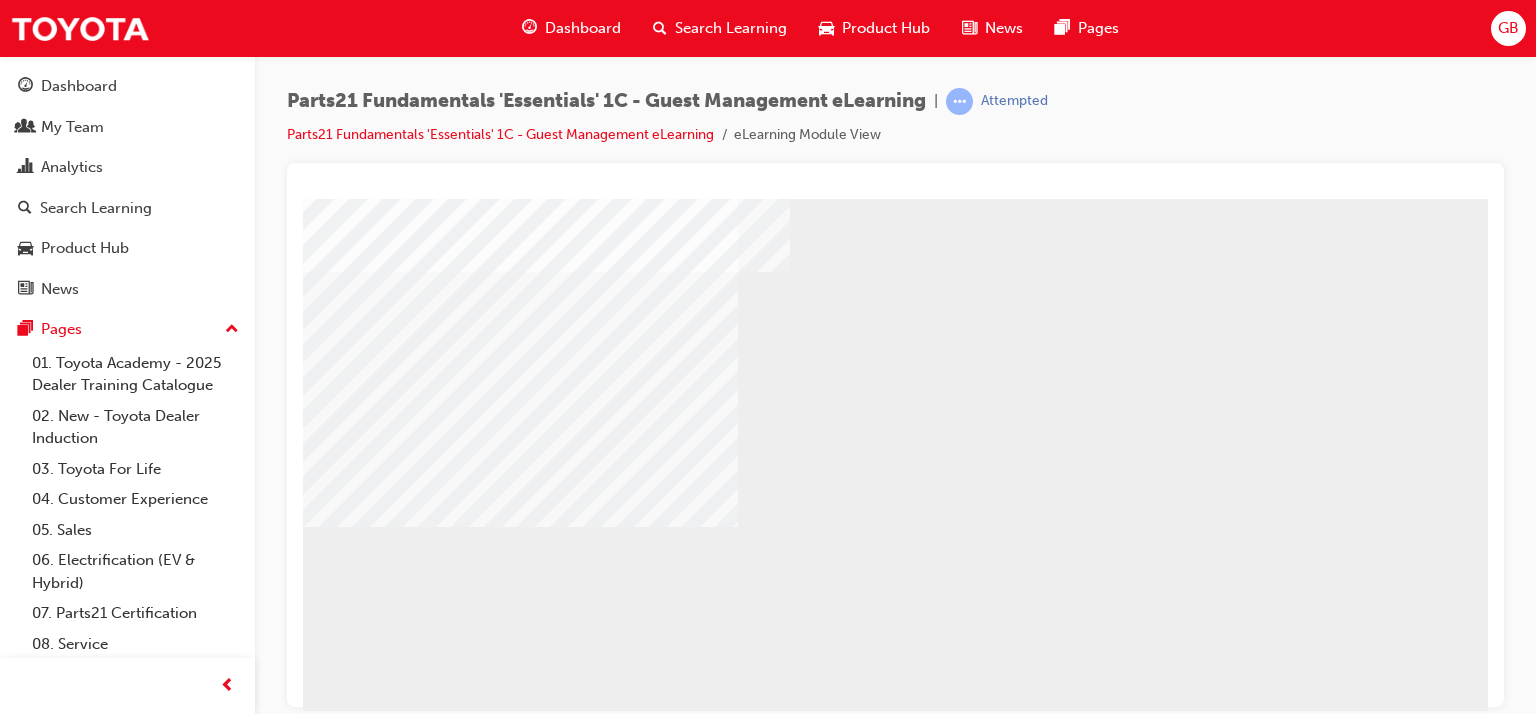 scroll, scrollTop: 200, scrollLeft: 0, axis: vertical 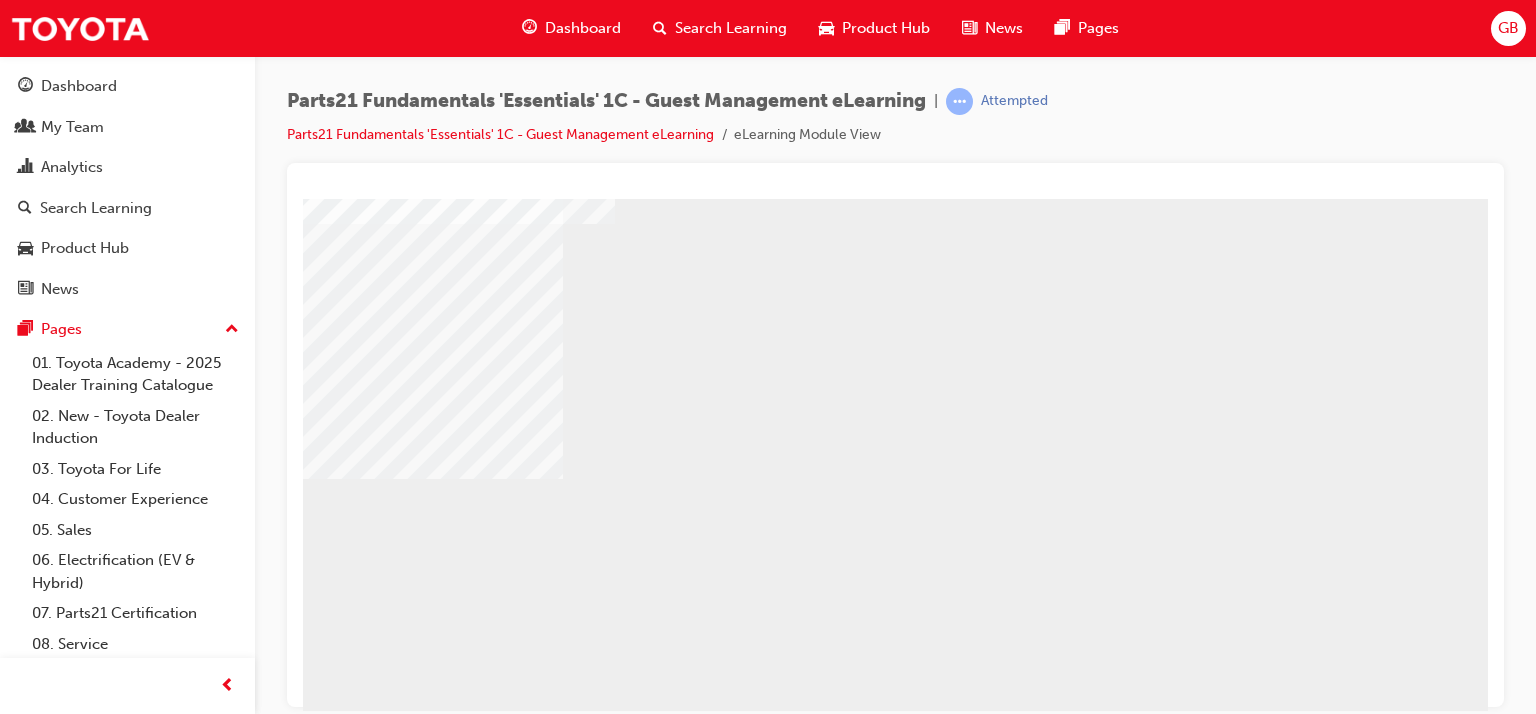 click at bounding box center (191, 931) 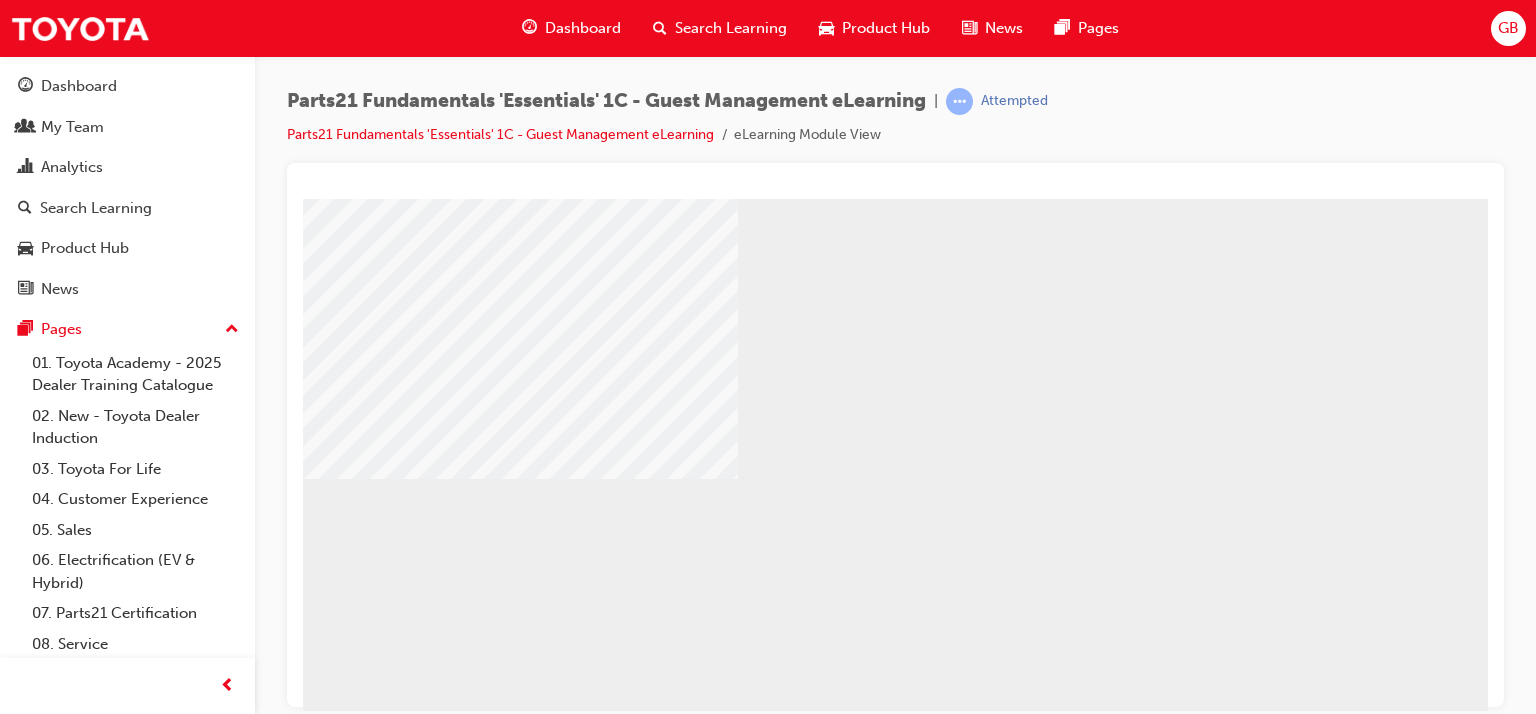 scroll, scrollTop: 253, scrollLeft: 0, axis: vertical 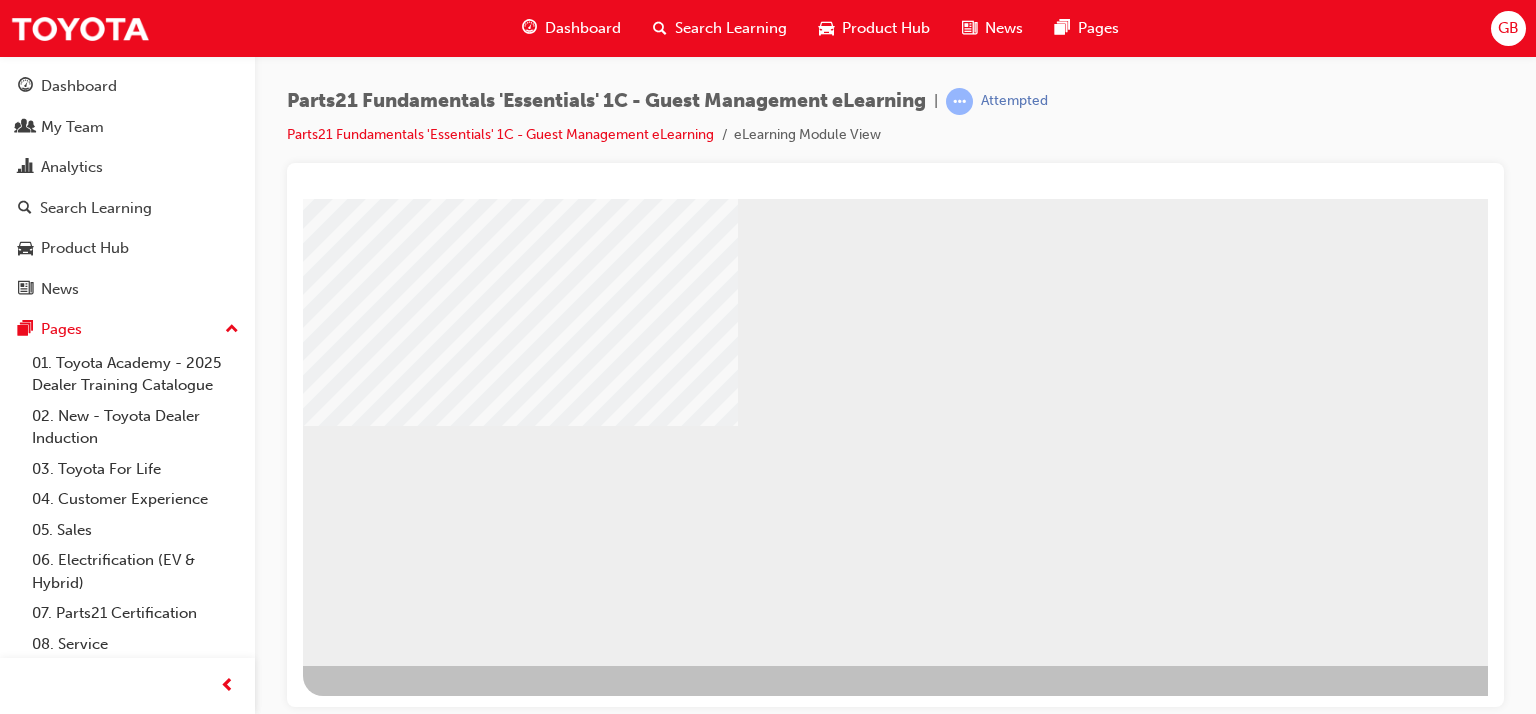 click at bounding box center [520, 1136] 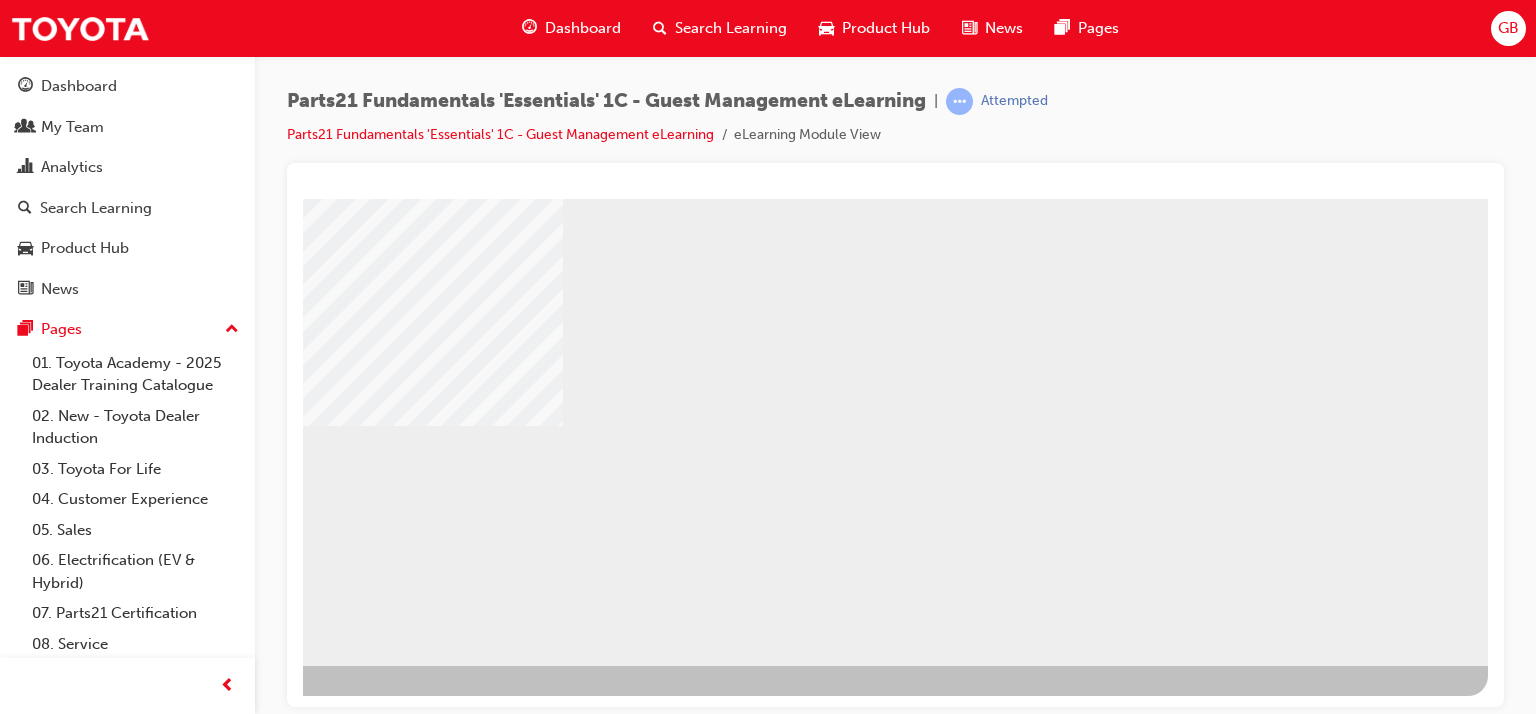 click at bounding box center [191, 878] 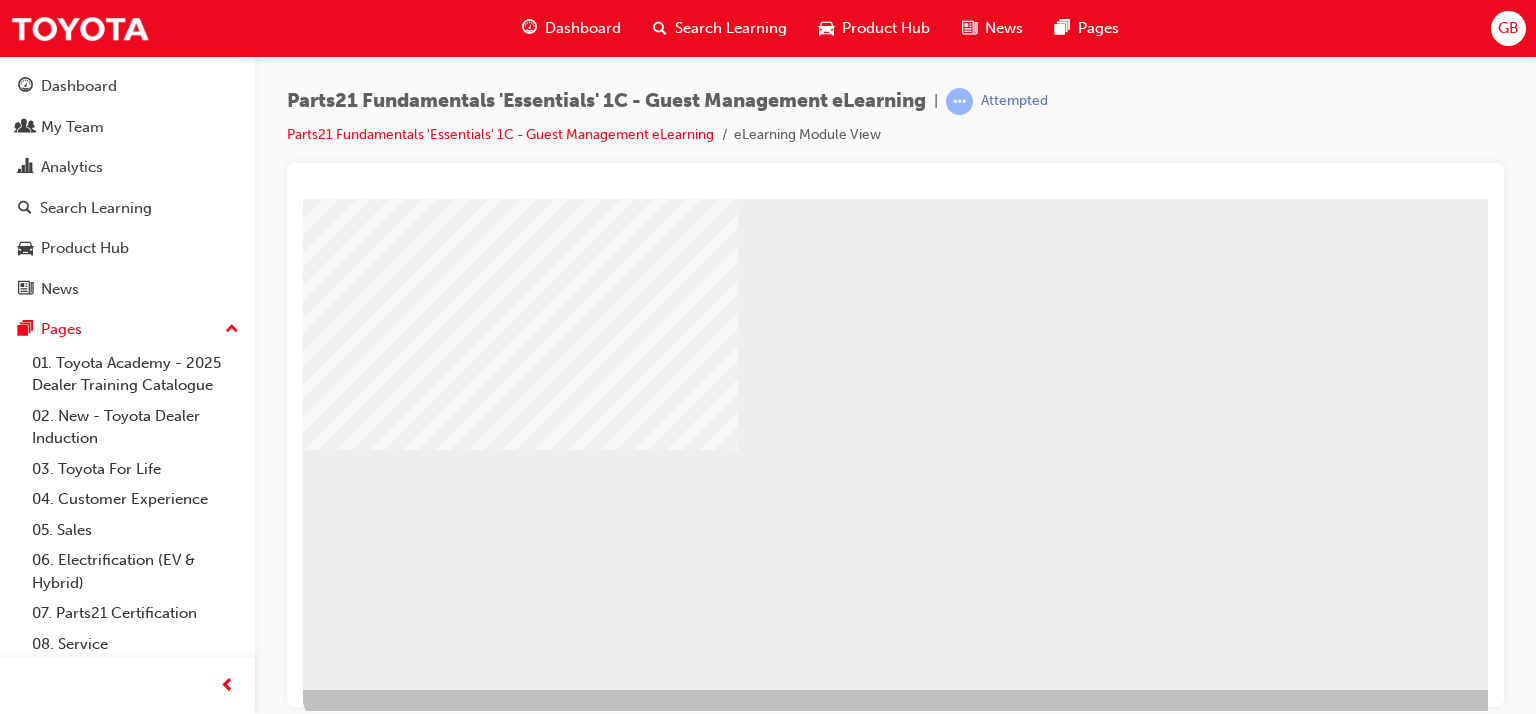 scroll, scrollTop: 253, scrollLeft: 0, axis: vertical 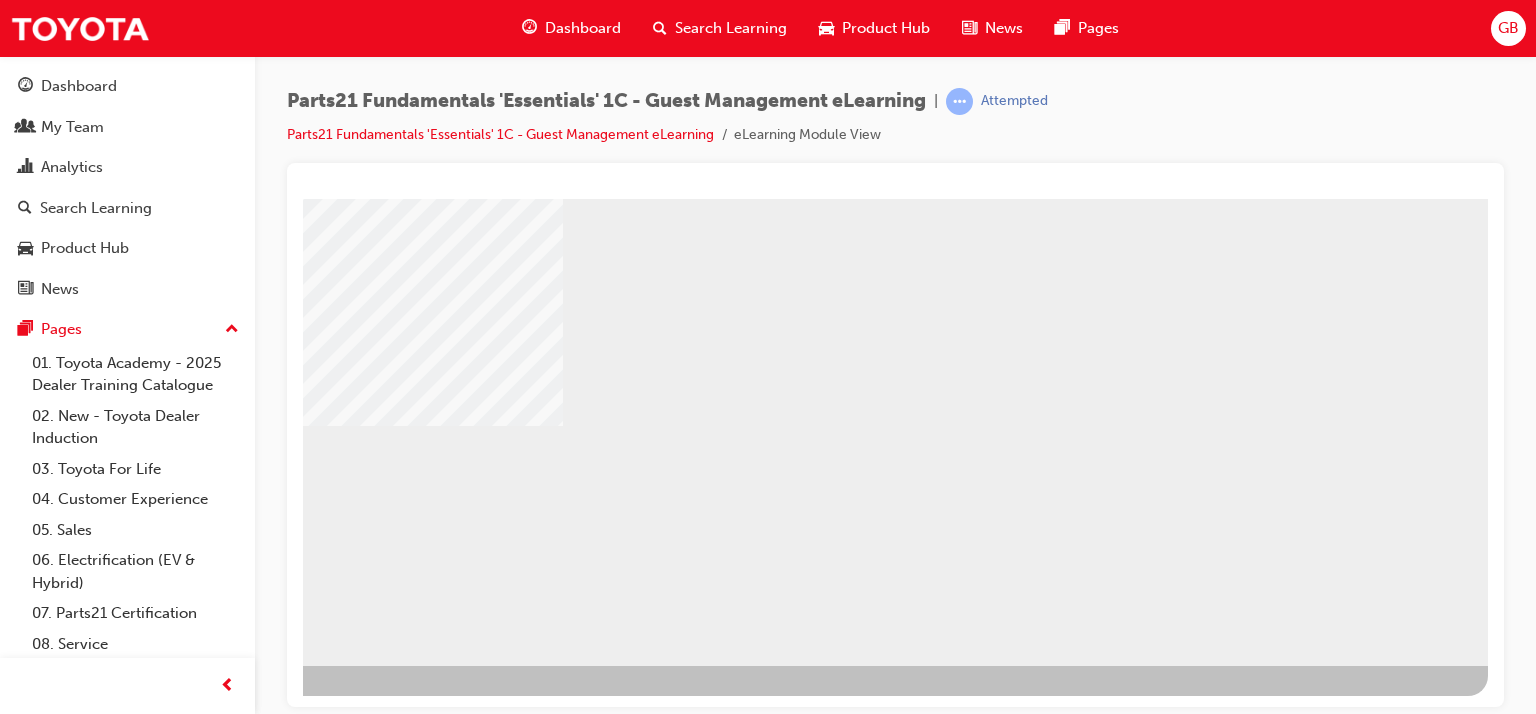 click at bounding box center [191, 878] 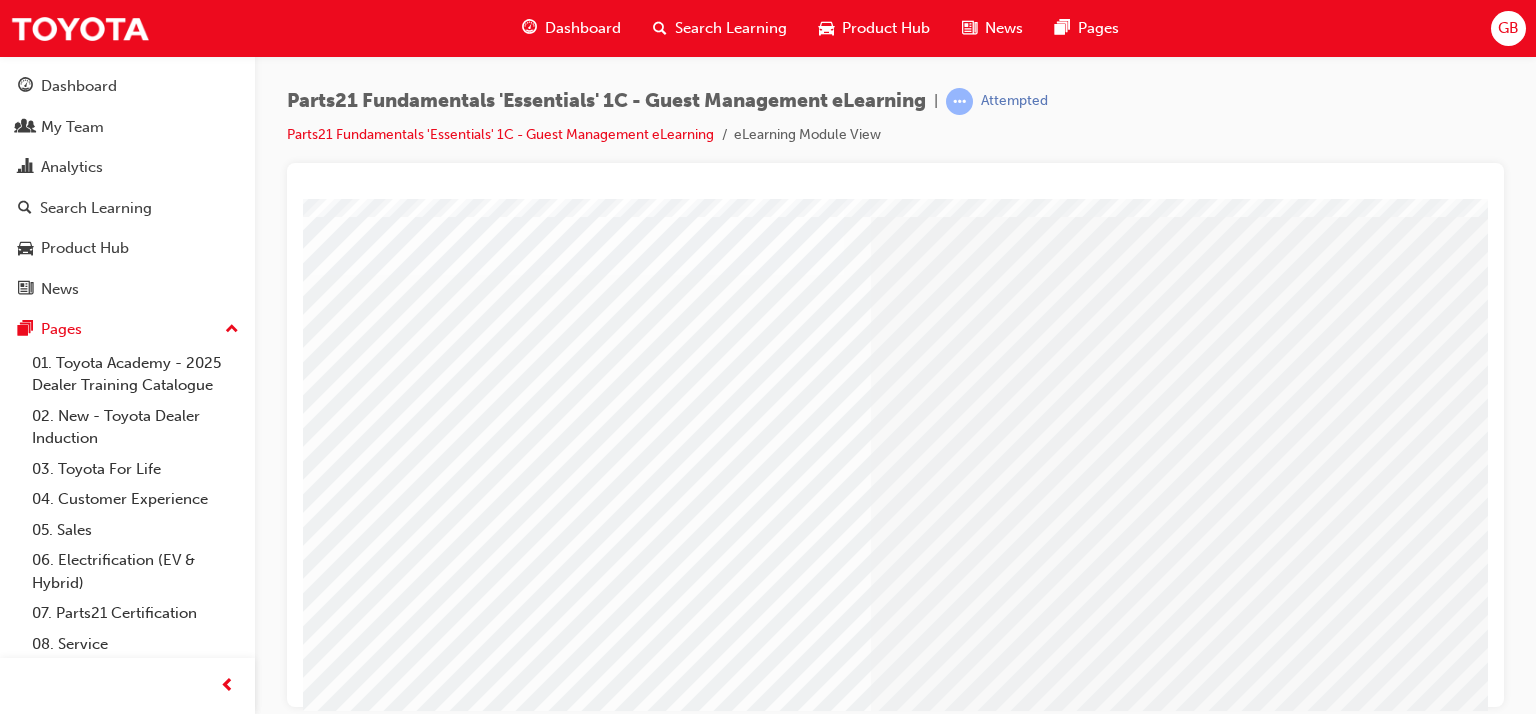 scroll, scrollTop: 253, scrollLeft: 0, axis: vertical 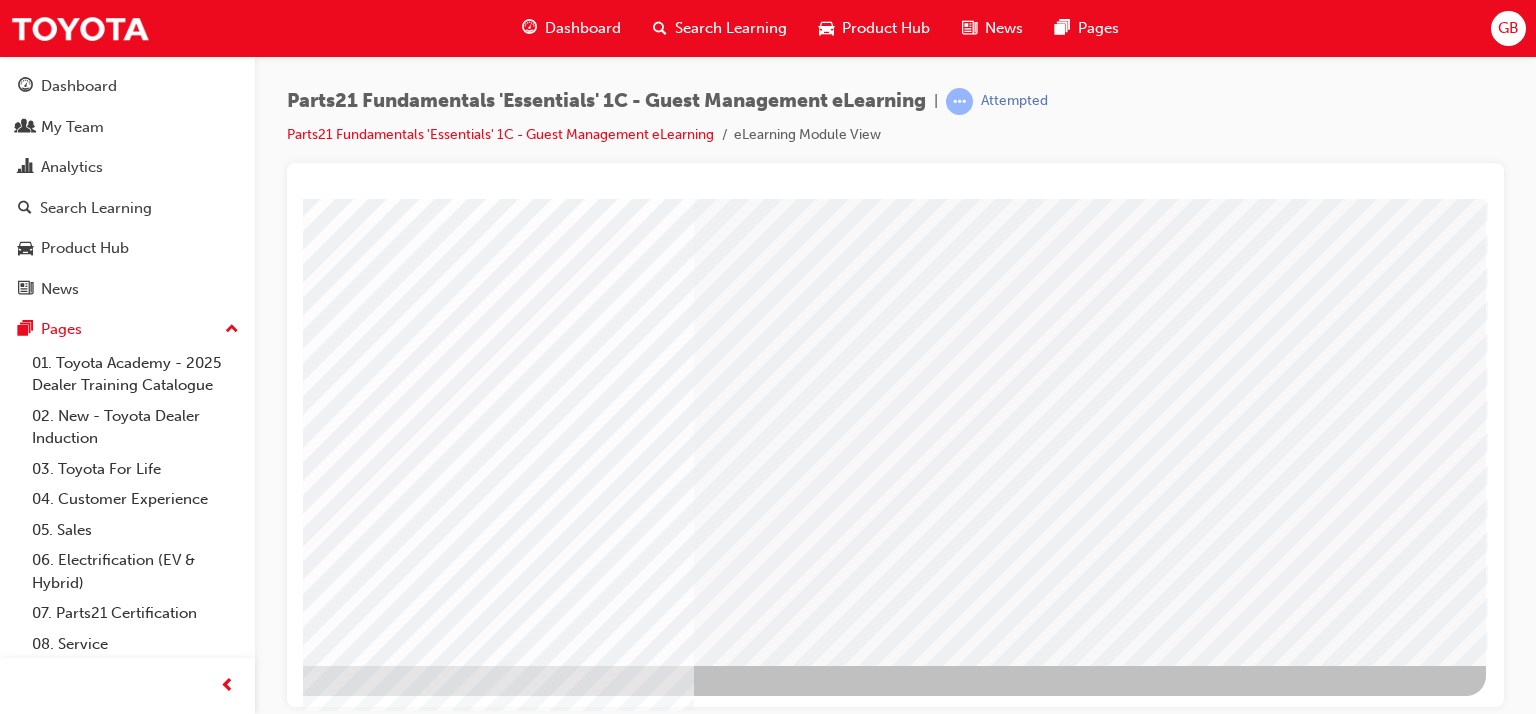 click at bounding box center [189, 2330] 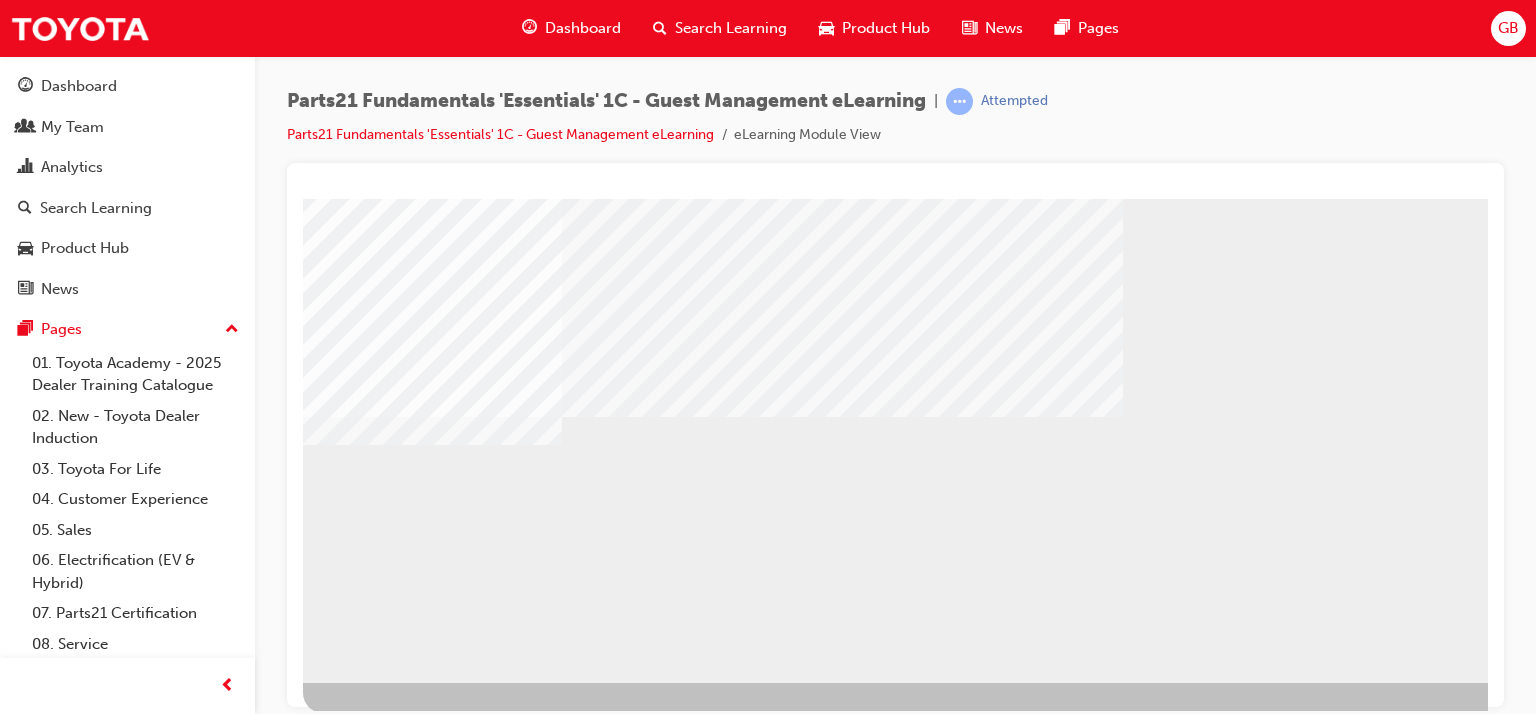 scroll, scrollTop: 253, scrollLeft: 0, axis: vertical 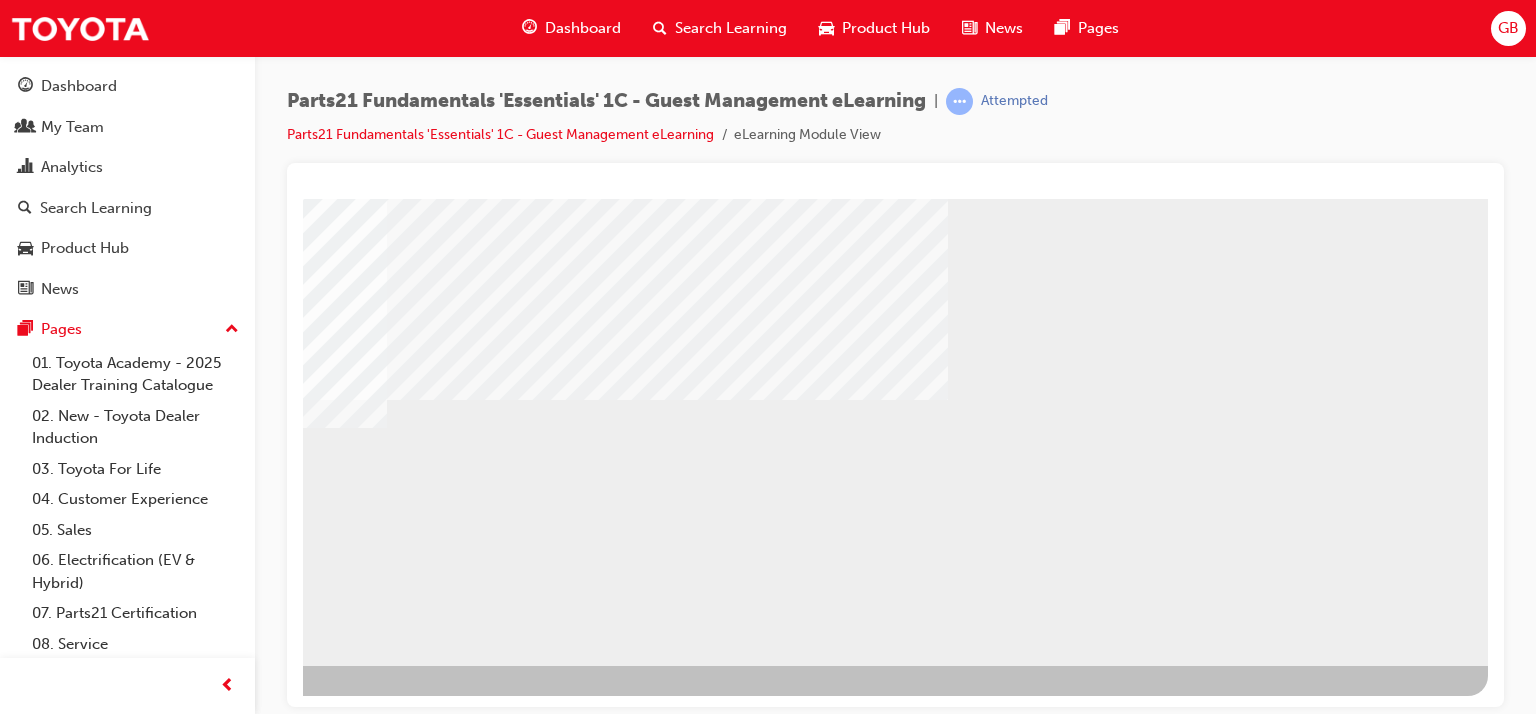click on "multistate" at bounding box center (808, 305) 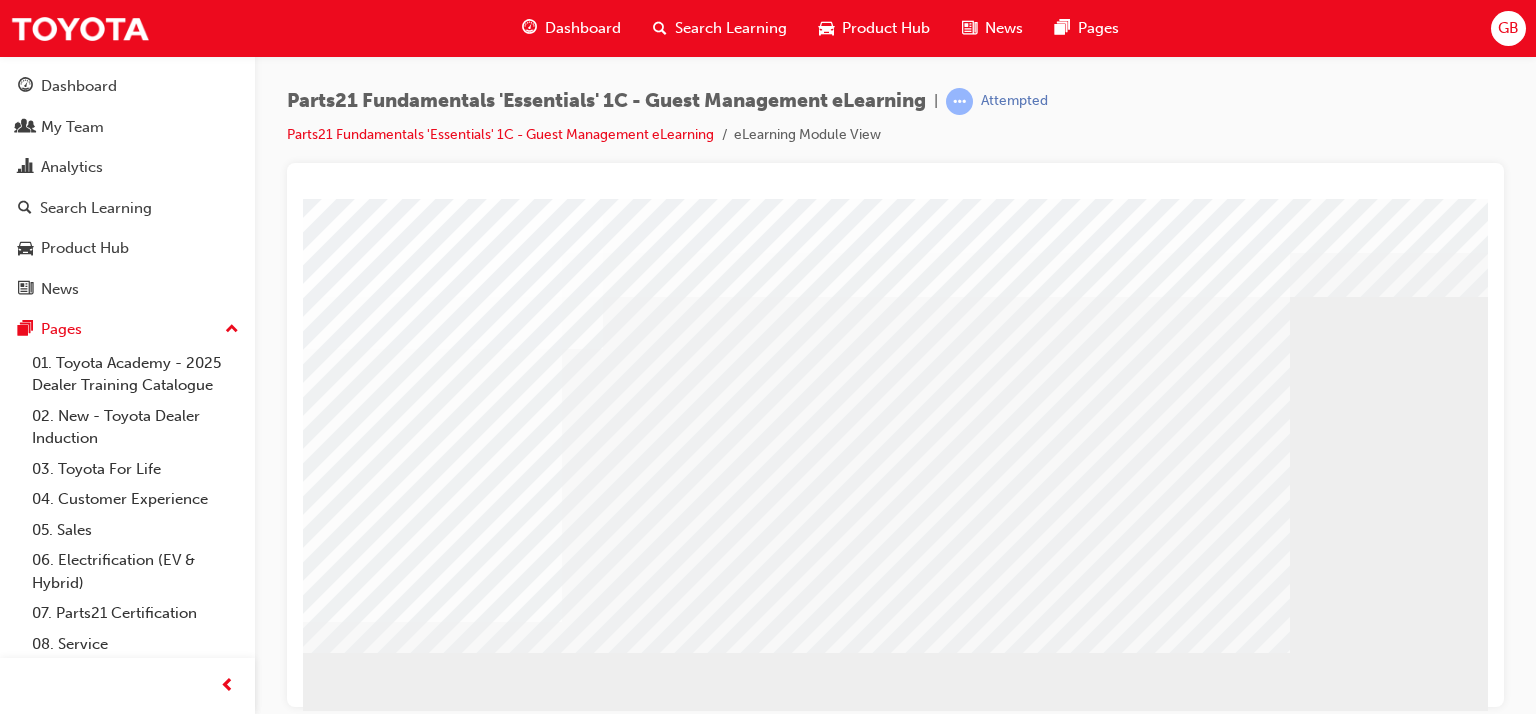 scroll, scrollTop: 100, scrollLeft: 0, axis: vertical 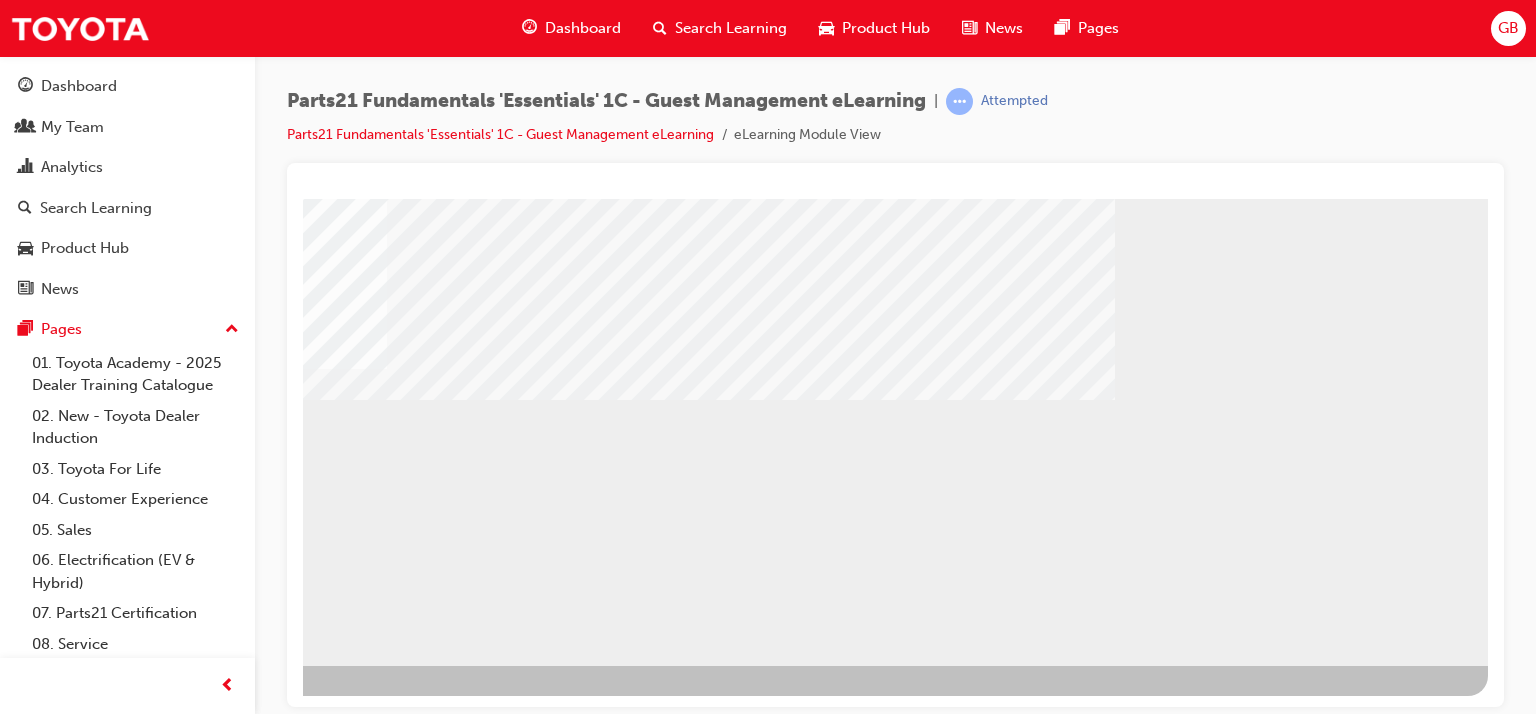 click at bounding box center (191, 871) 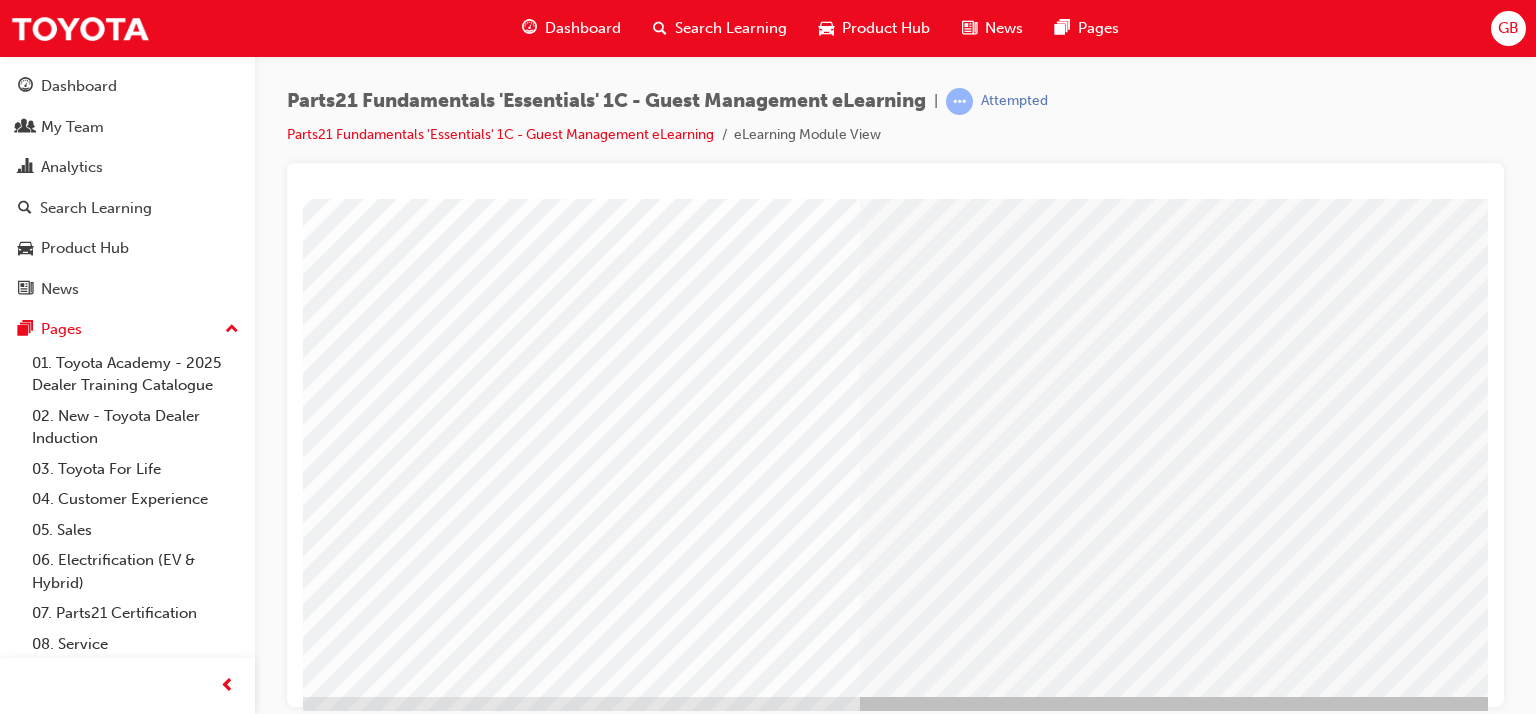 scroll, scrollTop: 253, scrollLeft: 0, axis: vertical 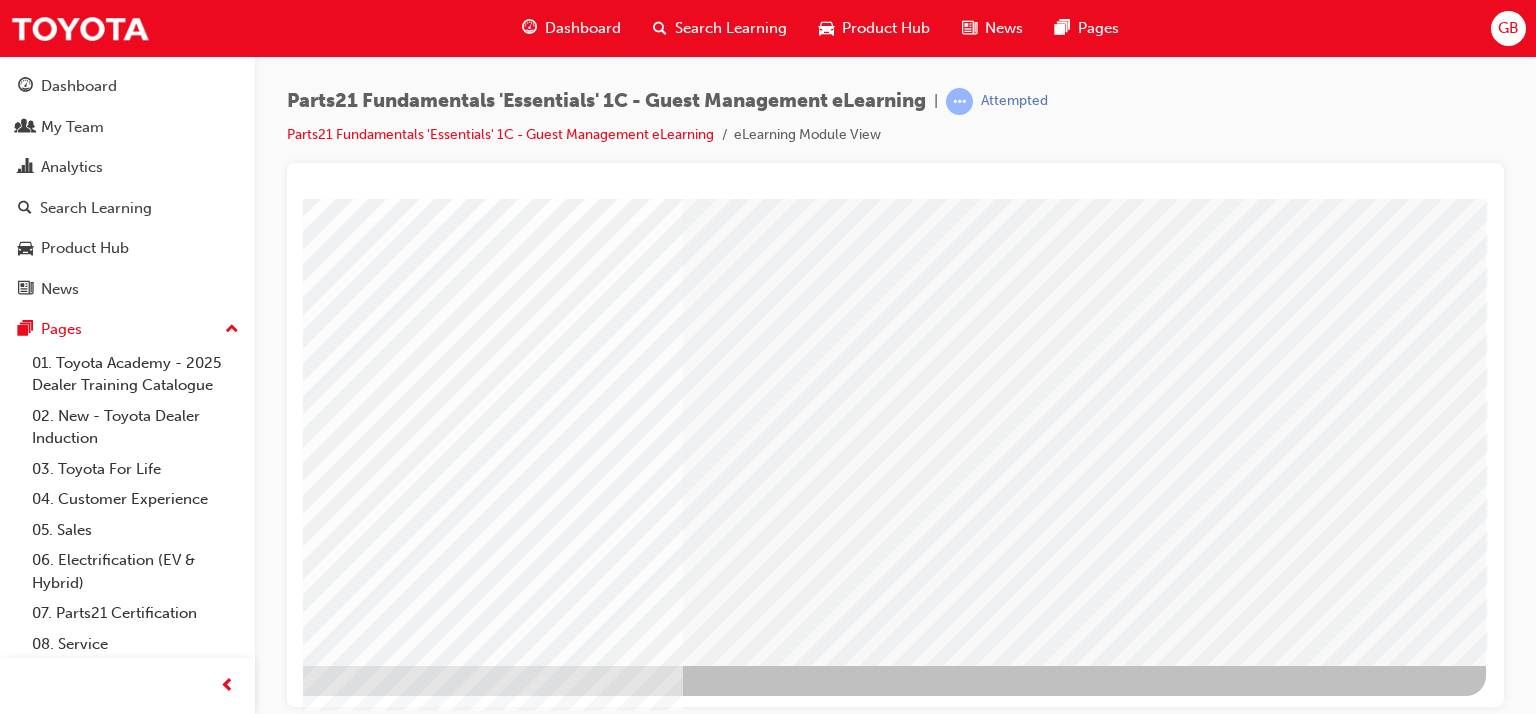 click at bounding box center (189, 2308) 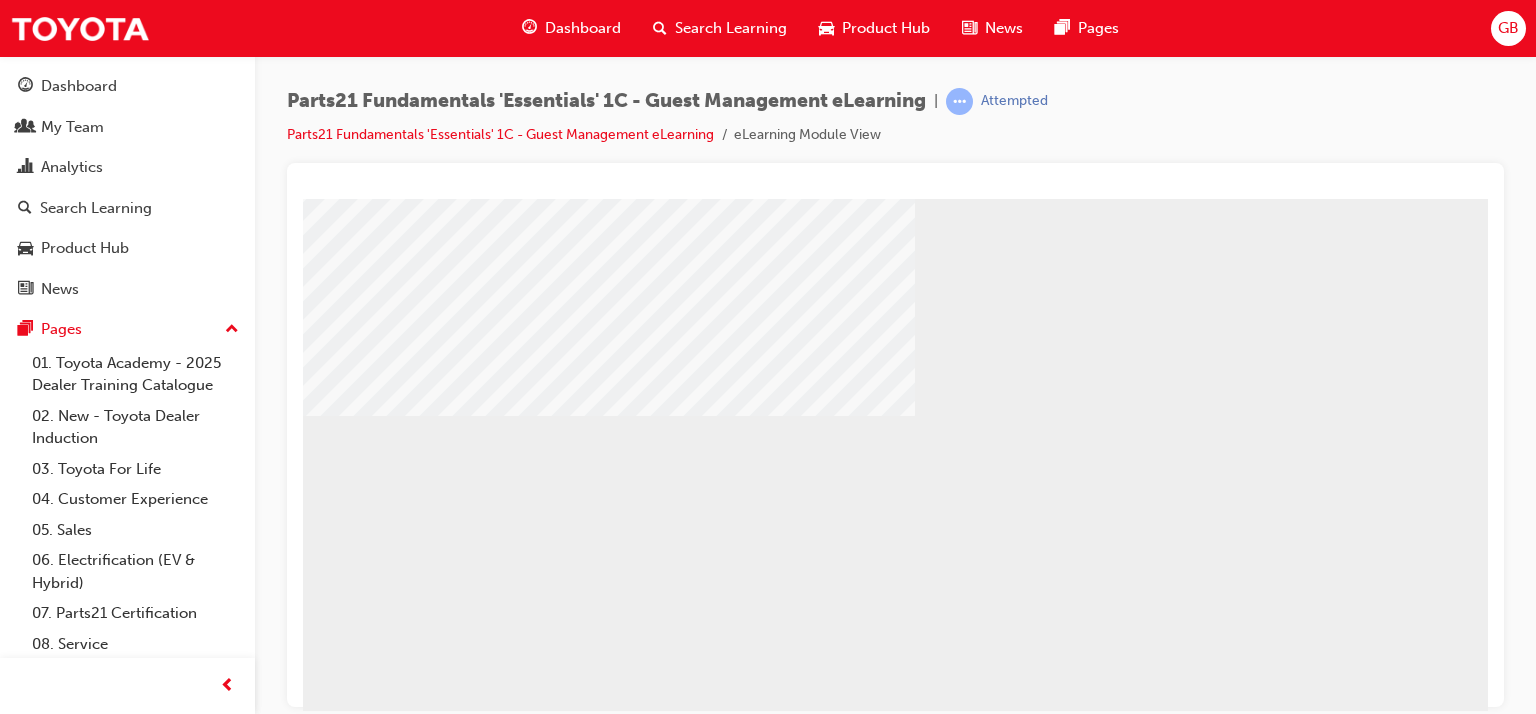 scroll, scrollTop: 253, scrollLeft: 0, axis: vertical 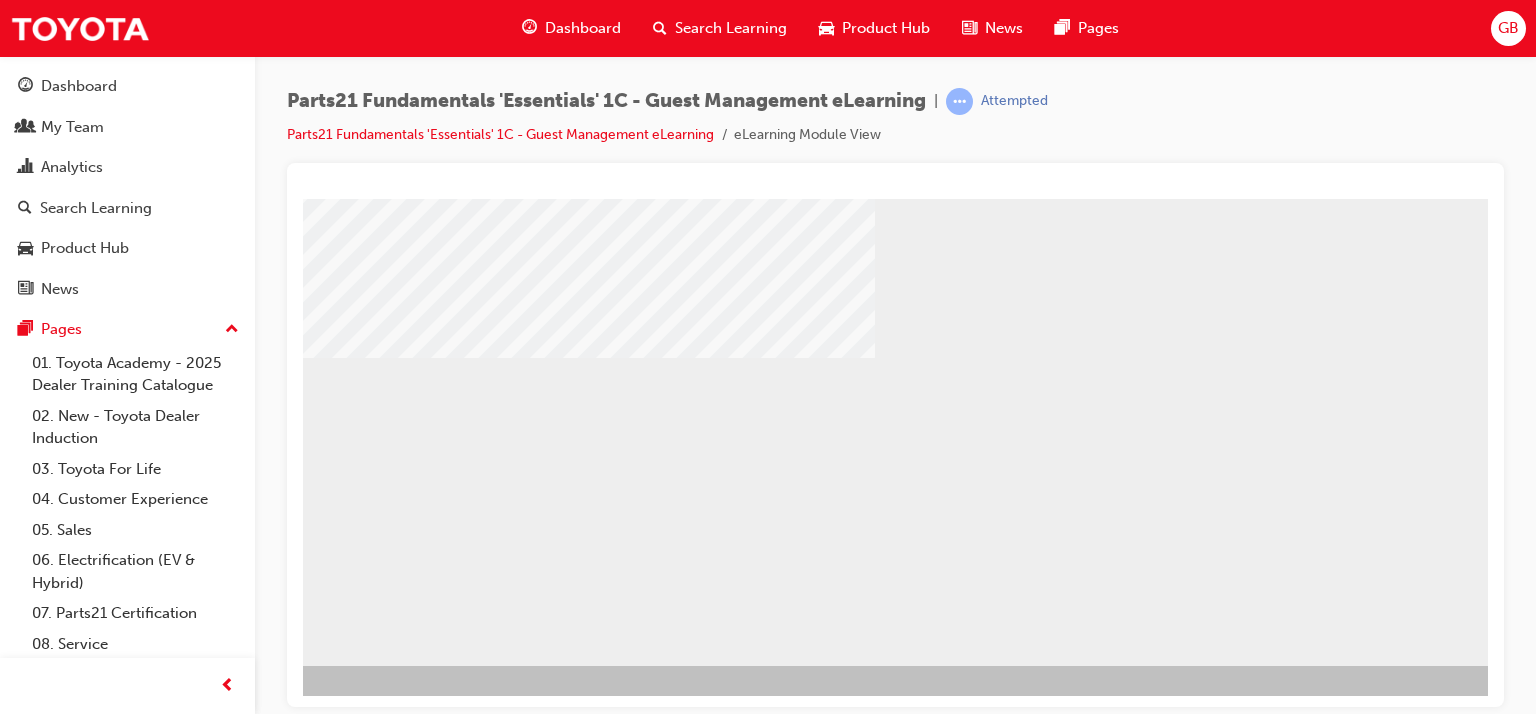 click at bounding box center (326, 915) 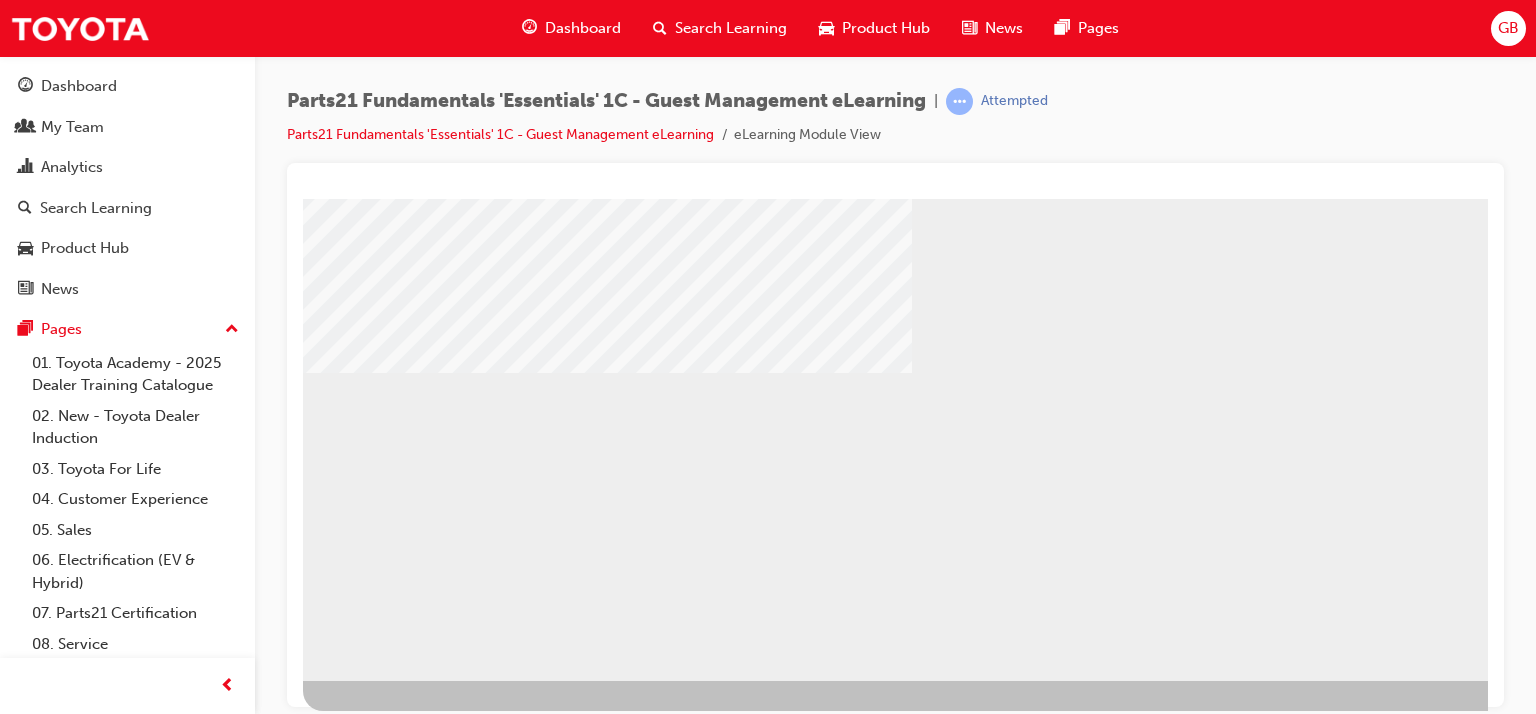 scroll, scrollTop: 253, scrollLeft: 0, axis: vertical 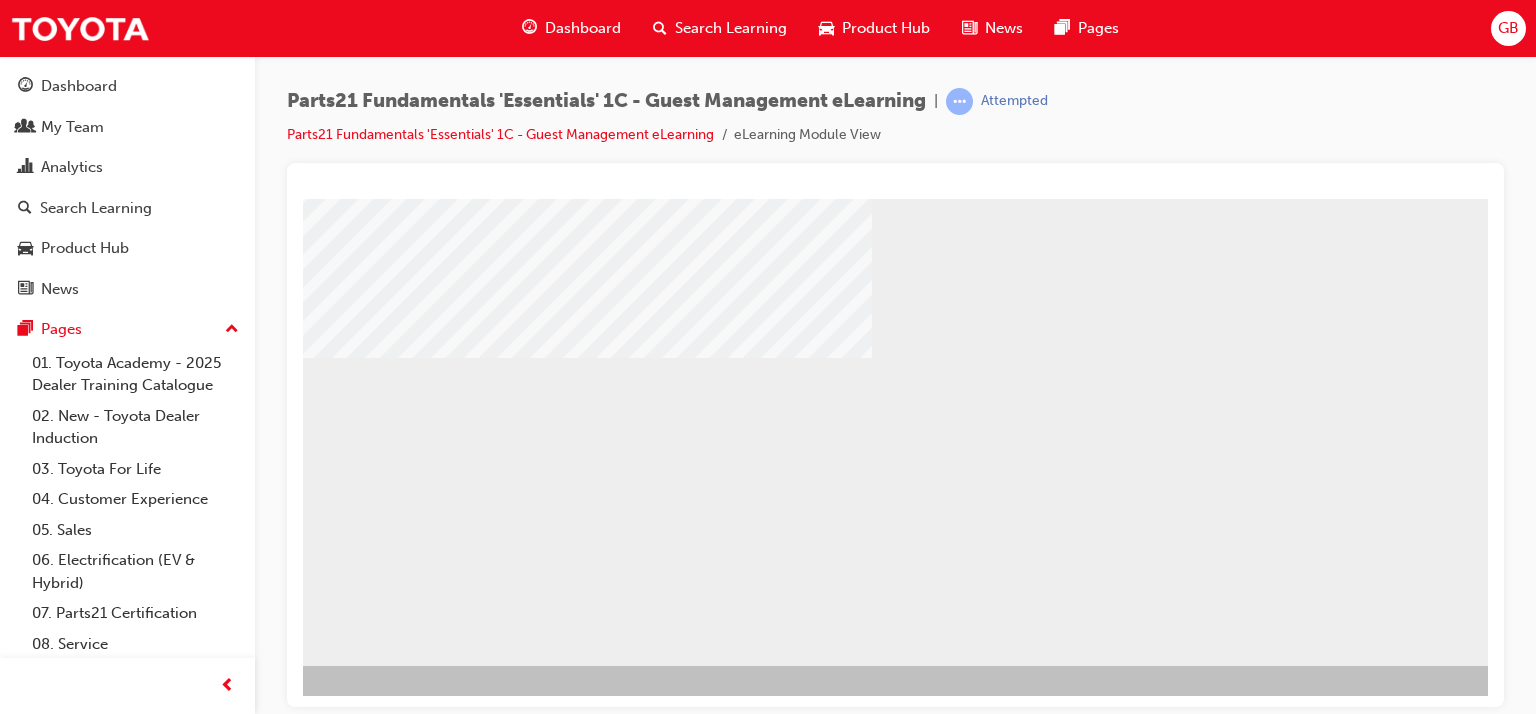 click at bounding box center (326, 915) 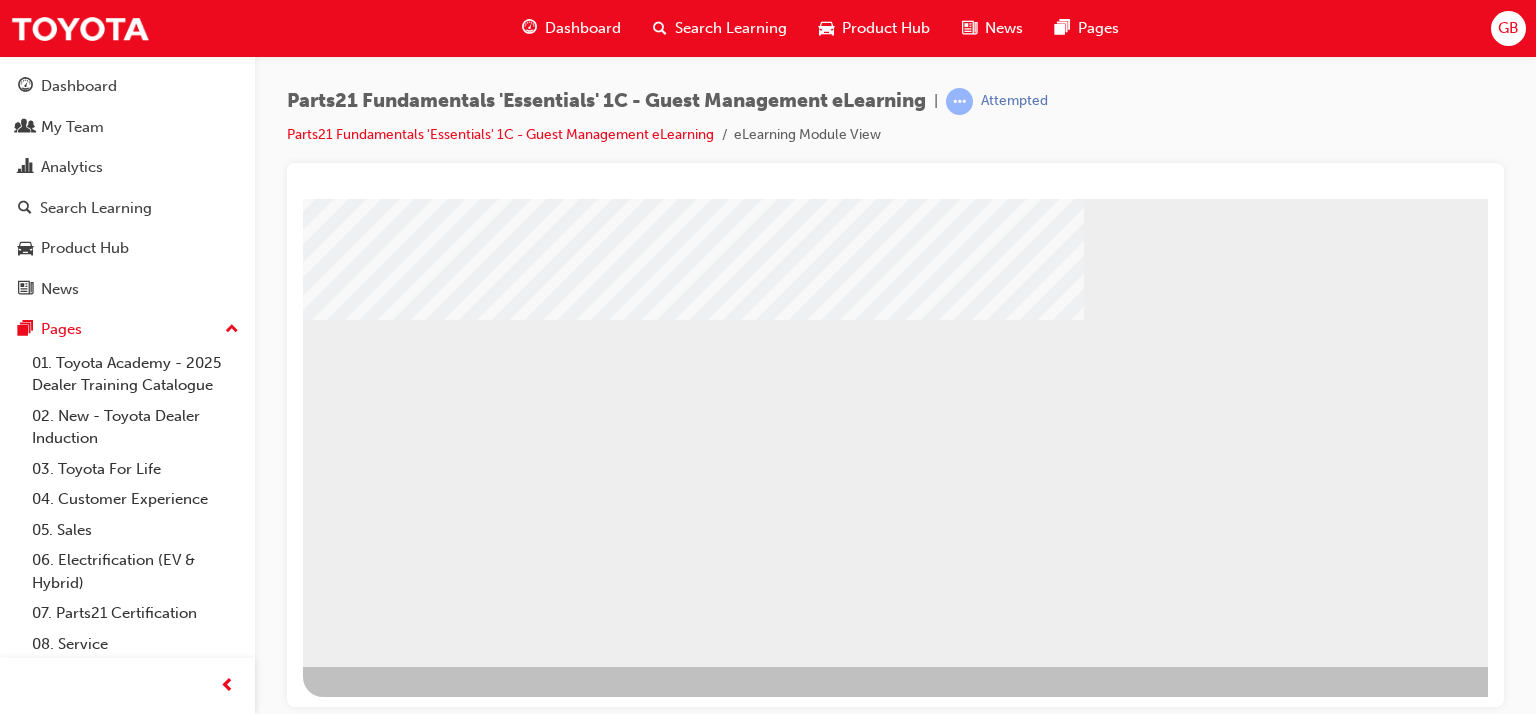 scroll, scrollTop: 253, scrollLeft: 0, axis: vertical 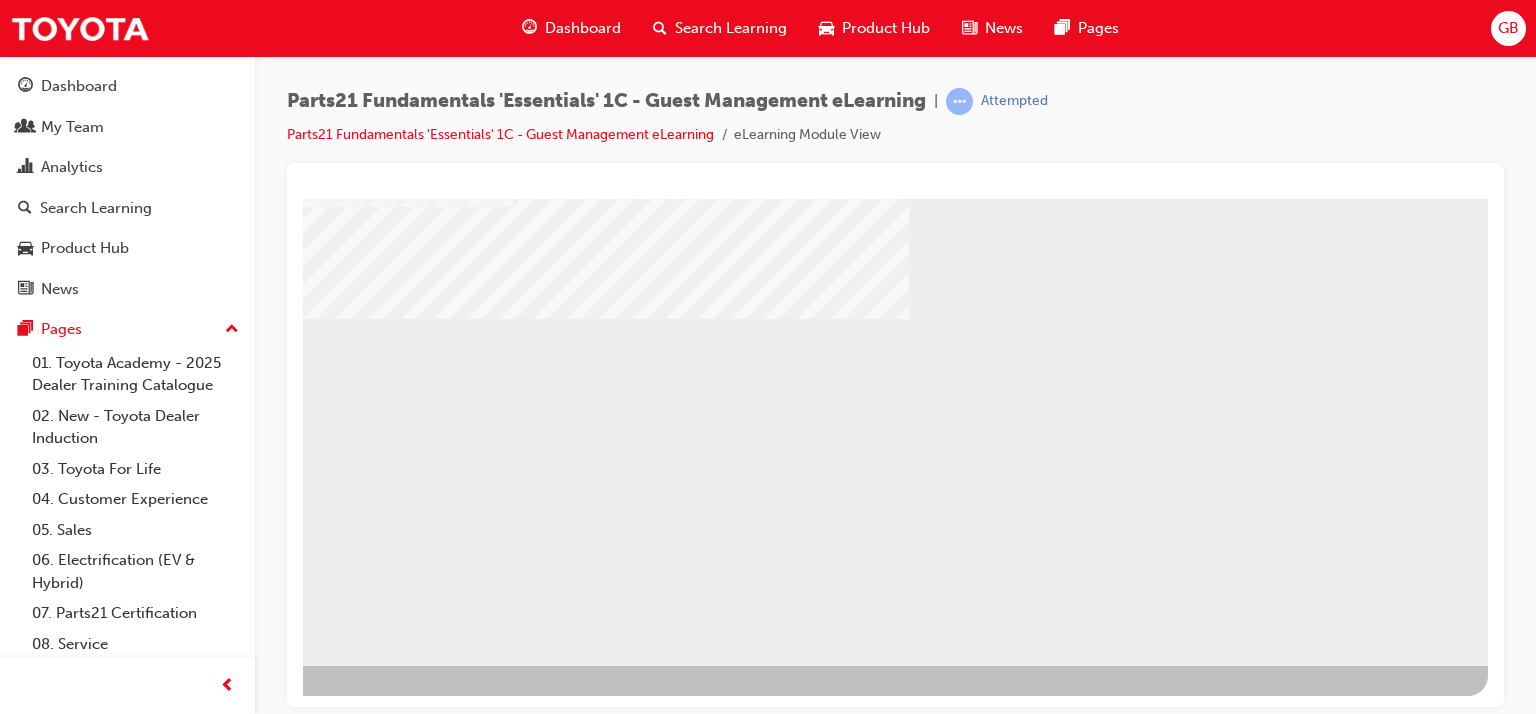 click at bounding box center [191, 915] 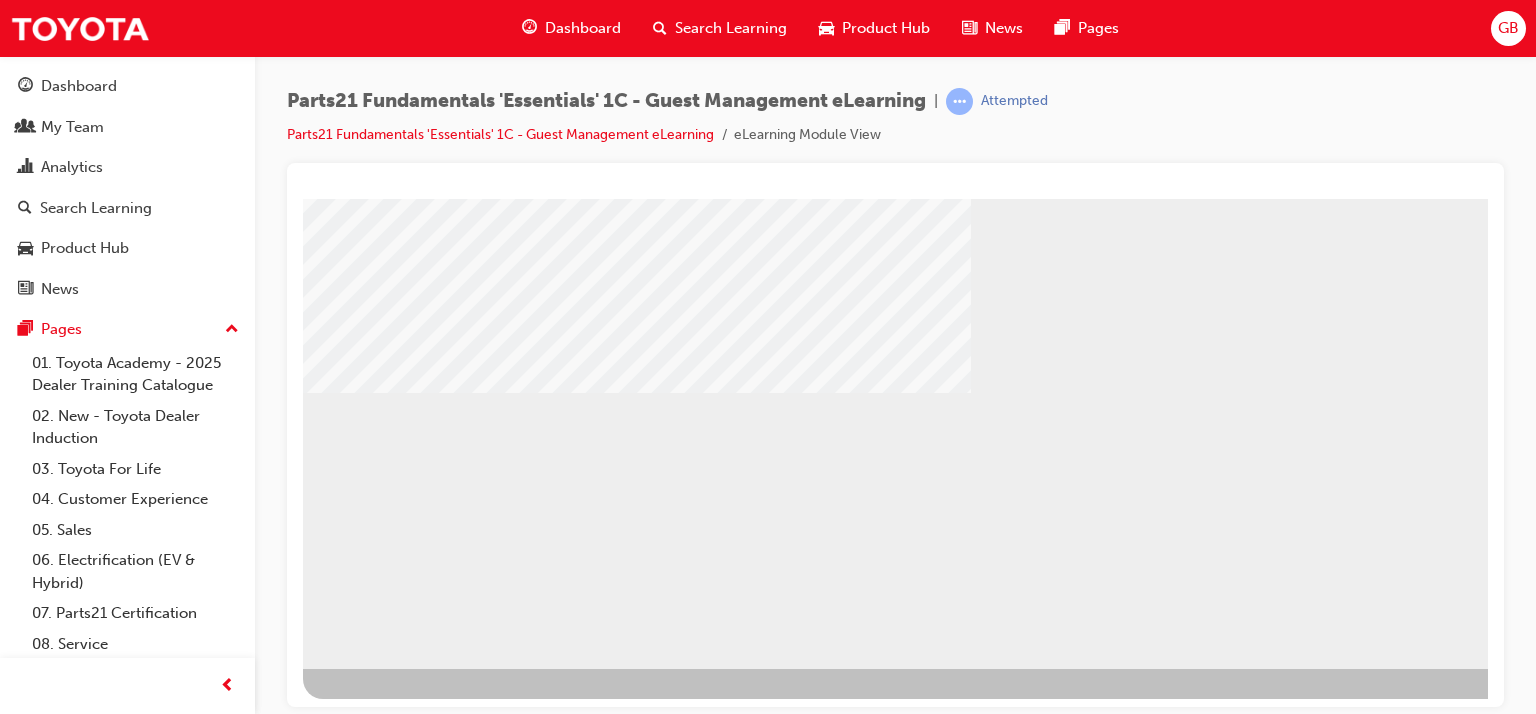 scroll, scrollTop: 253, scrollLeft: 0, axis: vertical 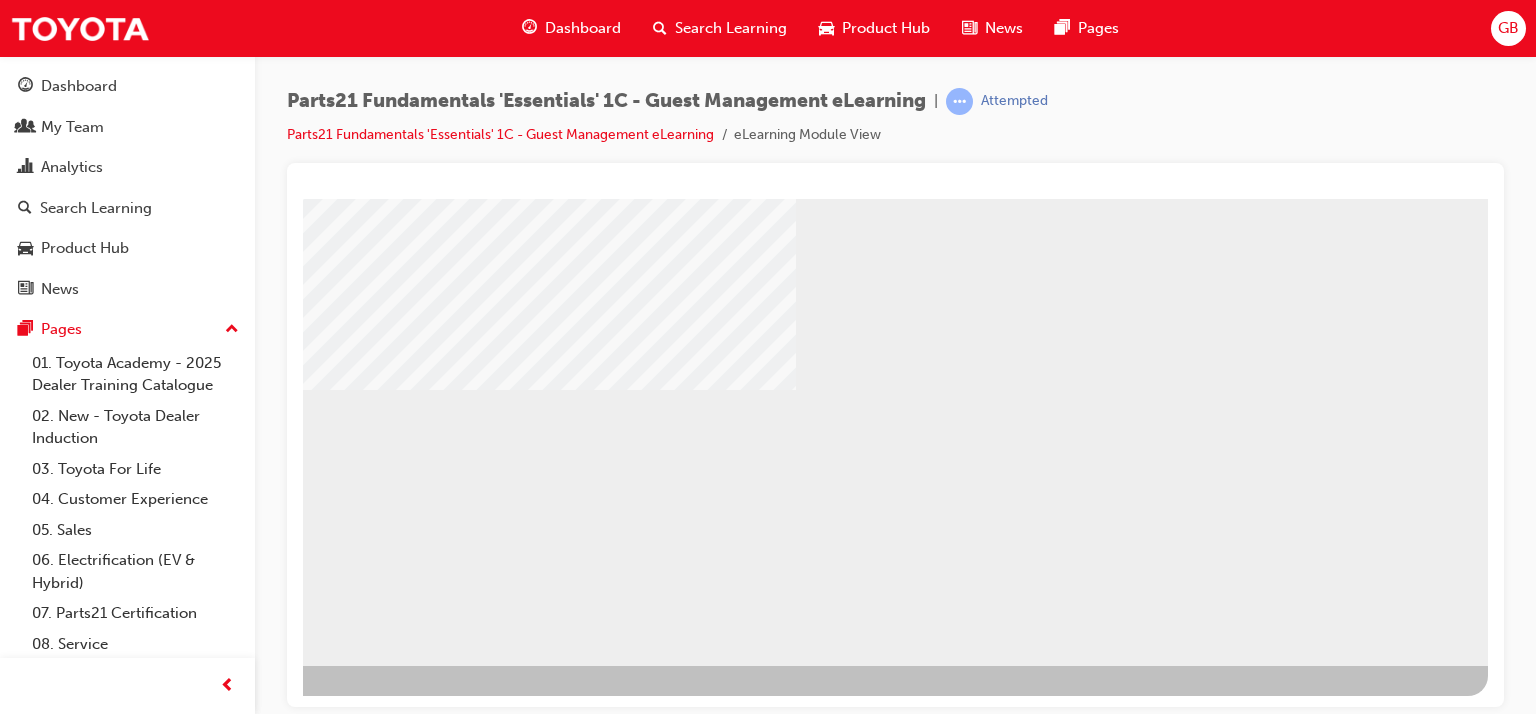 click at bounding box center [191, 915] 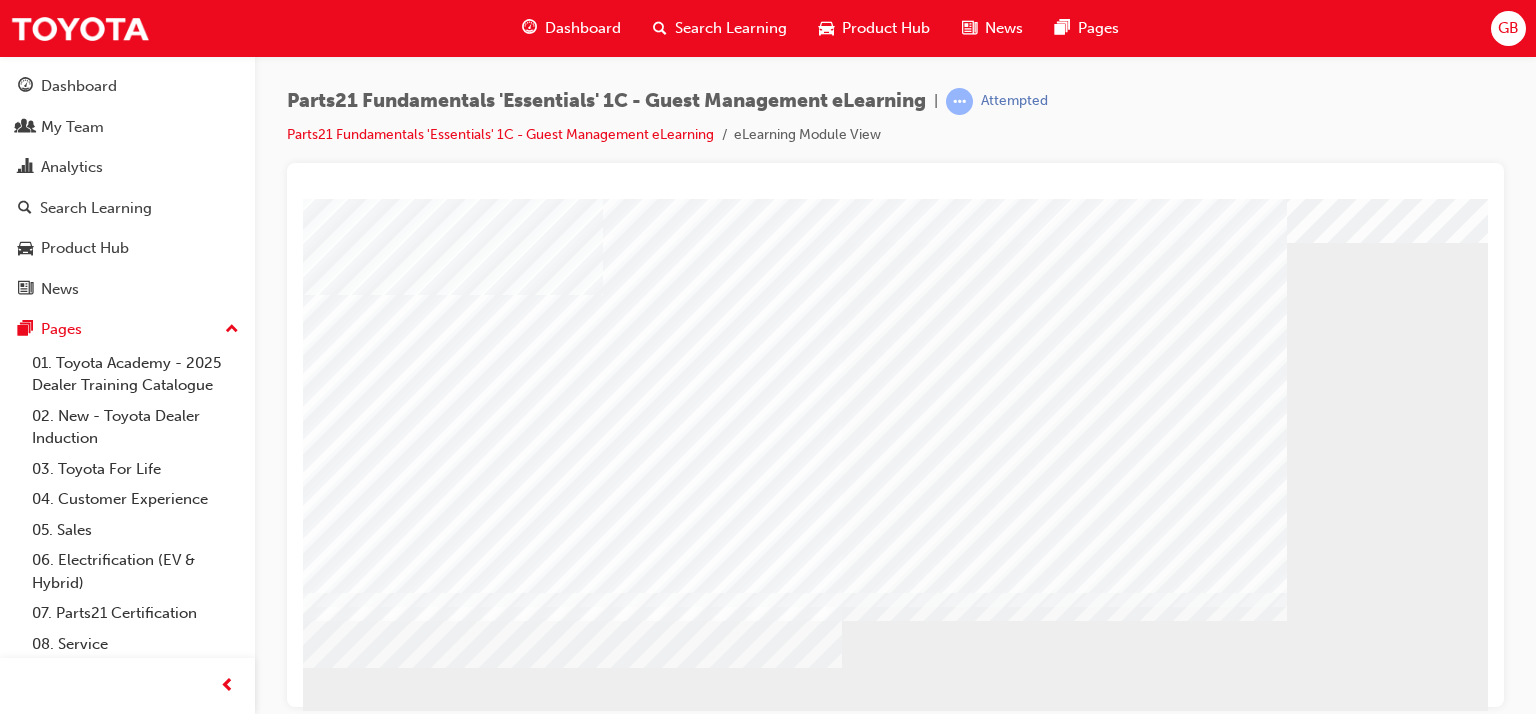 scroll, scrollTop: 0, scrollLeft: 0, axis: both 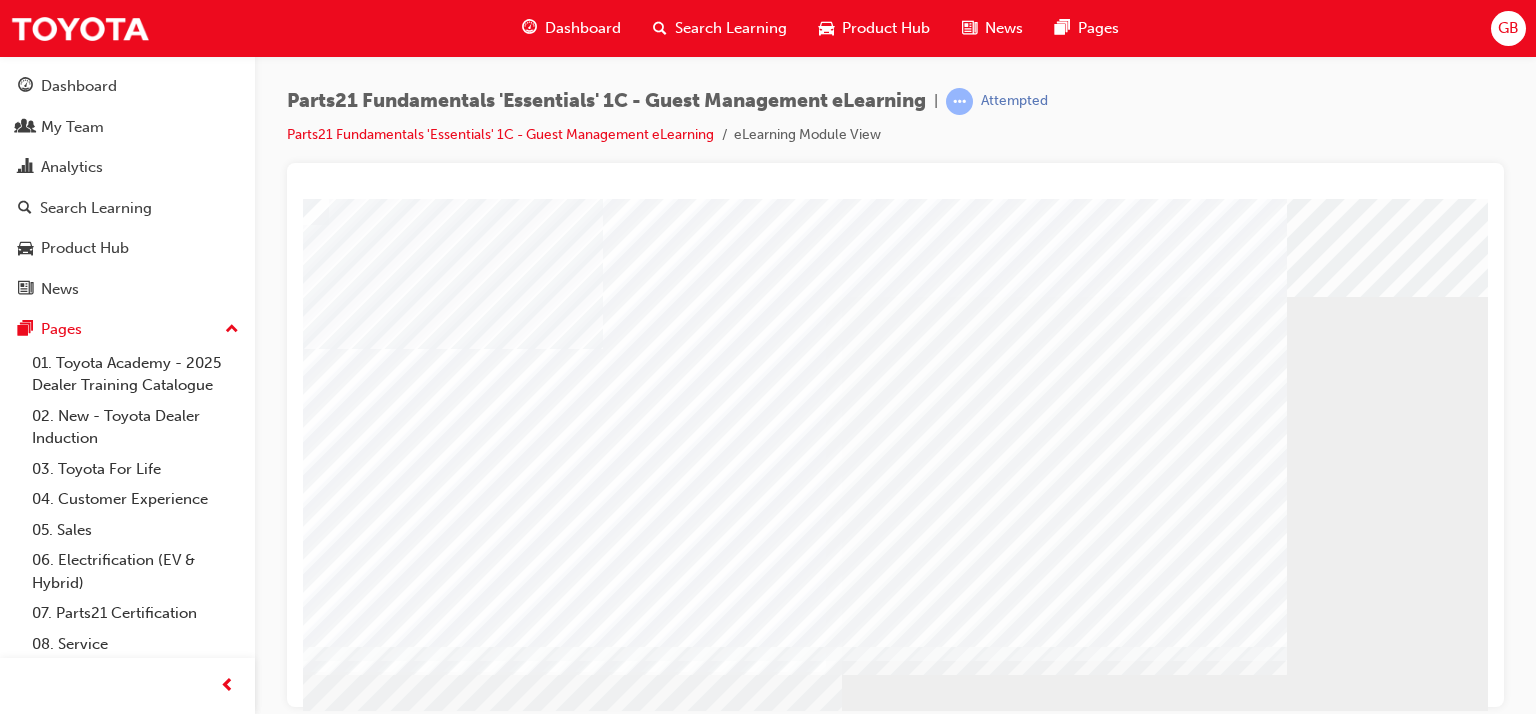 click at bounding box center (455, 2001) 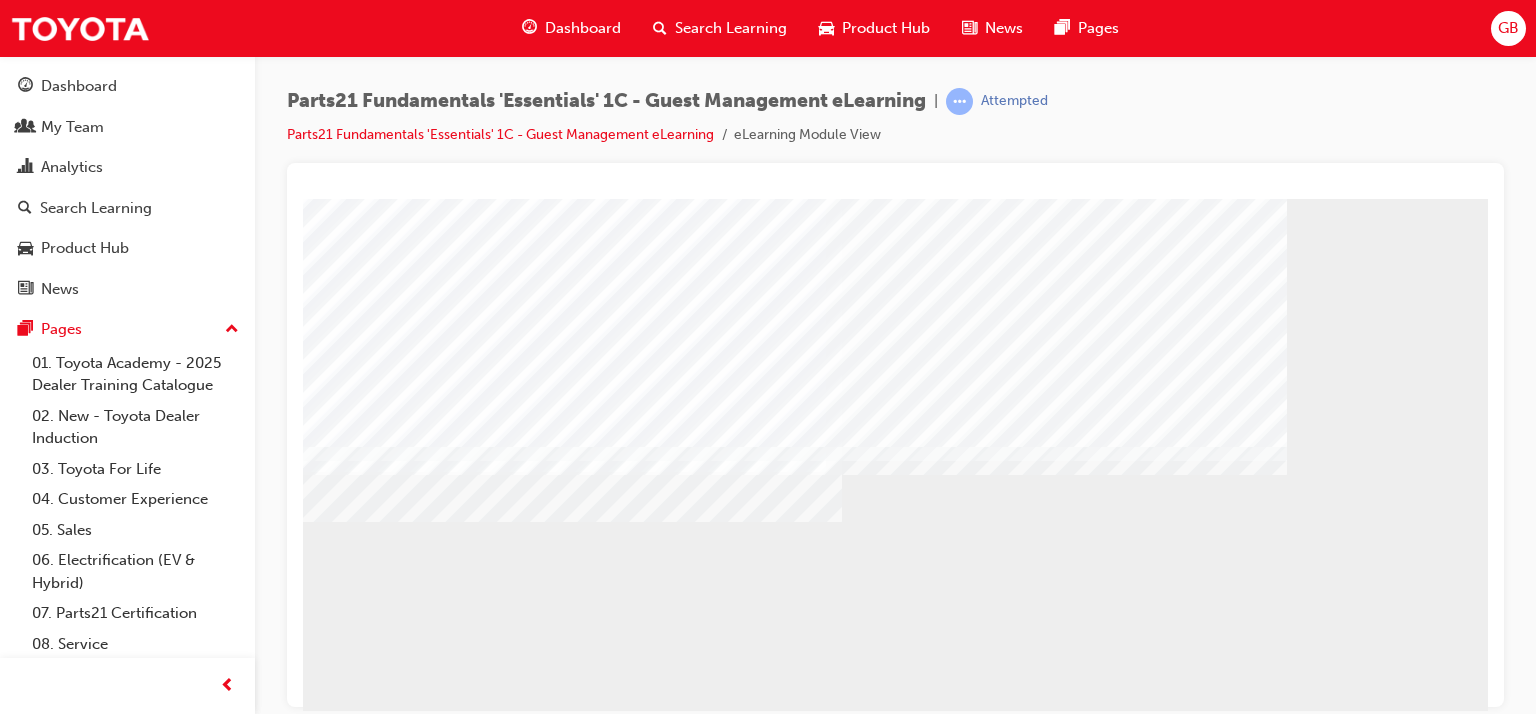 scroll, scrollTop: 253, scrollLeft: 0, axis: vertical 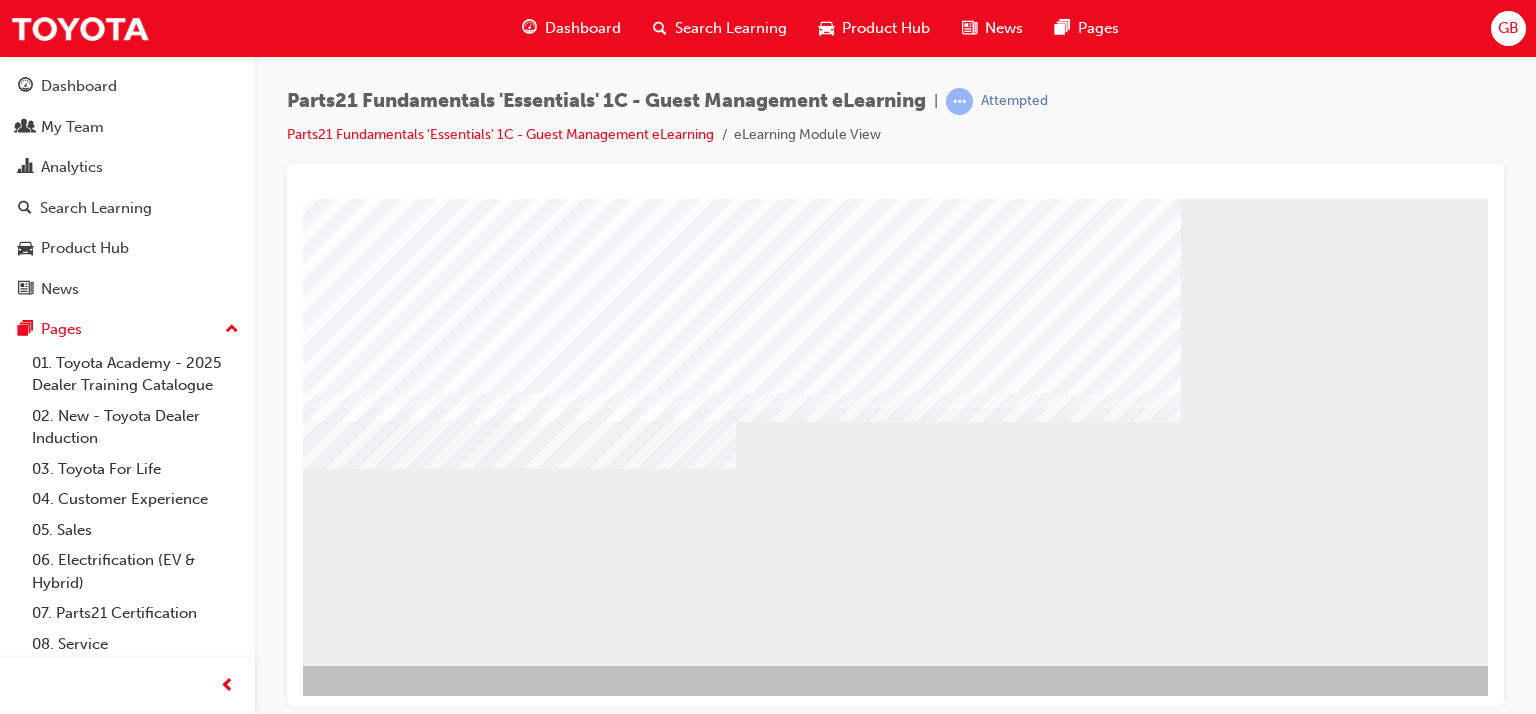 click at bounding box center (260, 915) 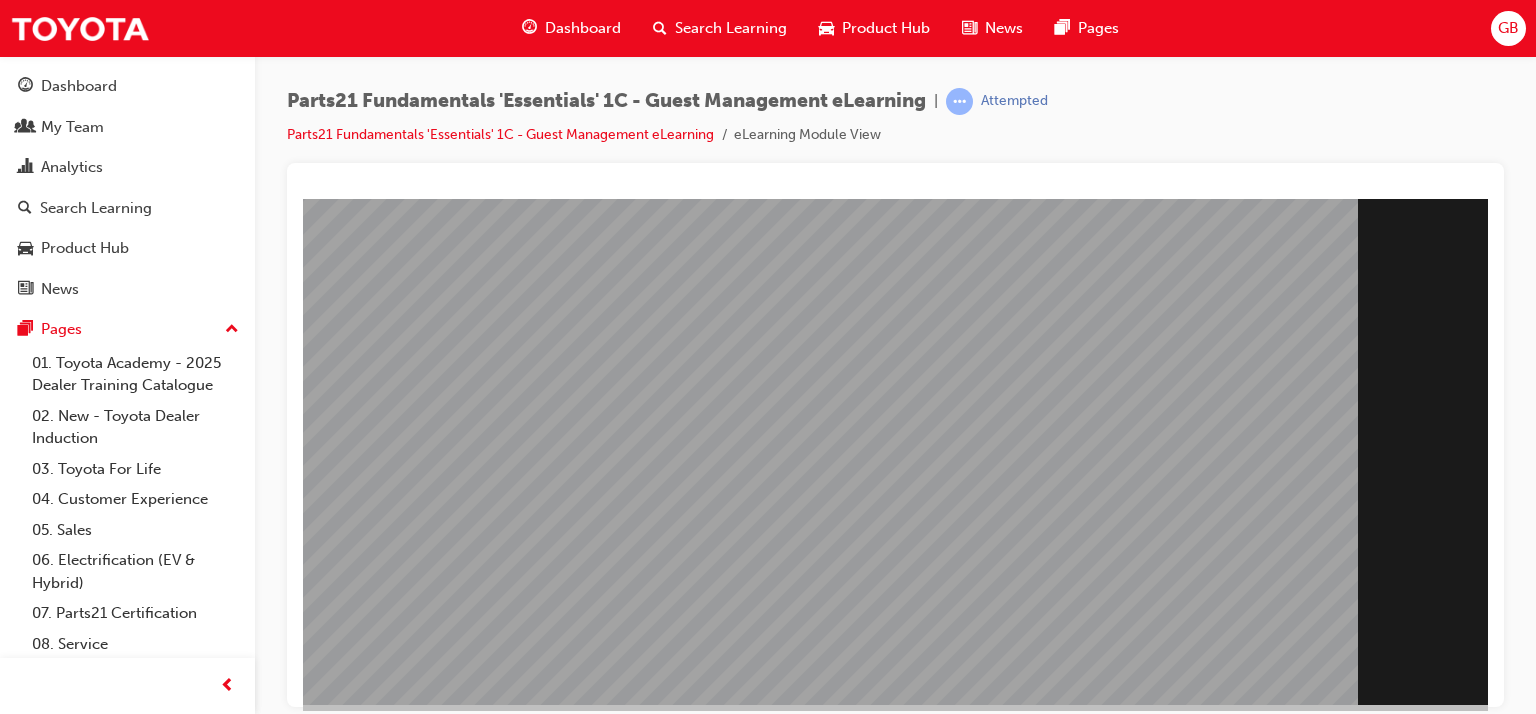 scroll, scrollTop: 253, scrollLeft: 0, axis: vertical 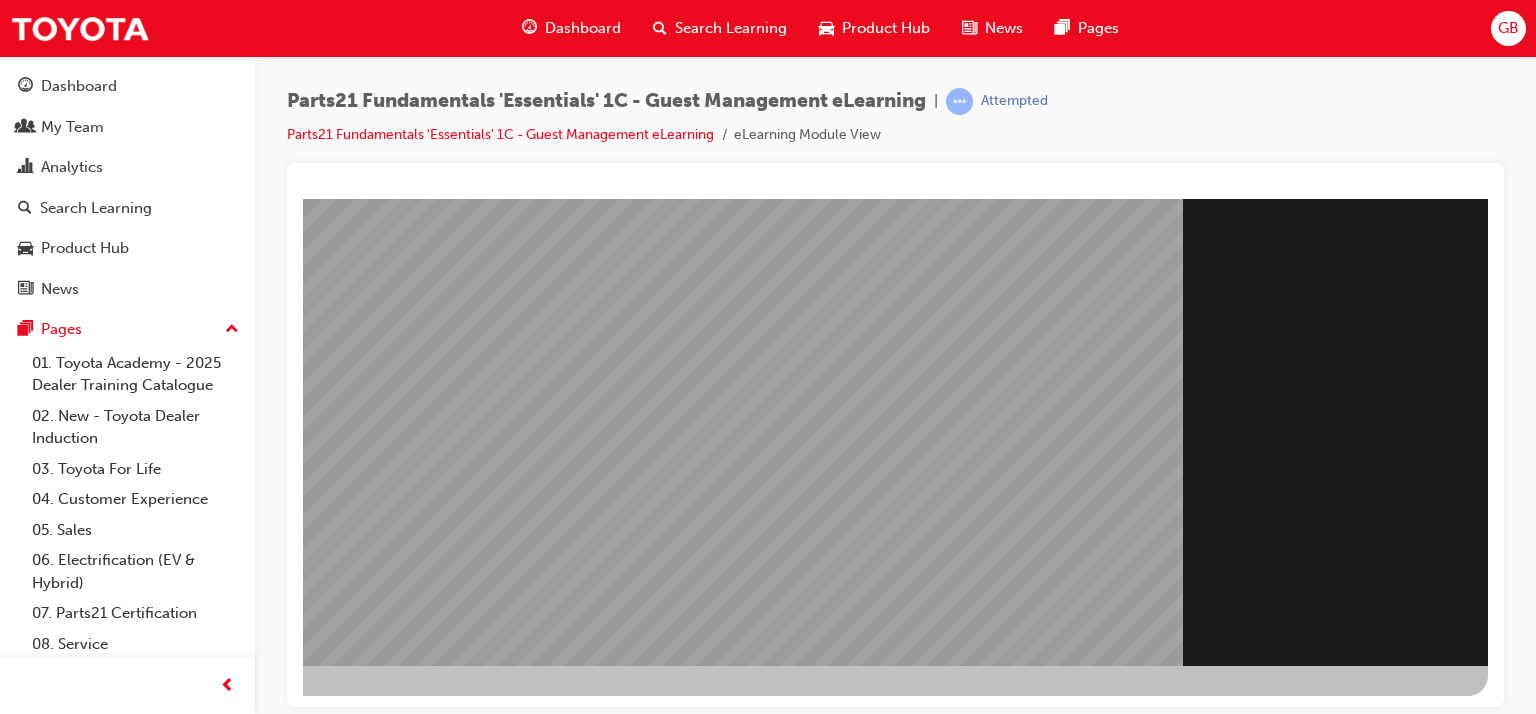 click at bounding box center (191, 1577) 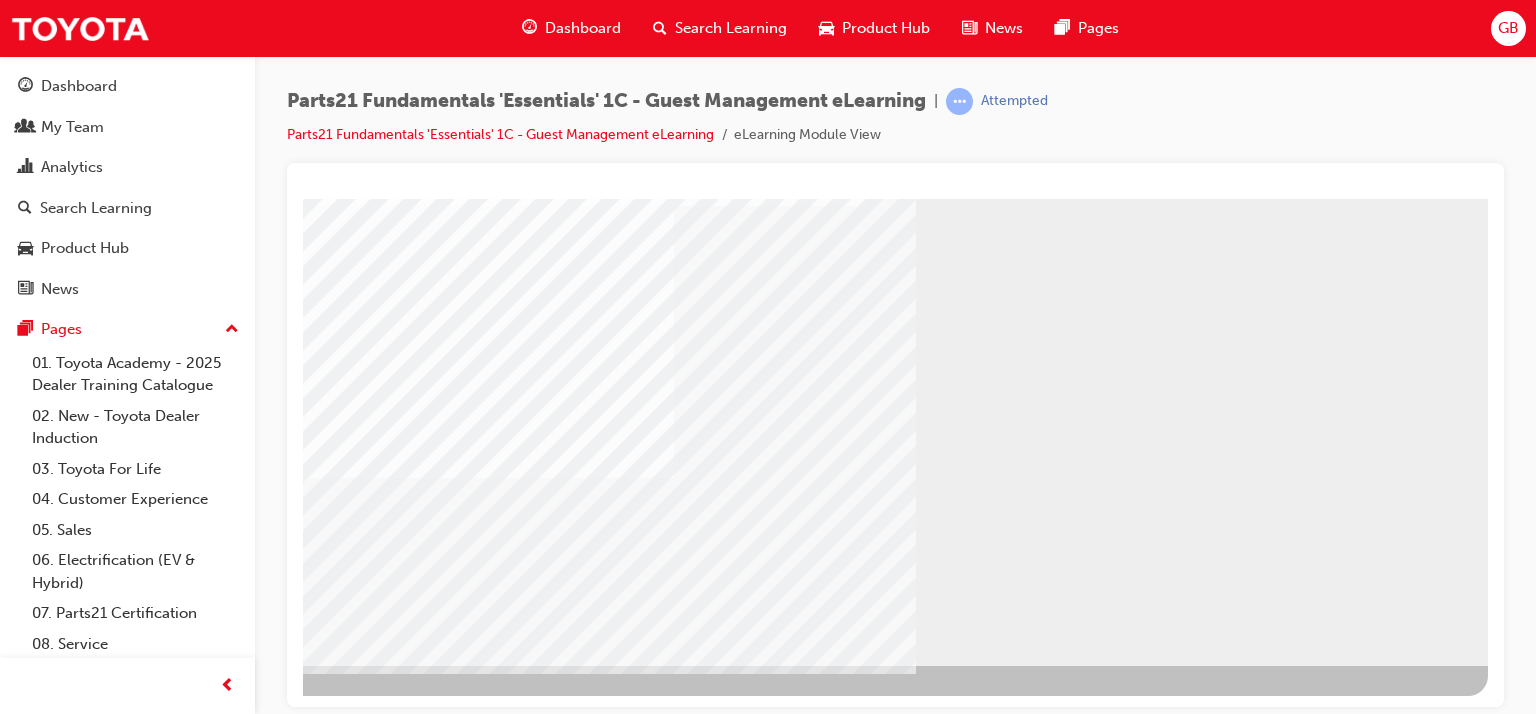scroll, scrollTop: 0, scrollLeft: 0, axis: both 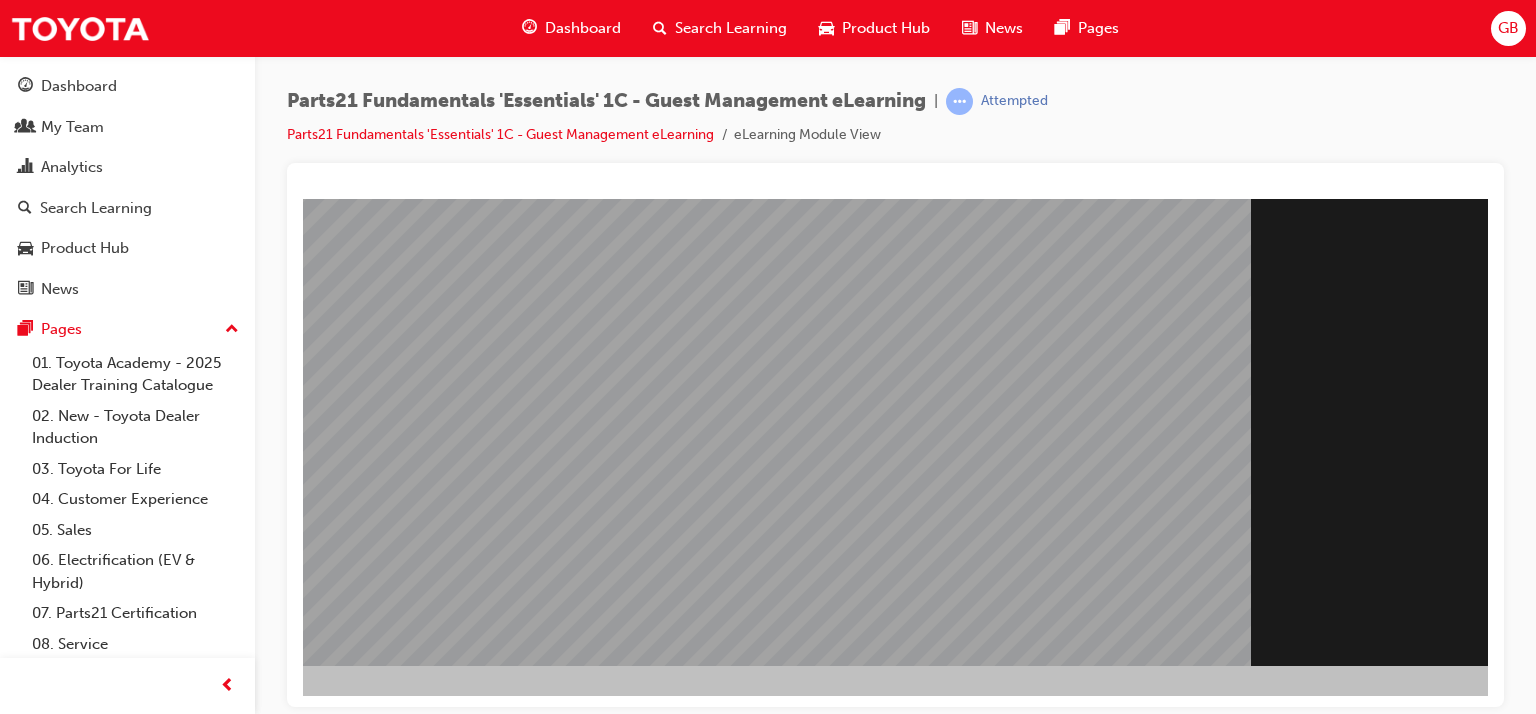 click at bounding box center (259, 1577) 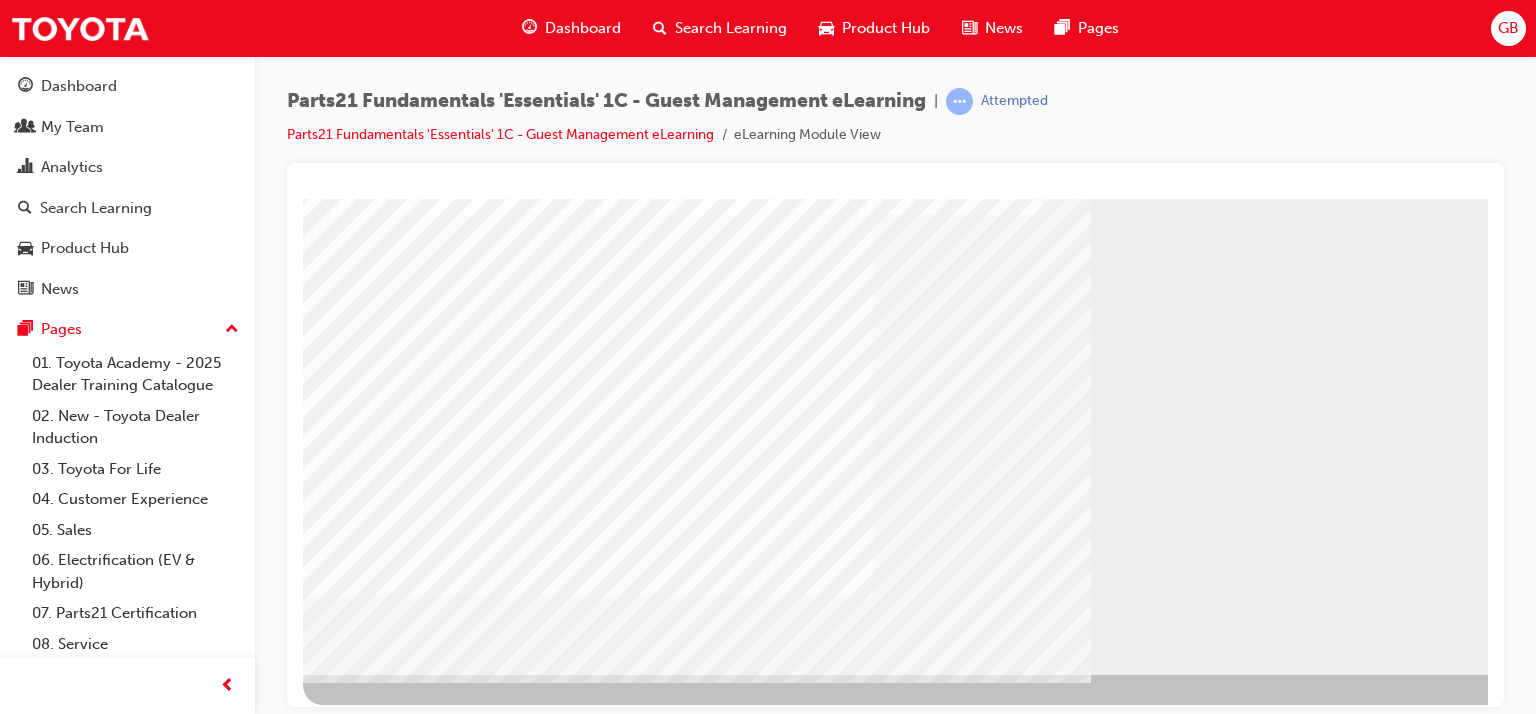 scroll, scrollTop: 253, scrollLeft: 0, axis: vertical 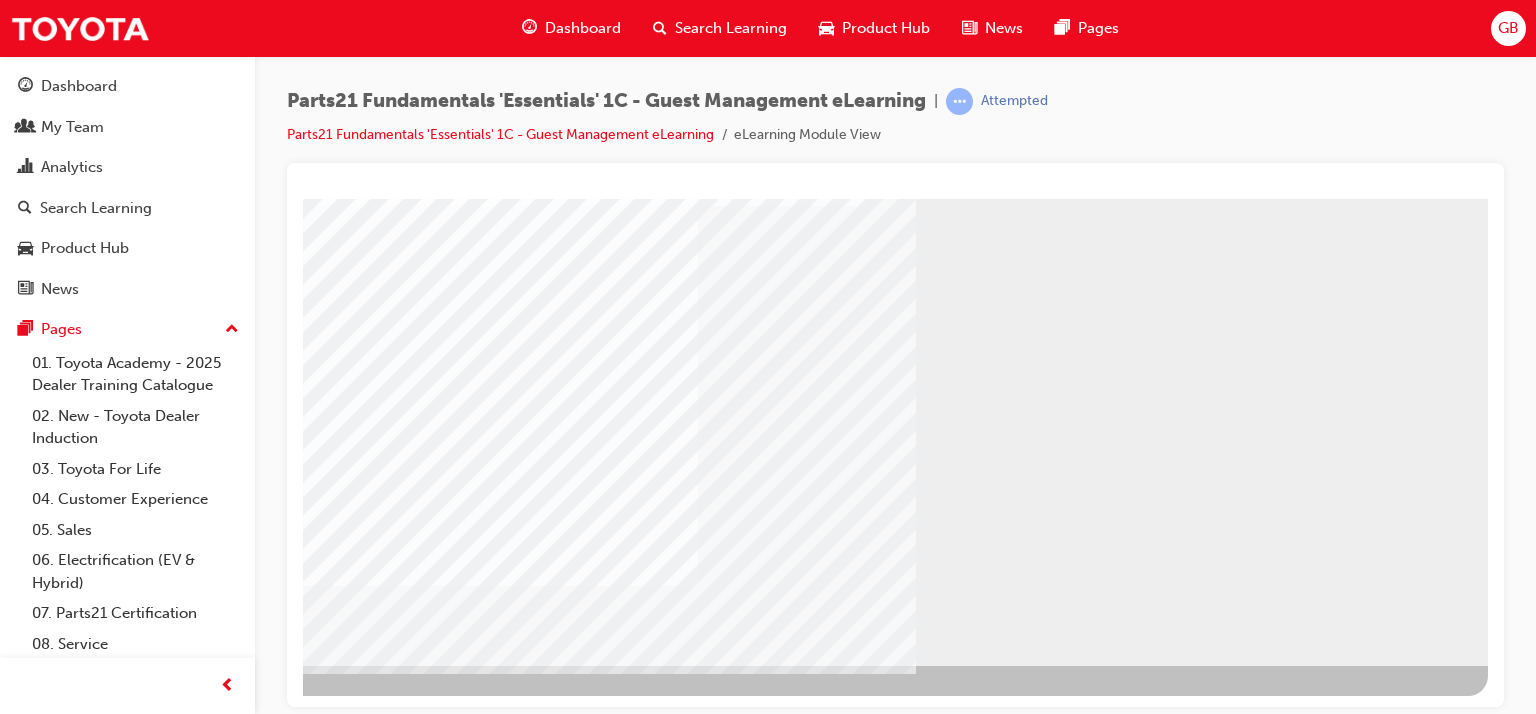 click at bounding box center [413, 2037] 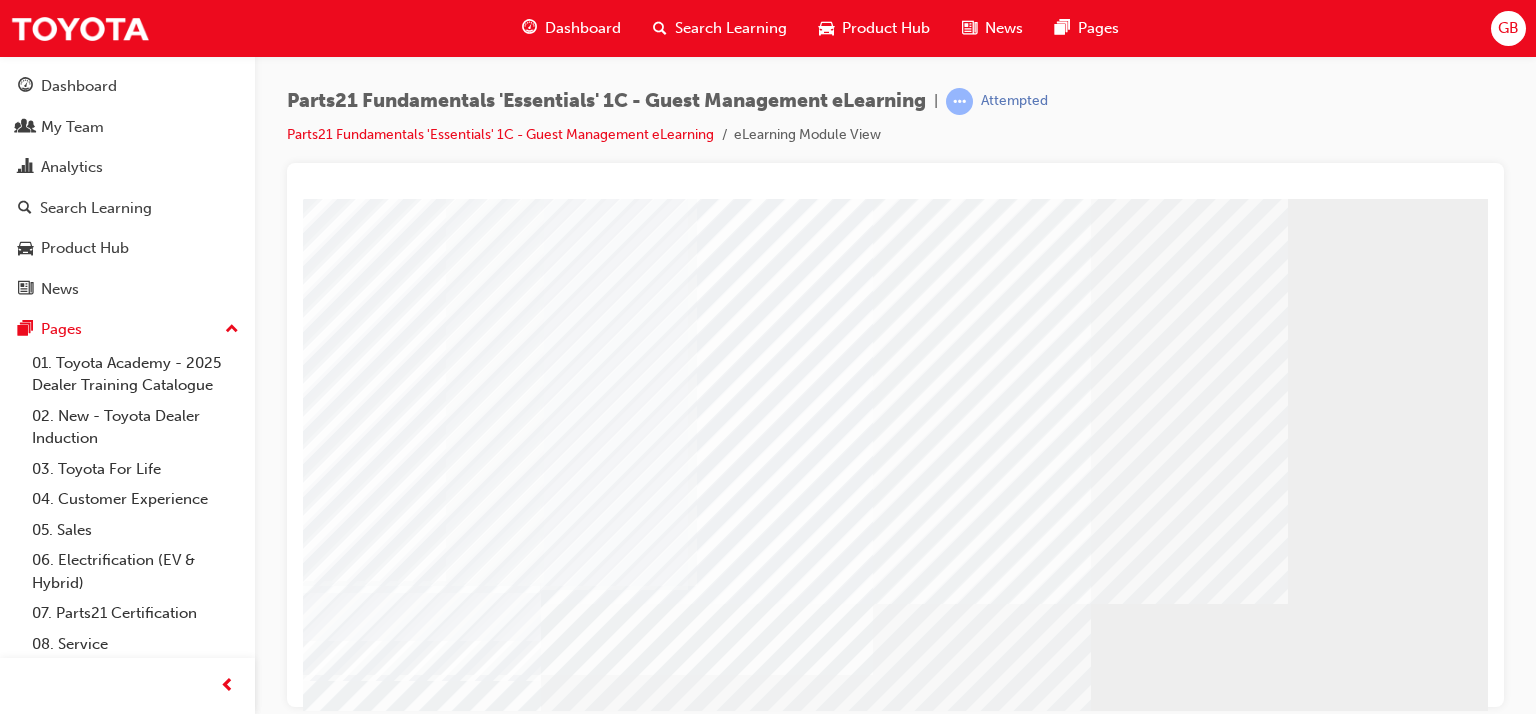 scroll, scrollTop: 253, scrollLeft: 0, axis: vertical 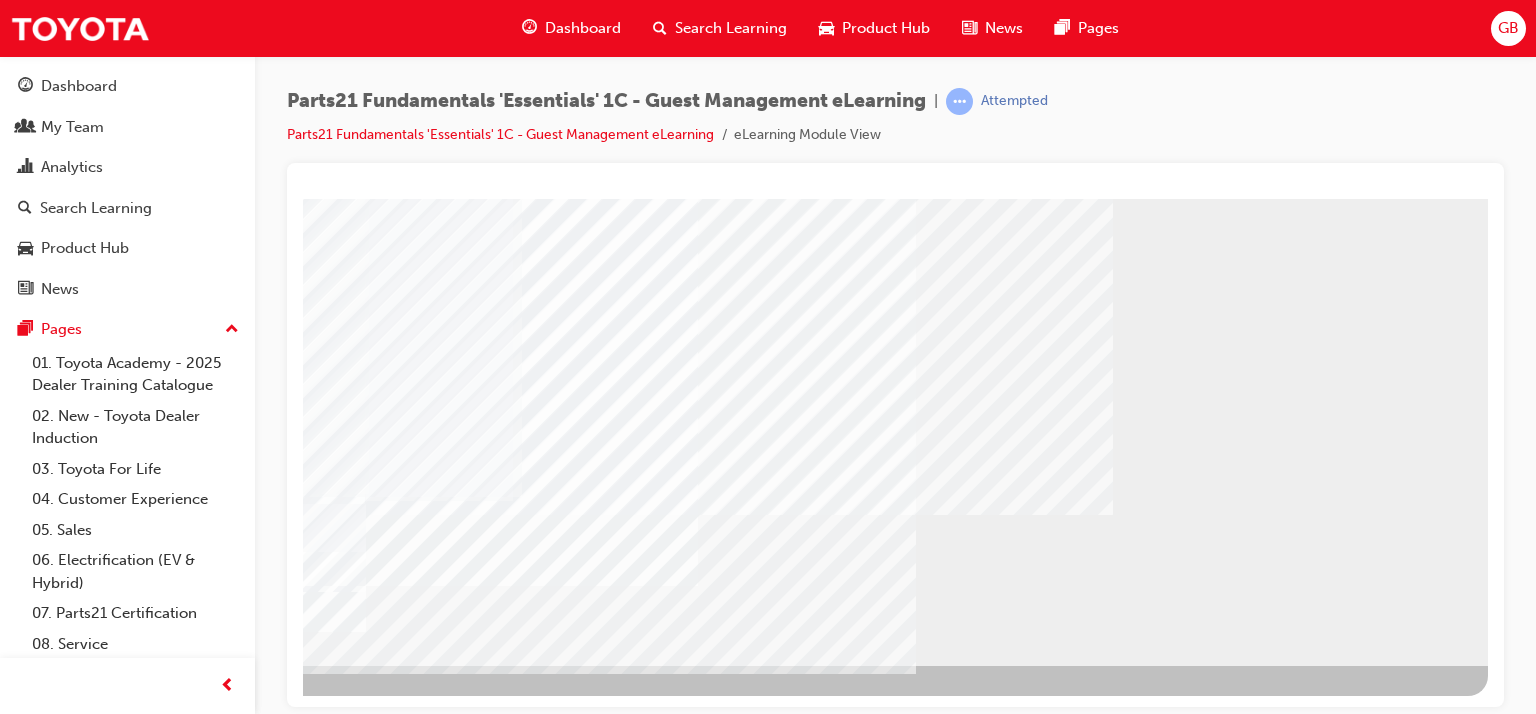 click at bounding box center (191, 1726) 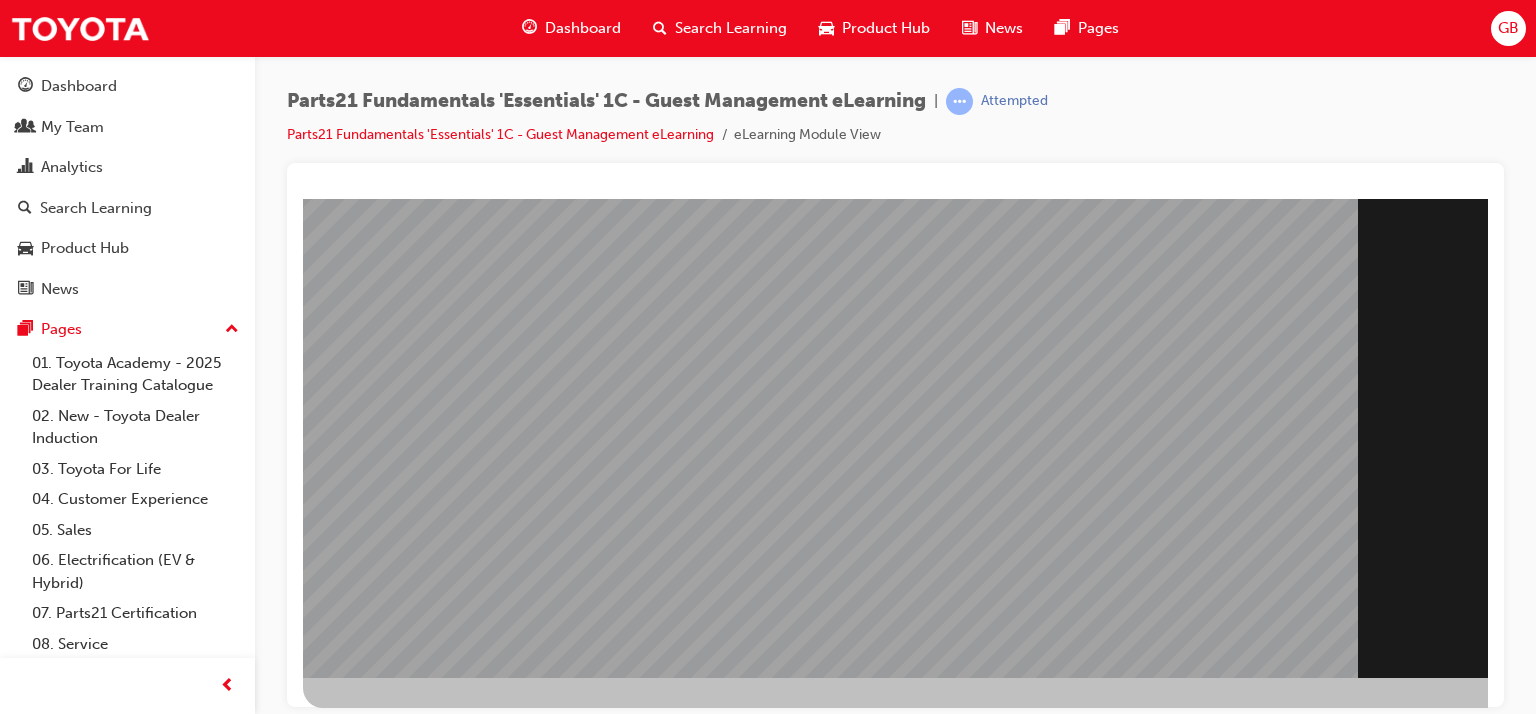 scroll, scrollTop: 253, scrollLeft: 0, axis: vertical 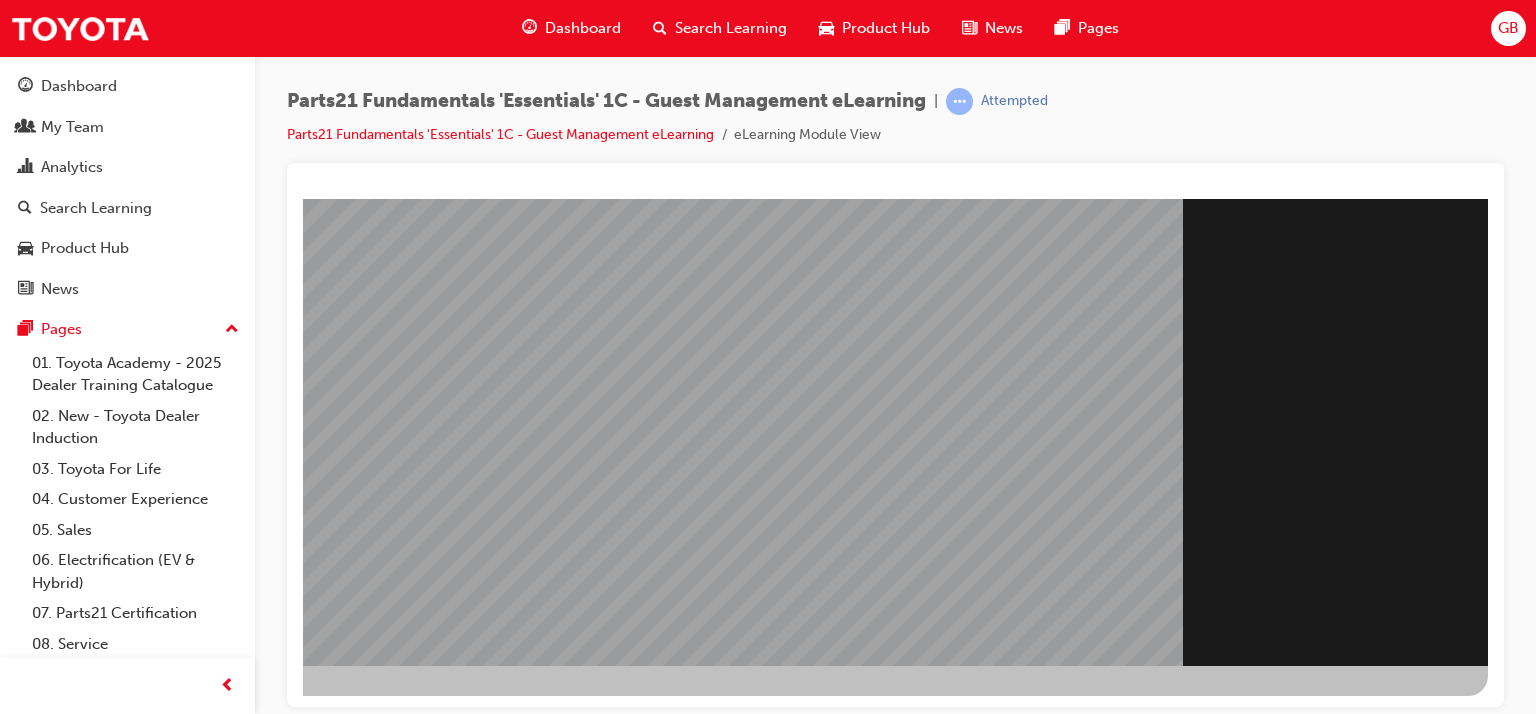 click at bounding box center [191, 1649] 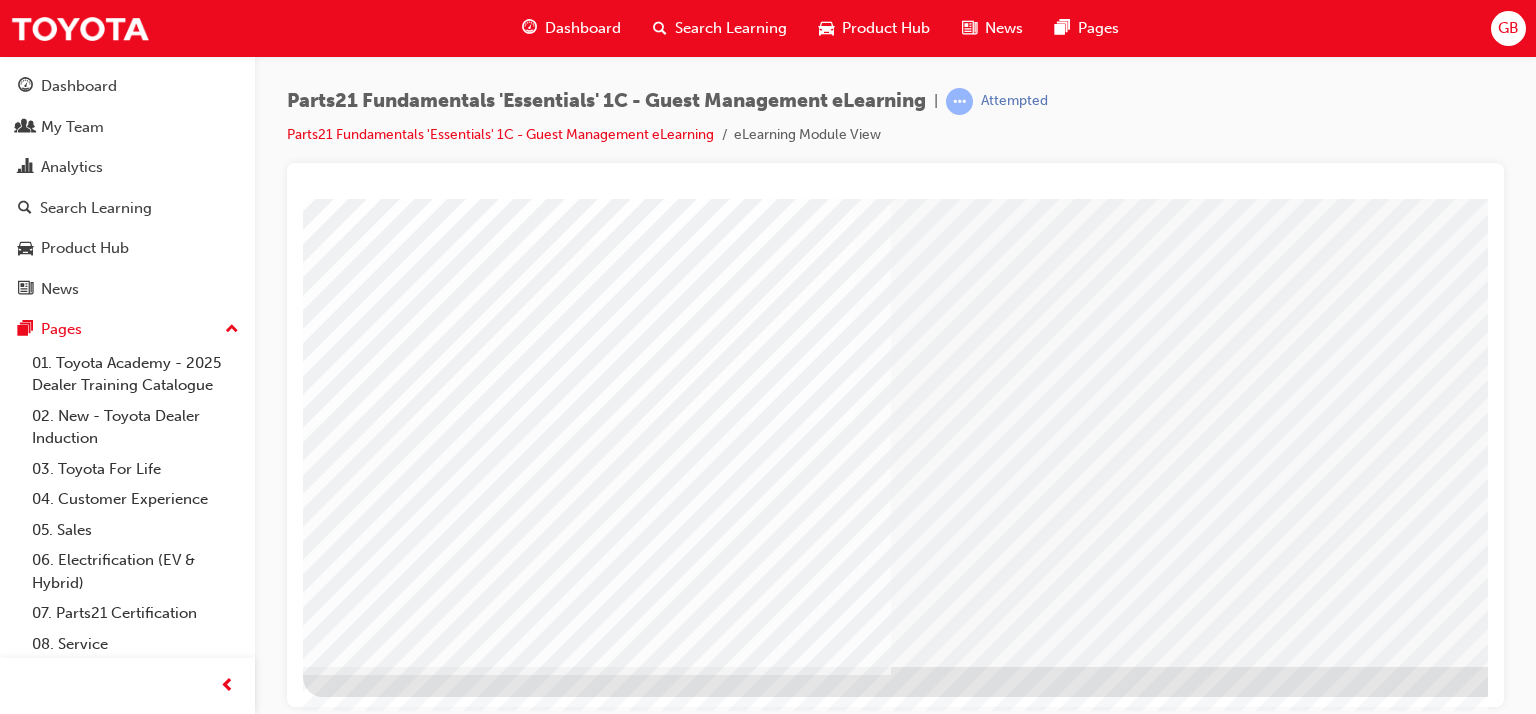 scroll, scrollTop: 253, scrollLeft: 0, axis: vertical 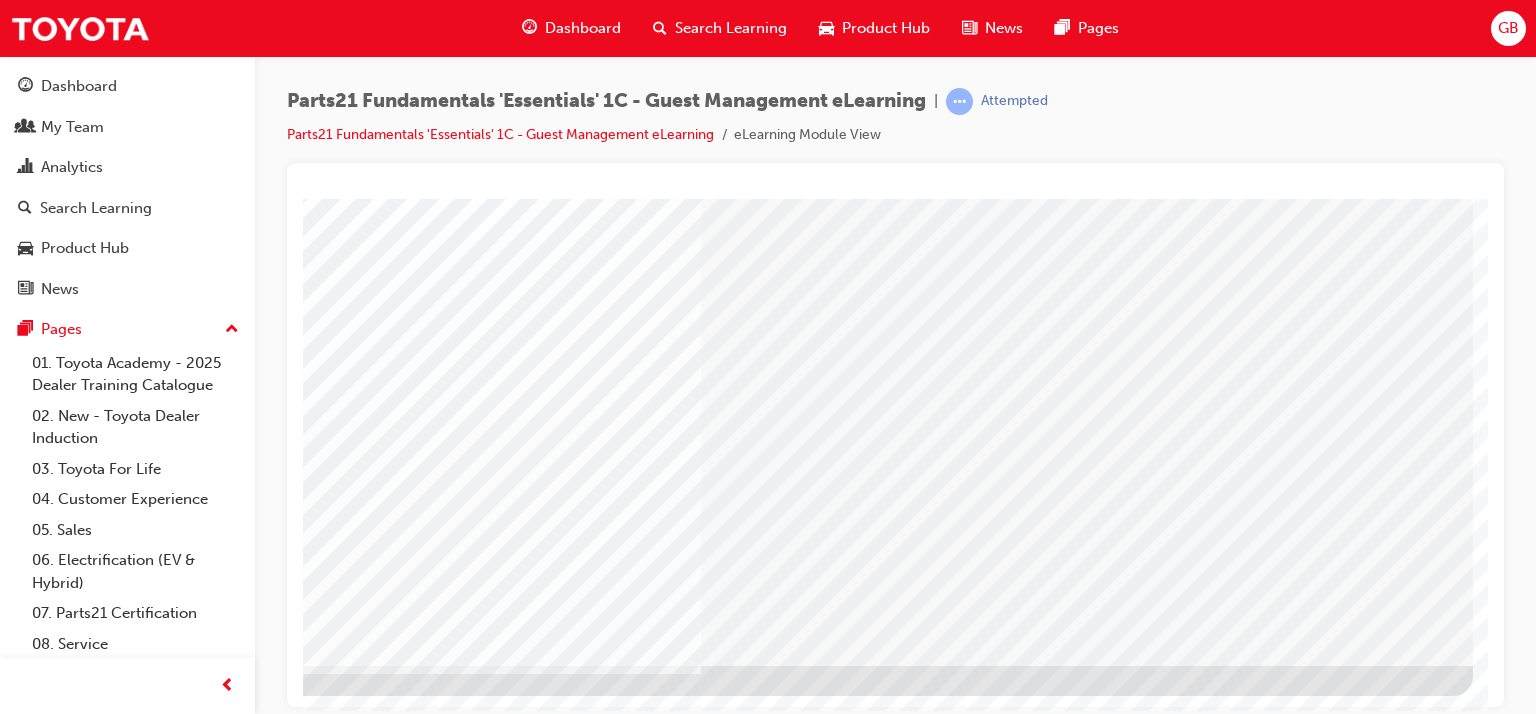 click at bounding box center [176, 2819] 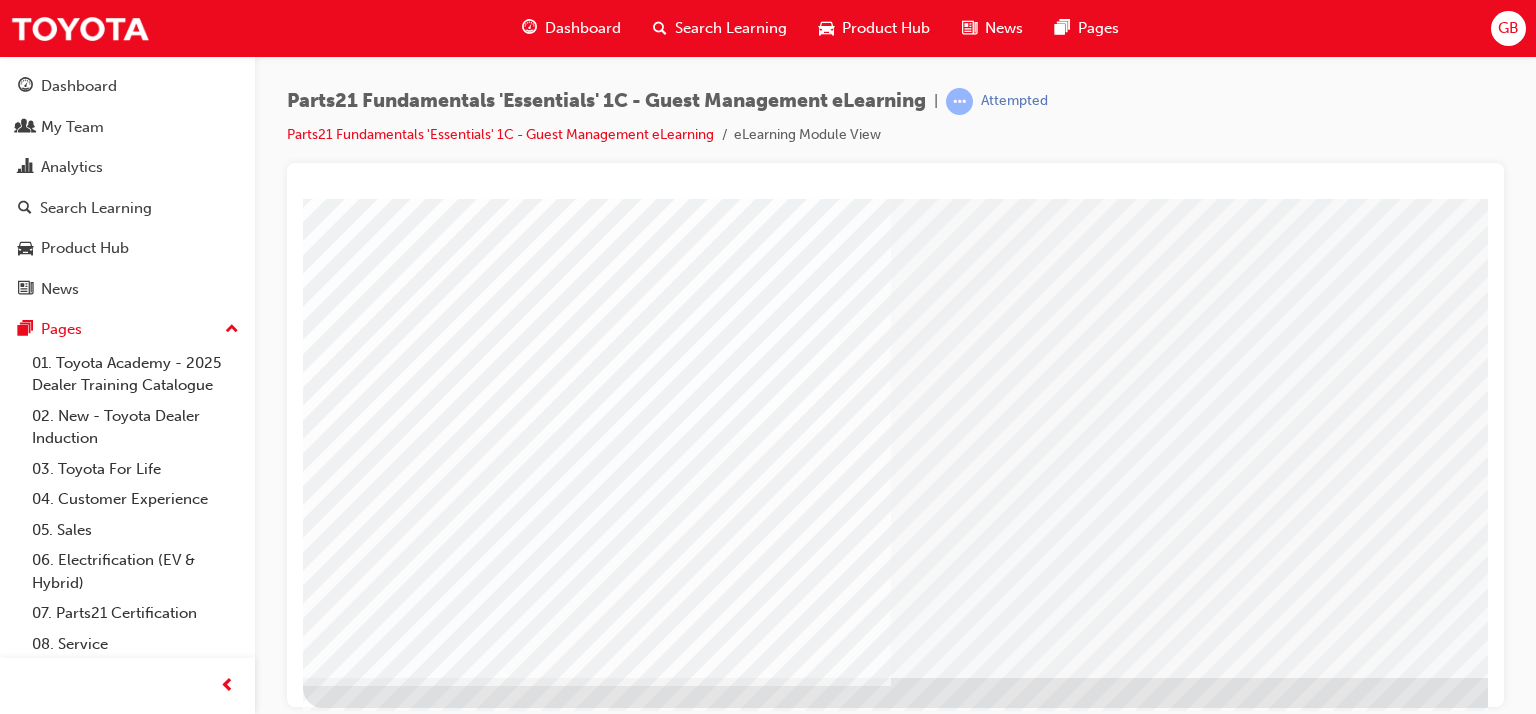 scroll, scrollTop: 253, scrollLeft: 0, axis: vertical 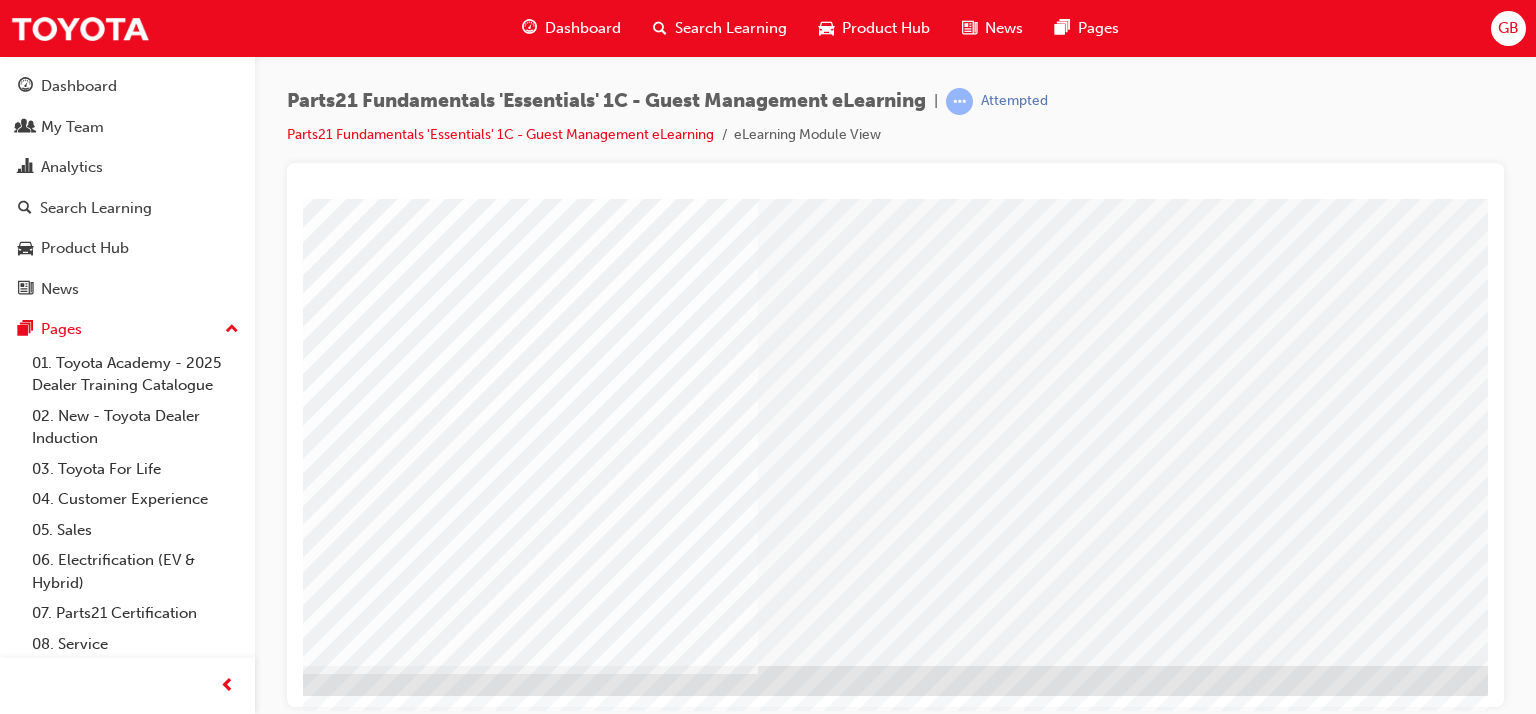 click at bounding box center (233, 2819) 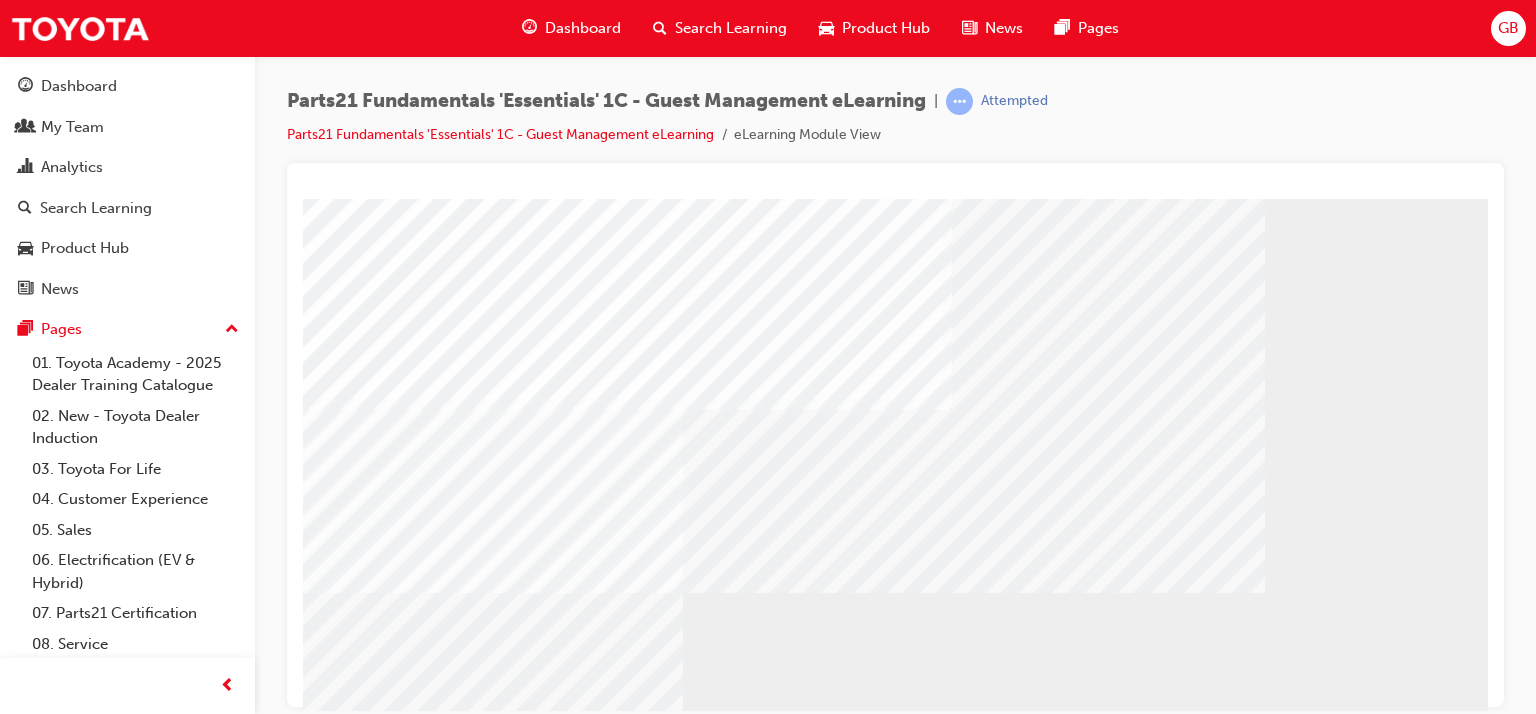 scroll, scrollTop: 253, scrollLeft: 0, axis: vertical 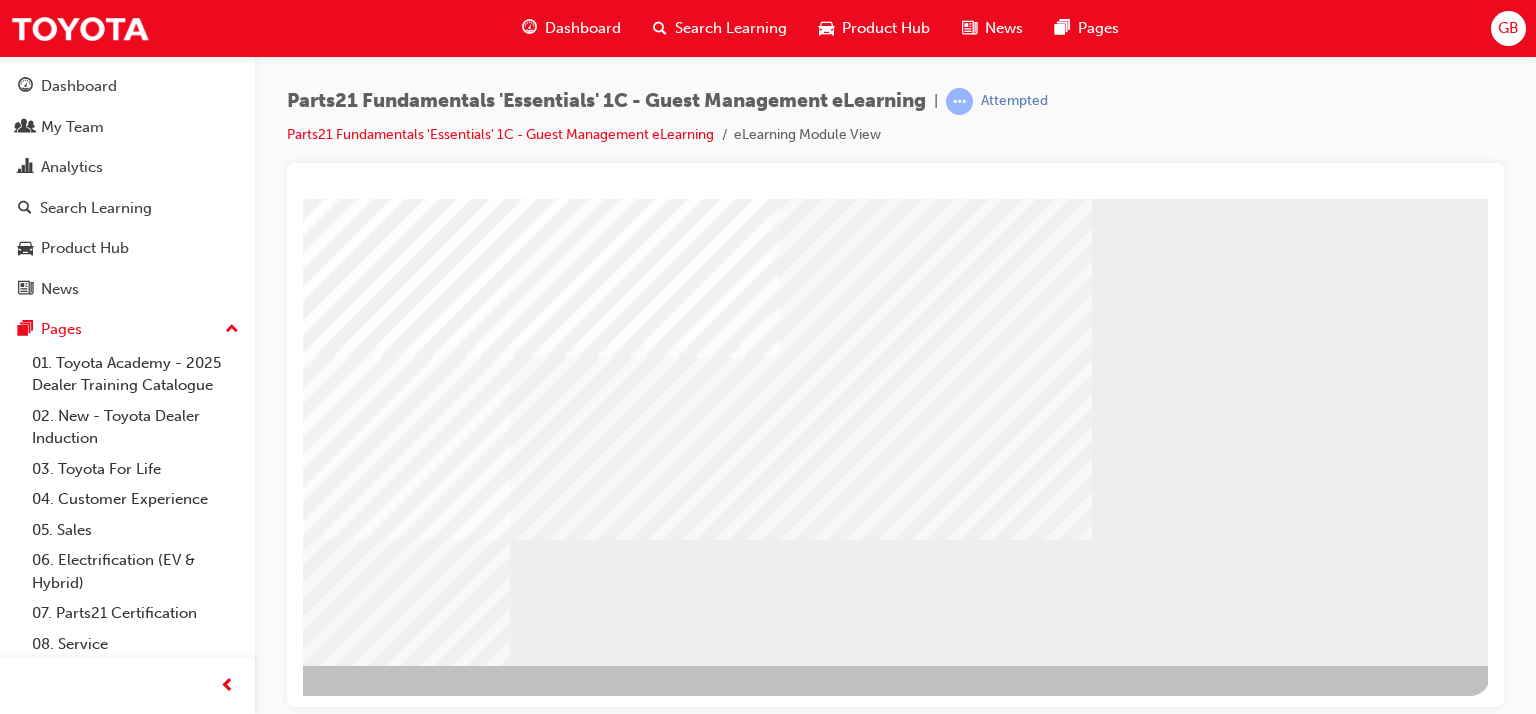 click at bounding box center [193, 1537] 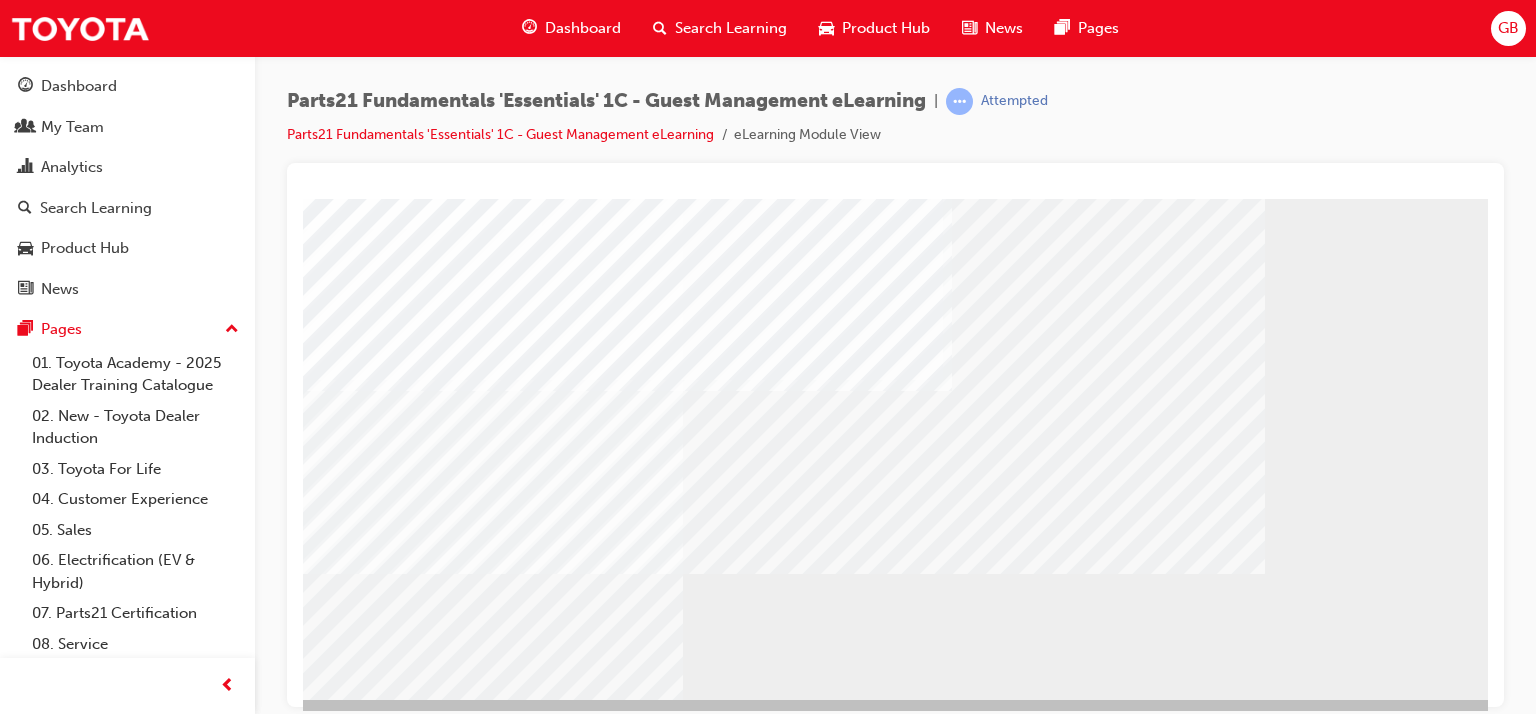 scroll, scrollTop: 253, scrollLeft: 0, axis: vertical 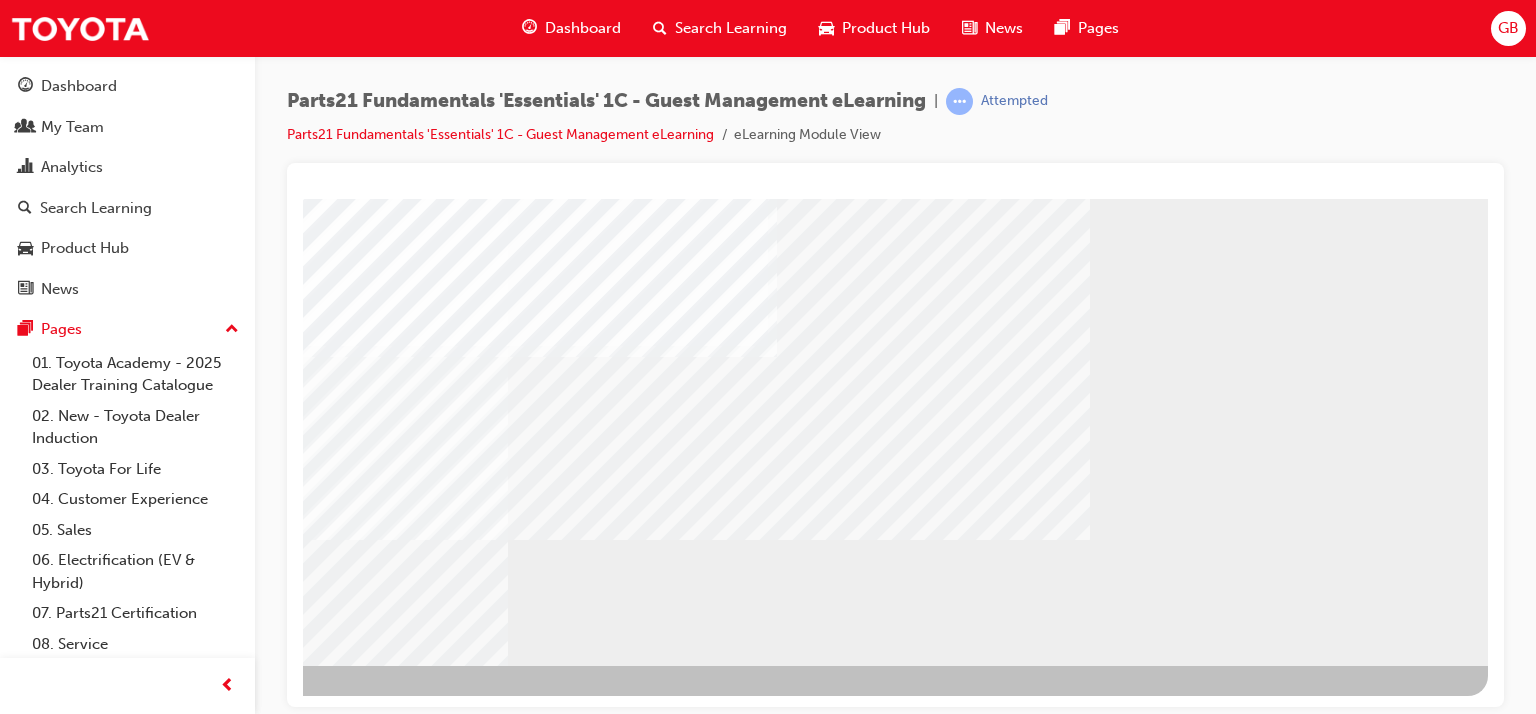 click at bounding box center [191, 1537] 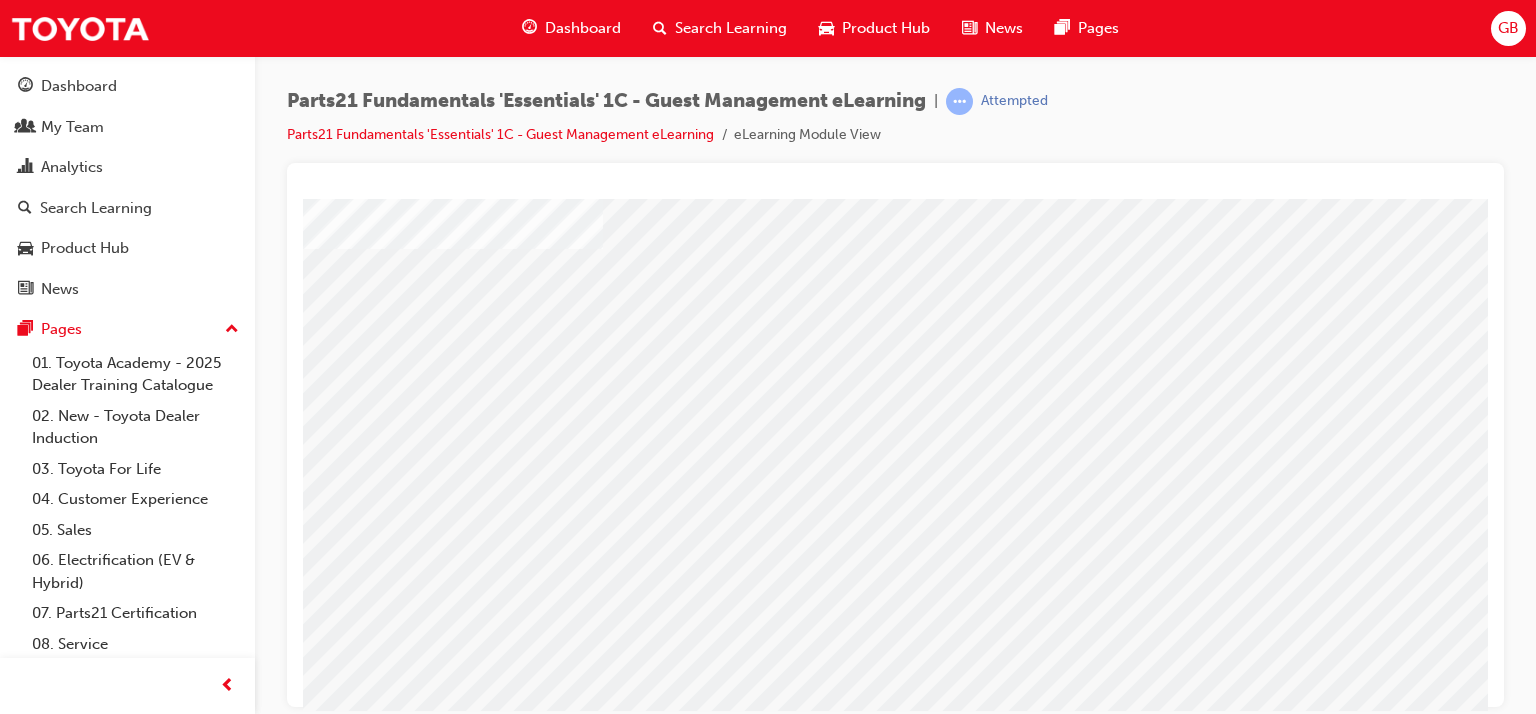 scroll, scrollTop: 253, scrollLeft: 0, axis: vertical 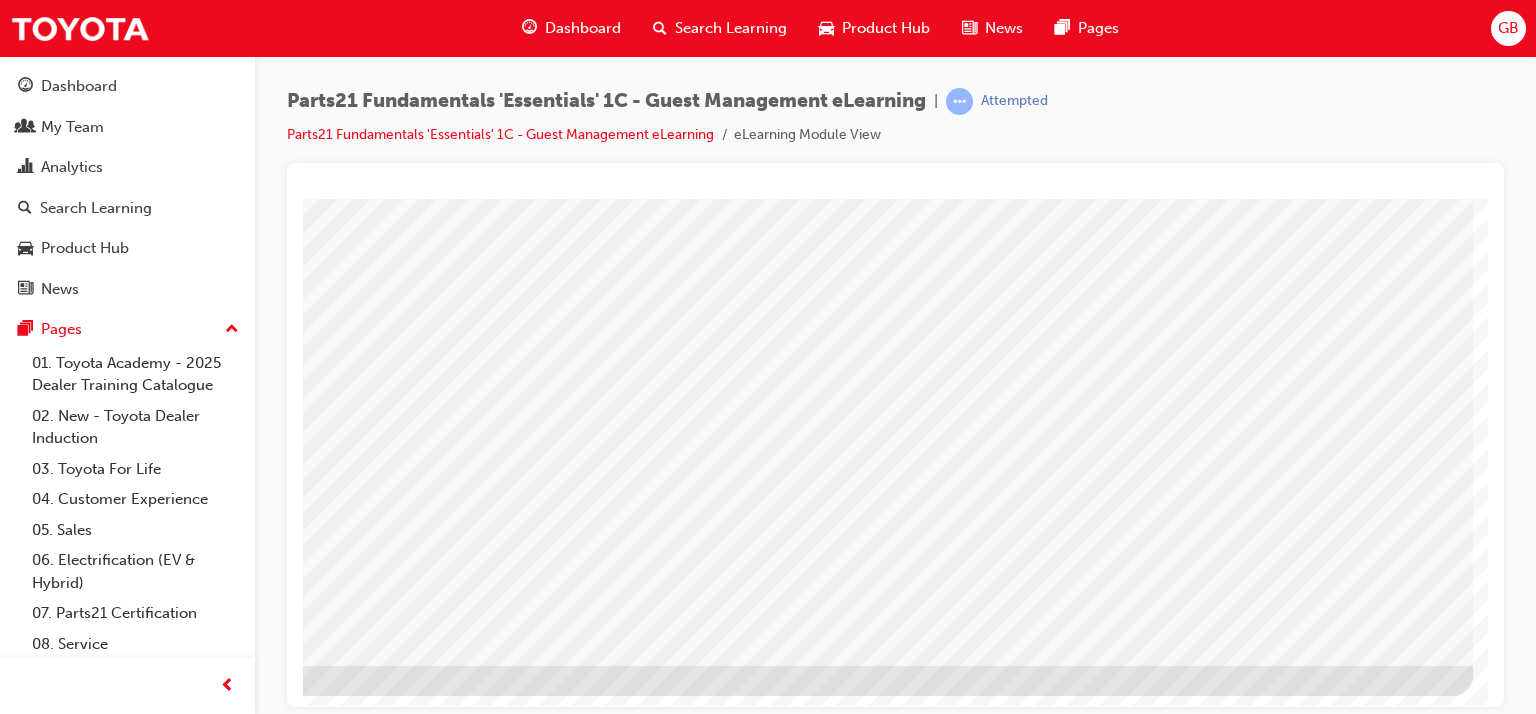 click at bounding box center (176, 1475) 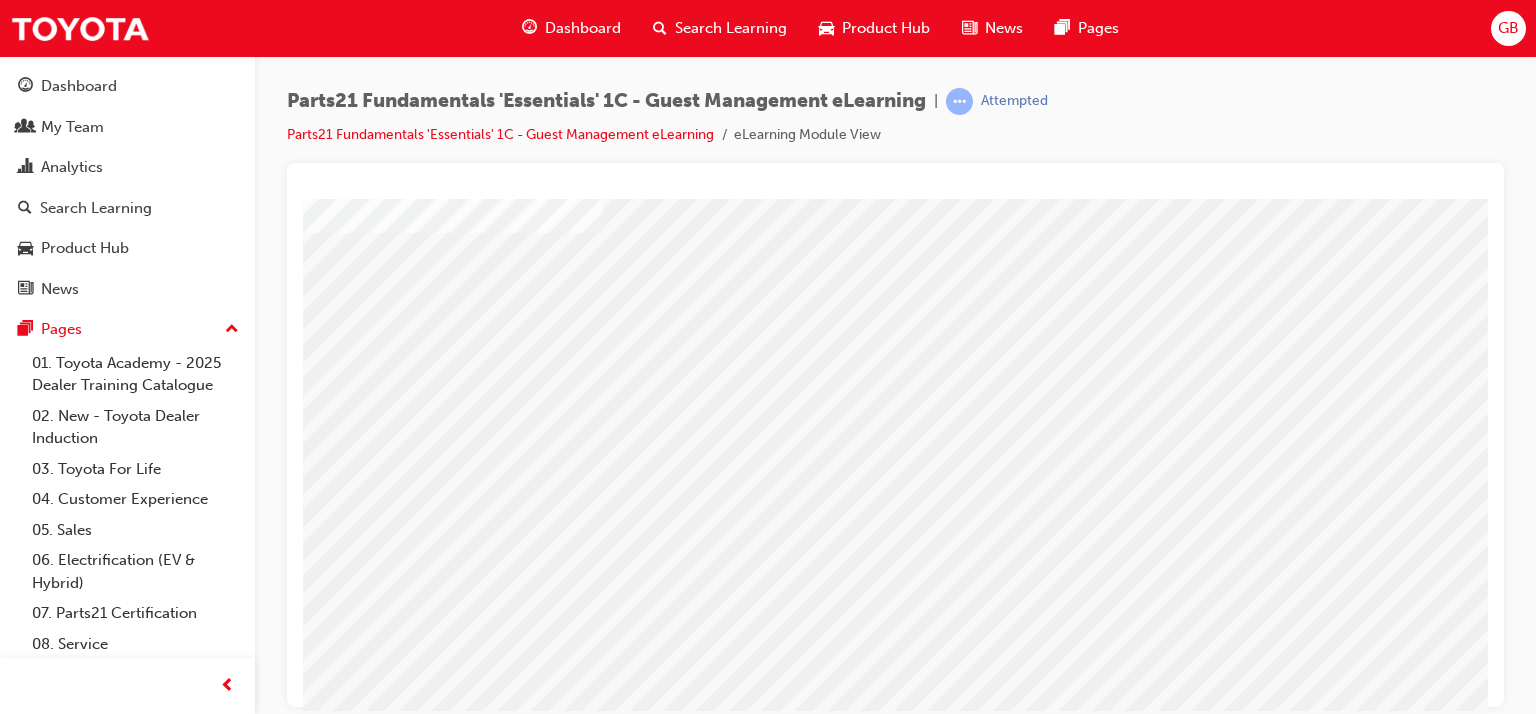scroll, scrollTop: 0, scrollLeft: 0, axis: both 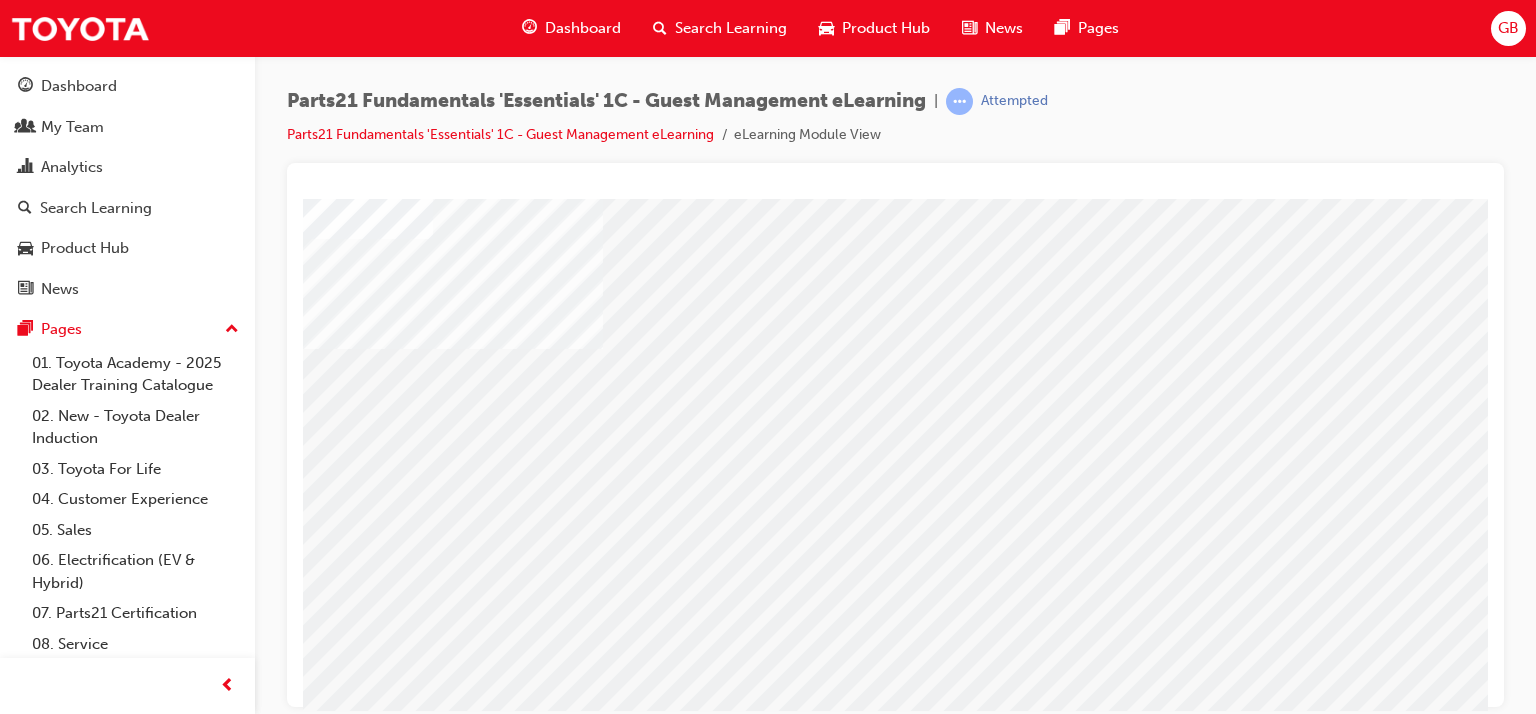 click on "Parts21 Fundamentals 'Essentials' 1C - Guest Management eLearning | Attempted Parts21 Fundamentals 'Essentials' 1C - Guest Management eLearning eLearning Module View" at bounding box center [895, 125] 